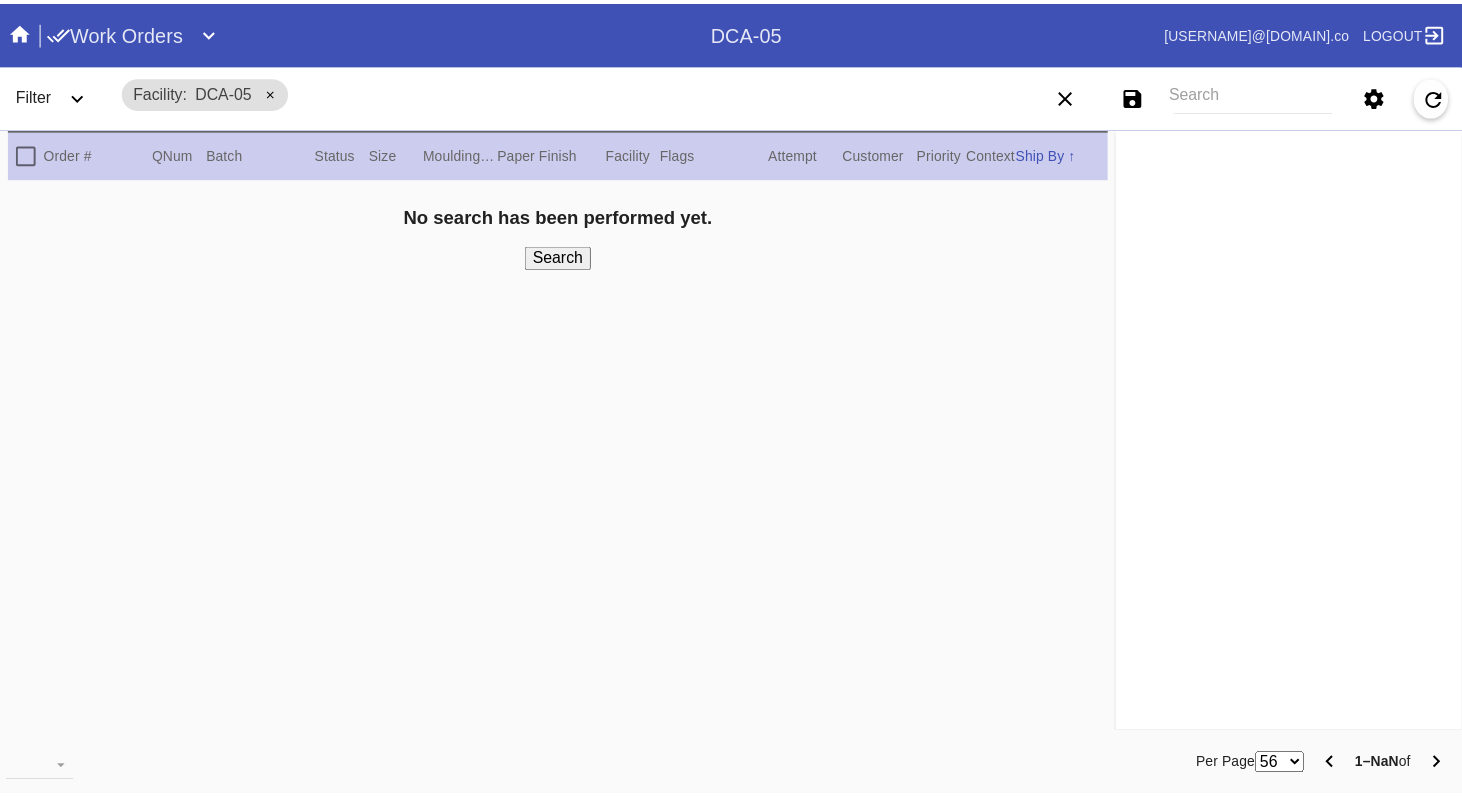 scroll, scrollTop: 0, scrollLeft: 0, axis: both 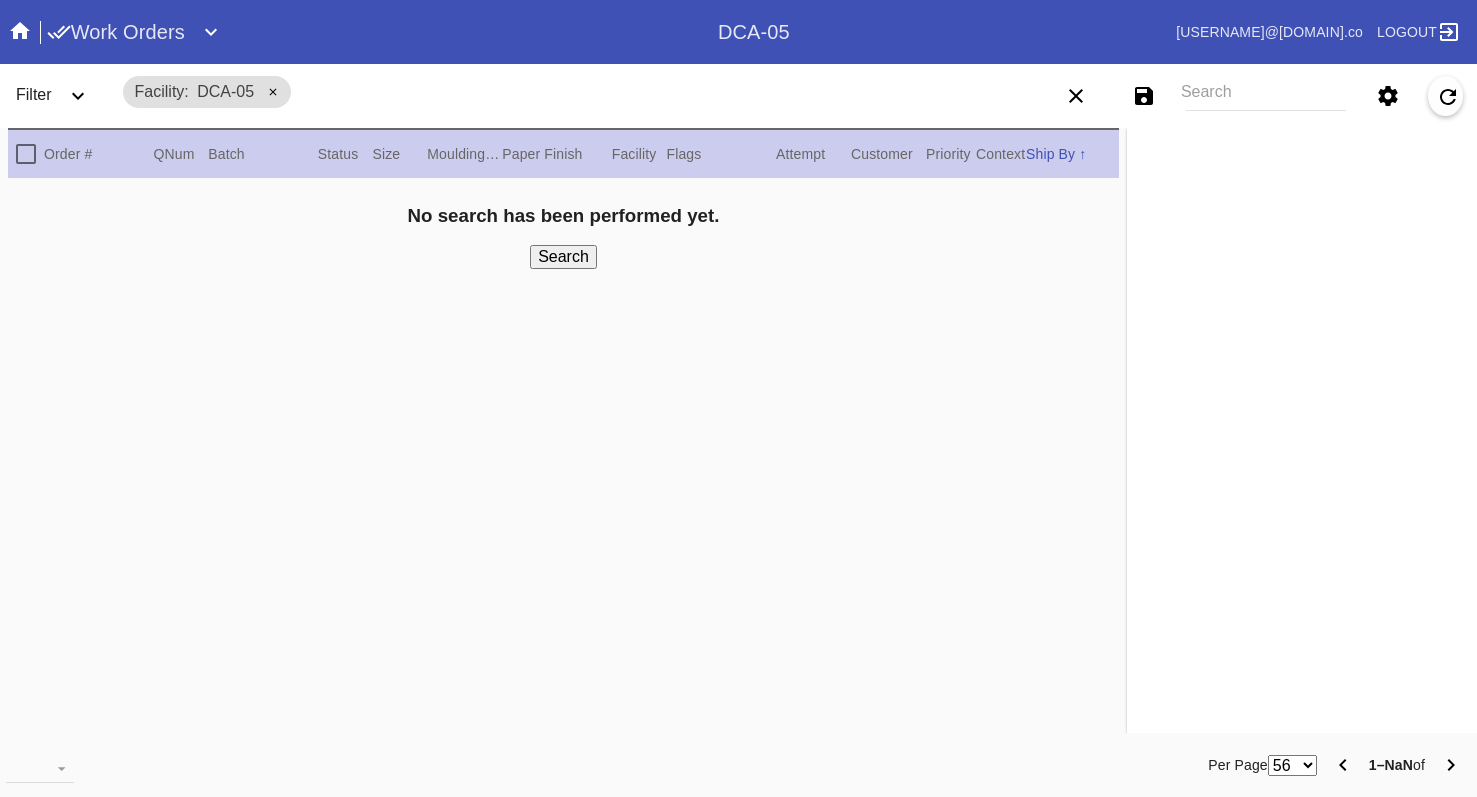 click on "Work Orders" at bounding box center (116, 32) 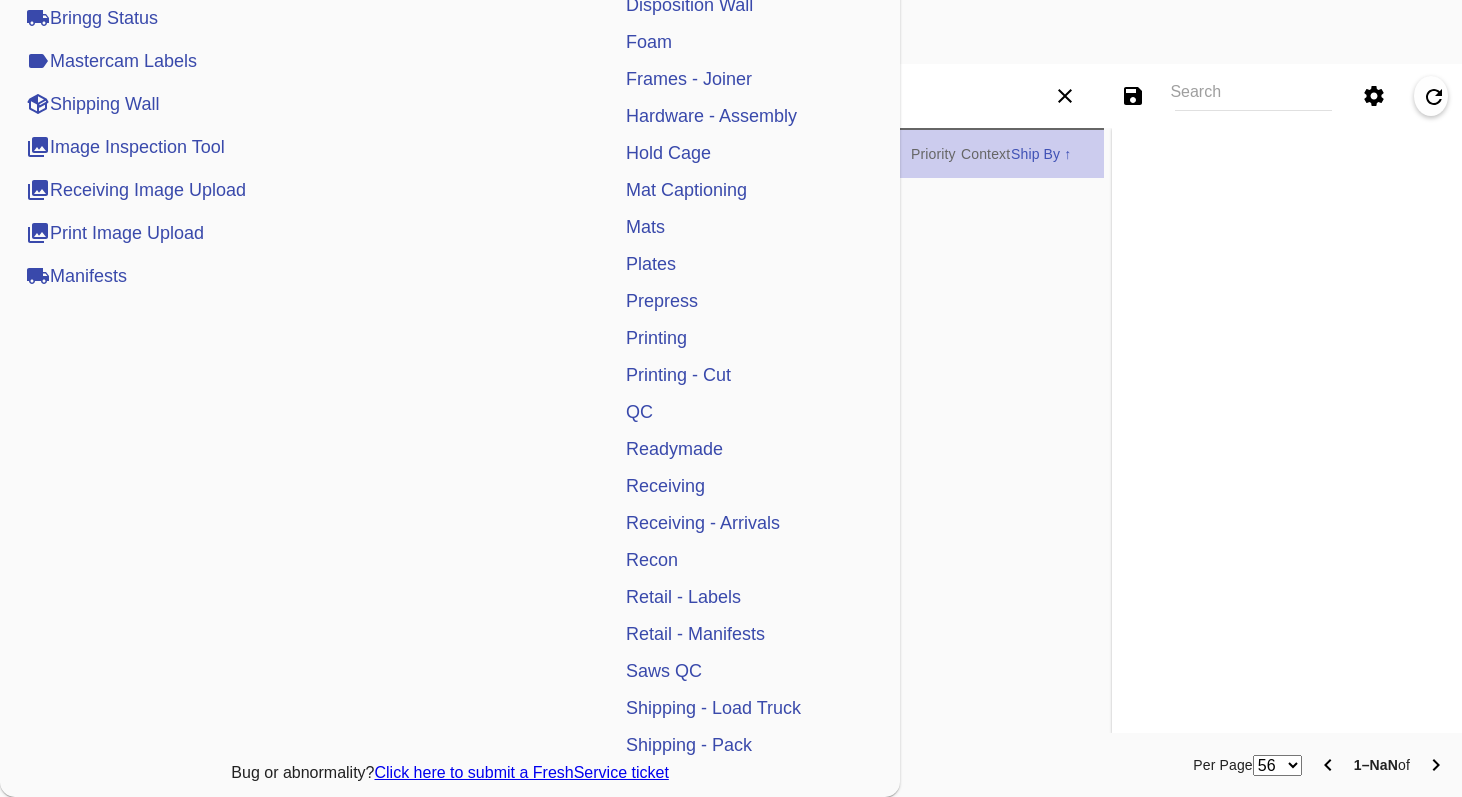 scroll, scrollTop: 473, scrollLeft: 0, axis: vertical 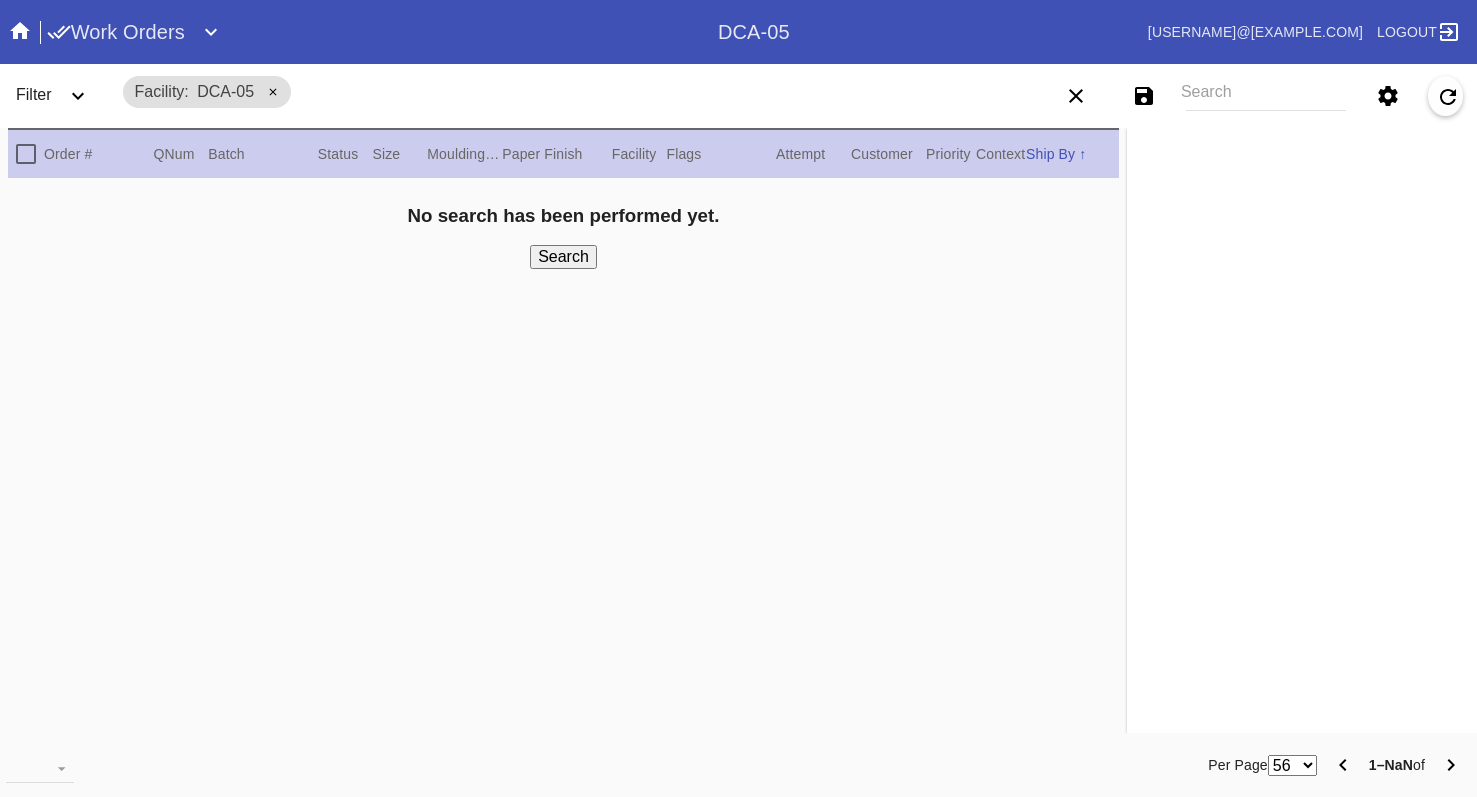 click on "Search" at bounding box center (1266, 96) 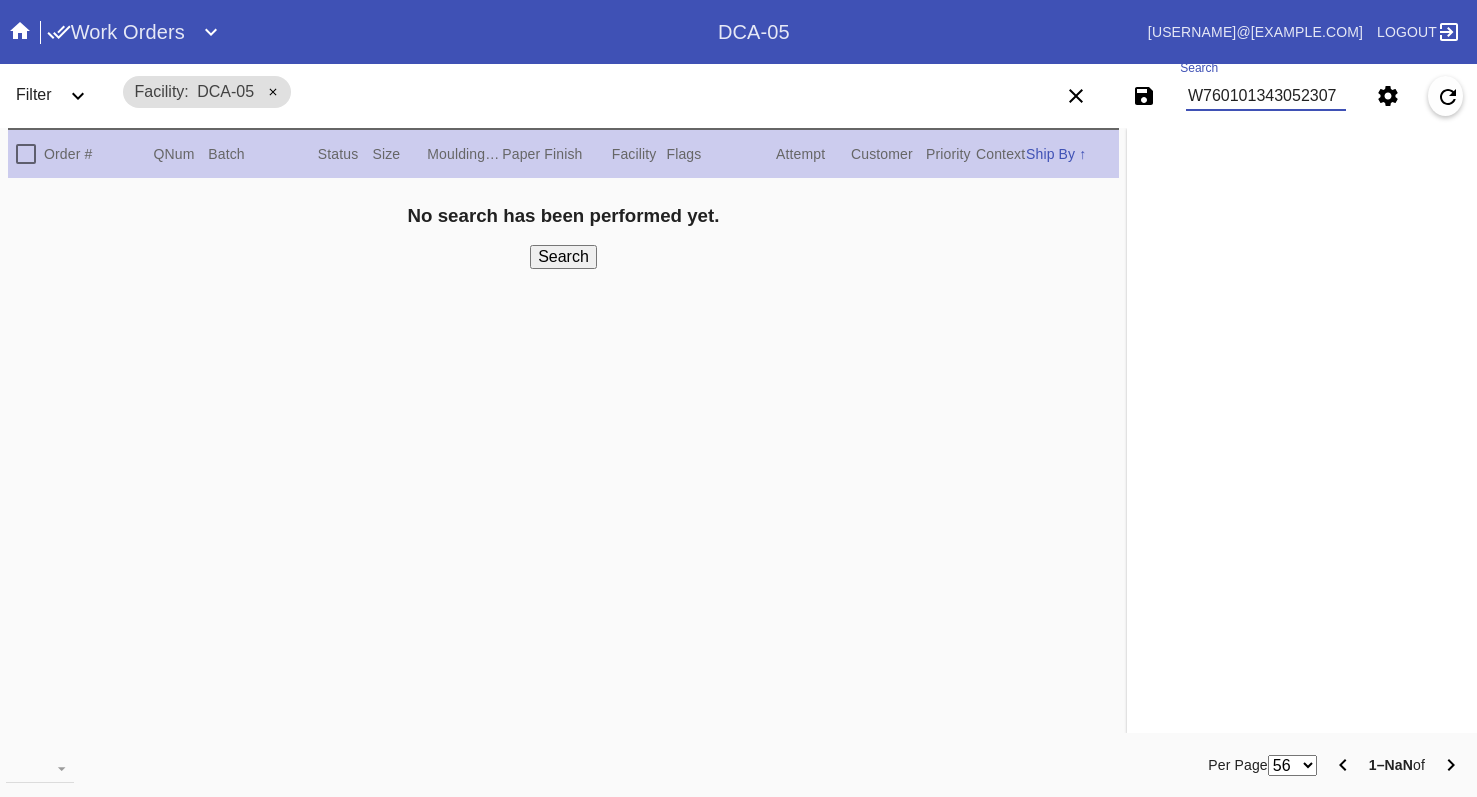 type on "W760101343052307" 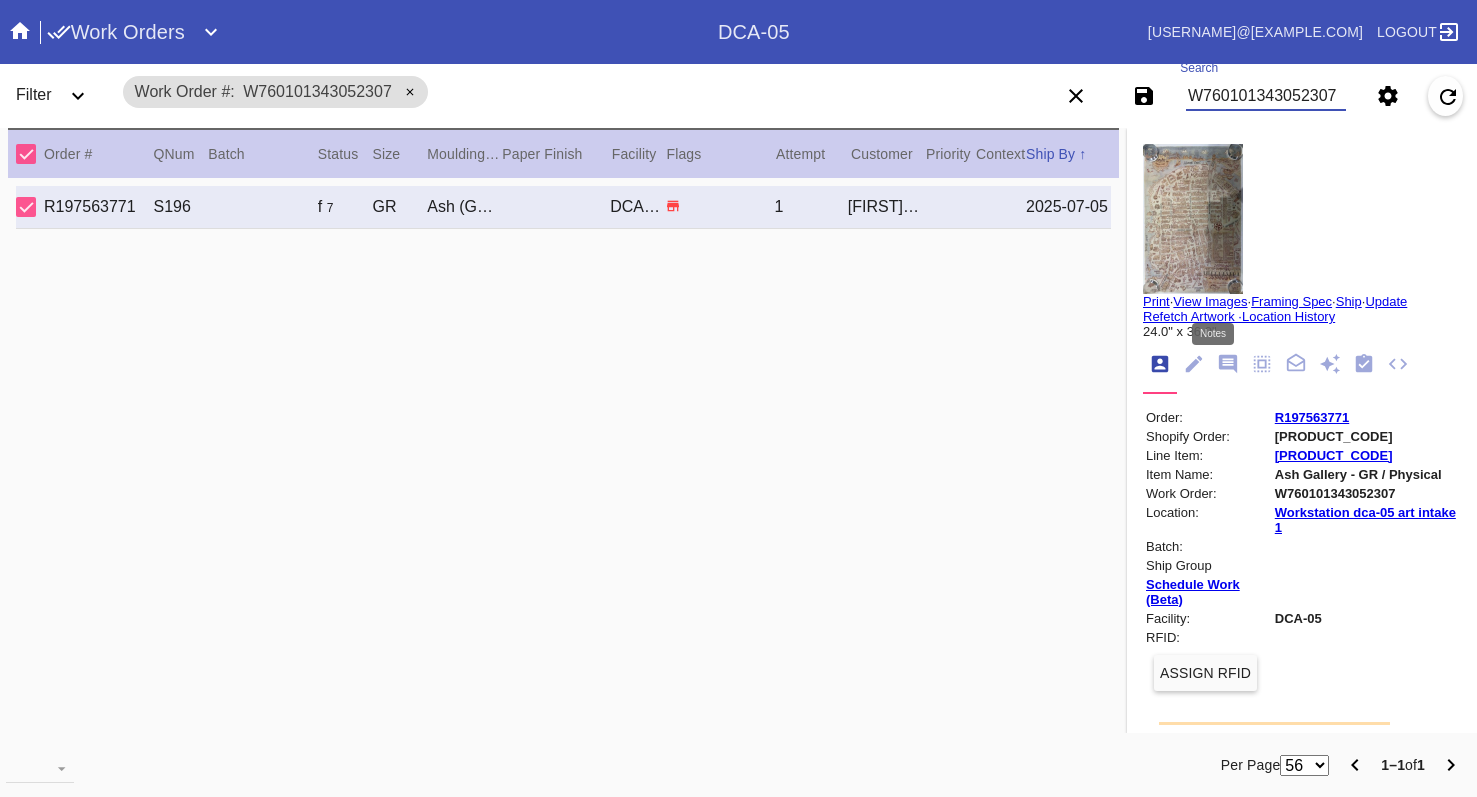 click at bounding box center (1228, 364) 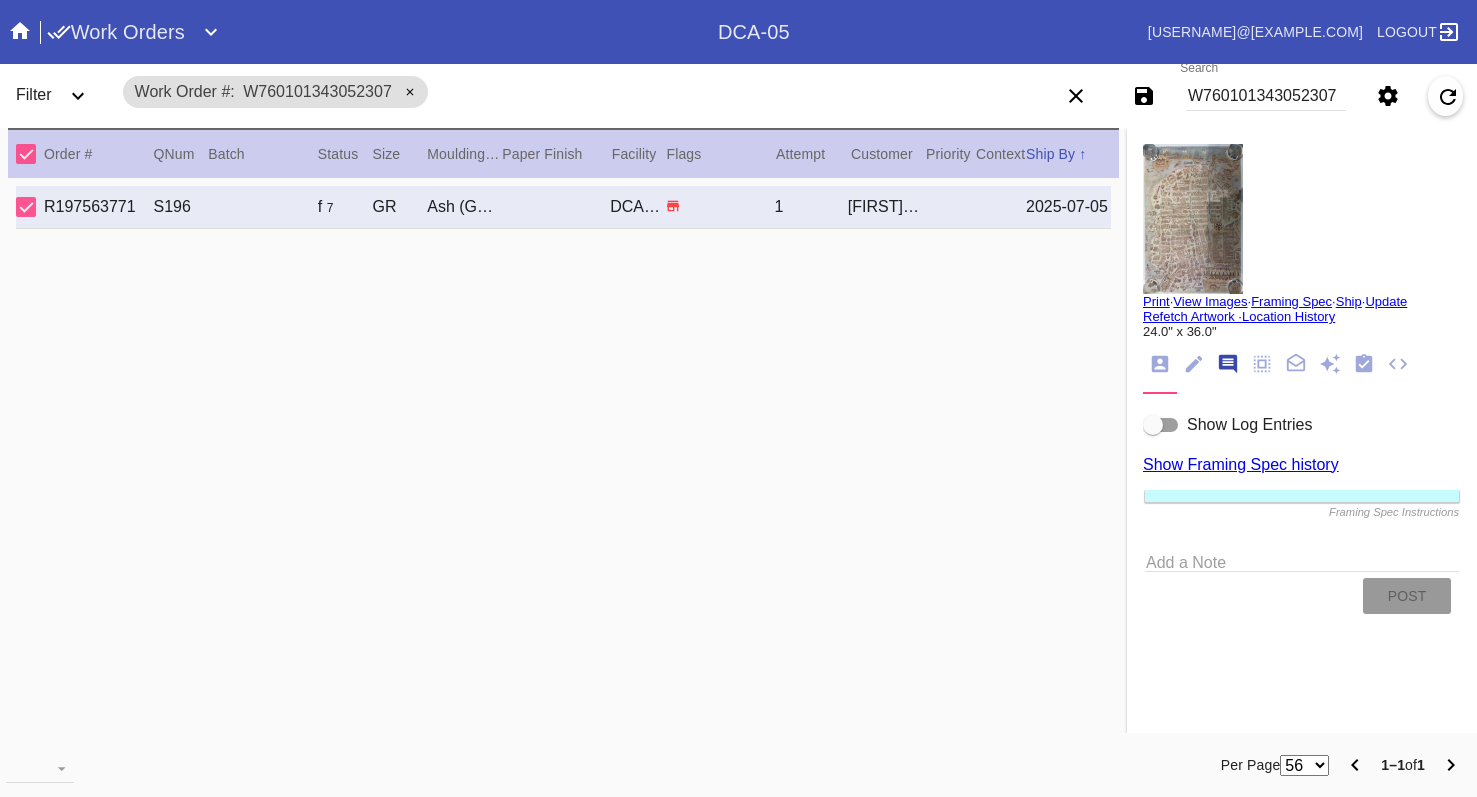 scroll, scrollTop: 123, scrollLeft: 0, axis: vertical 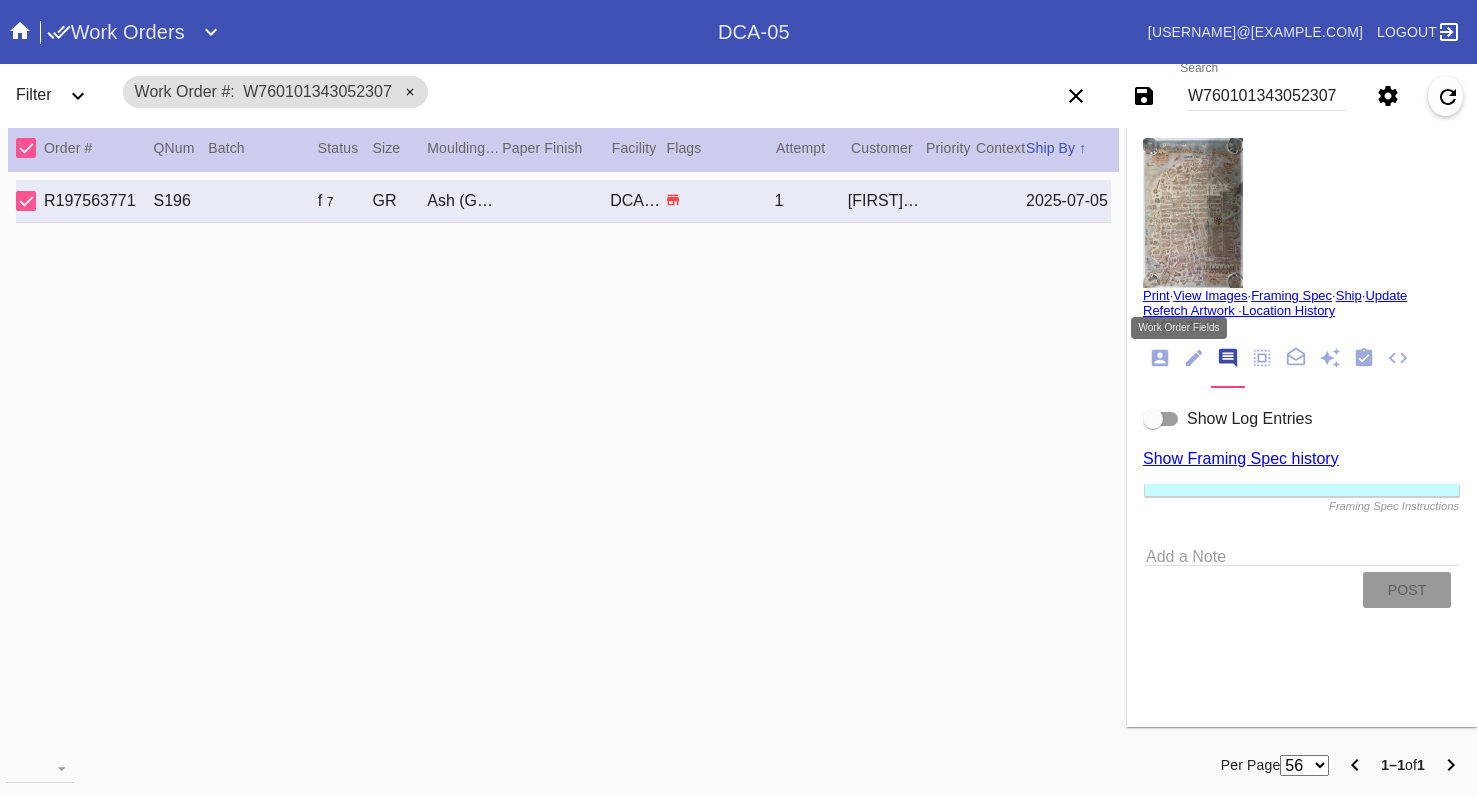 click at bounding box center [1194, 358] 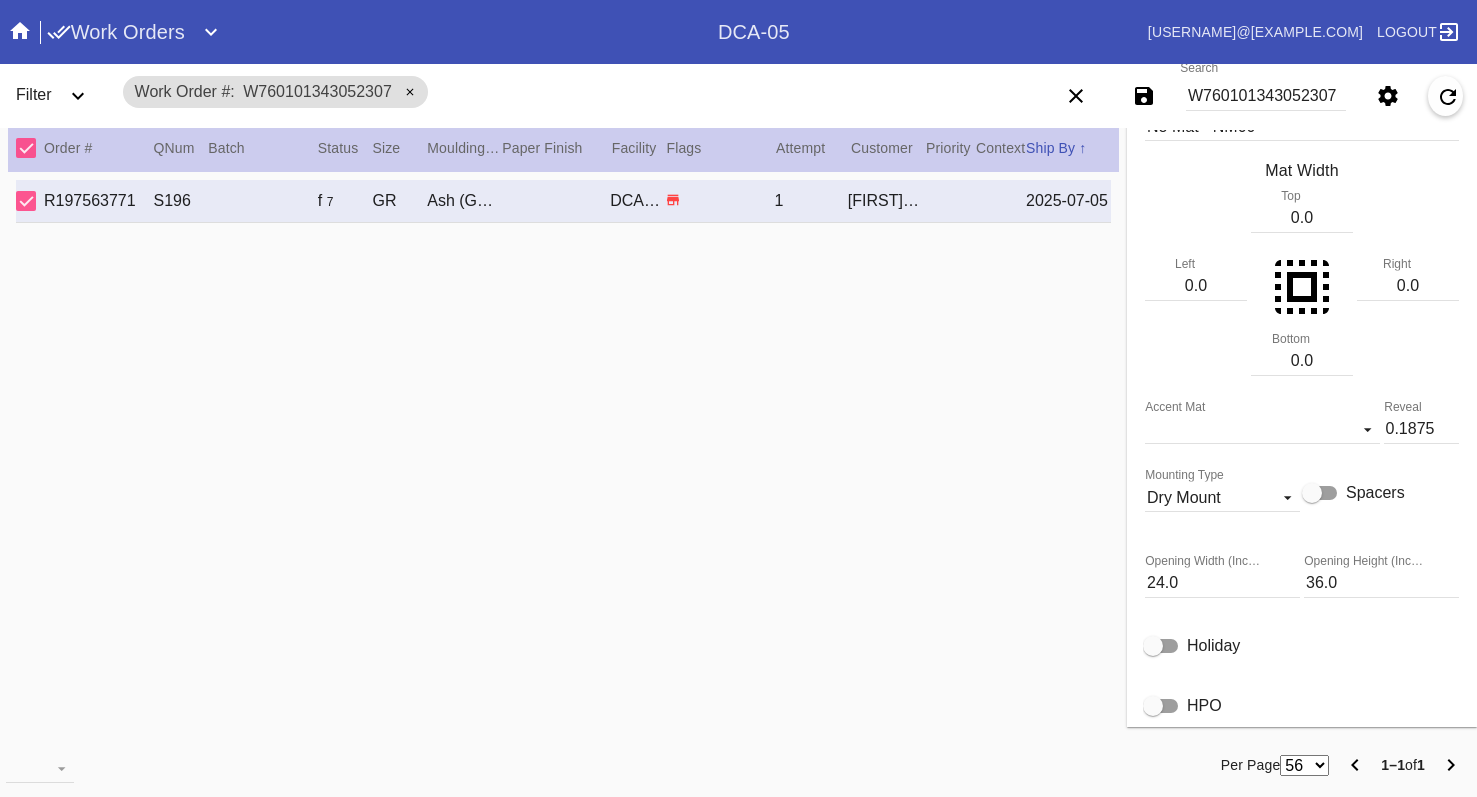scroll, scrollTop: 162, scrollLeft: 0, axis: vertical 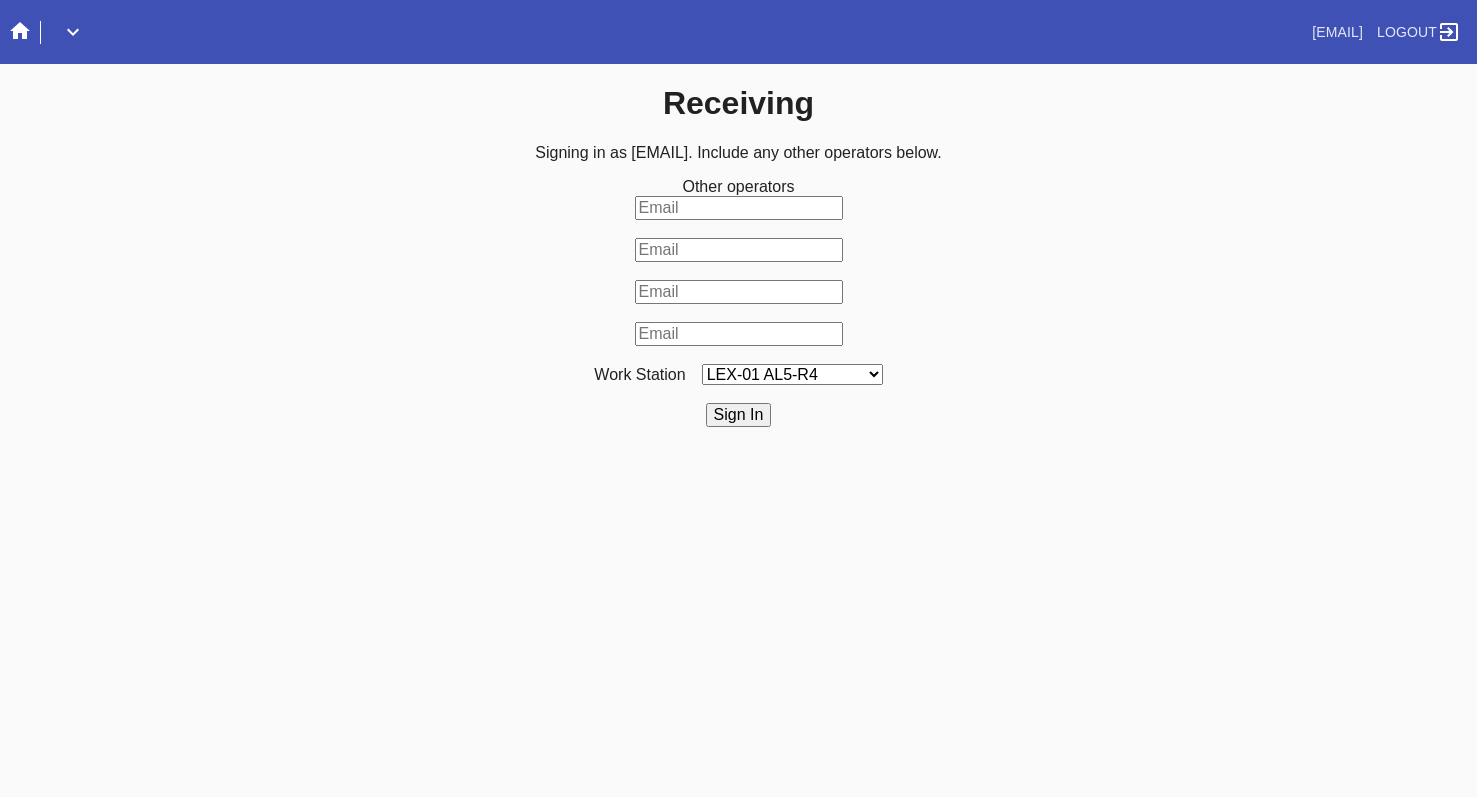click on "LEX-01 AL5-R4
LEX-01 AL1-R1
LEX-01 AL5-R2
LEX-01 AL5-R5
LAS-01 Art Cell 4 - R1
LEX-01 AL1-R2
LEX-01 AL1-R3
LEX-01 AL5-R3
LEX-01 AL5-R6
LEX-01 AL1-R4
LEX-01 AC1-R1
LAS-01 Art Cell 1 - R1
LEX-01 AL4-R1
LEX-01 AC2-R1
LEX-01 AL4-R2
LEX-01 AC3-R1
LAS-01 Art Cell 5 - R1
LEX-01 AC4-R1
LAS-01 Art Cell 2 - R1
LAS-01 Art Cell 6 - R1
LAS-01 Art Cell 8 - R1
LEX-01 AL2-R1
LAS-01 Art Cell 3 - R1
DCA-05 Receiving A
DCA-05 Receiving B
DCA-05 Receiving C
DCA-05 Receiving D
LEX-01 AL2-R2
DCA-05 Receiving E
DCA-05 Receiving F
DCA-05 Receiving G
DCA-05 Receiving H
LAS-01 Art Cell 7 - R1
LEX-01 AL3-R1
LEX-01 AL3-R2
LEX-01 AL3-R3
LEX-01 AL3-R4
LEX-01 AL5-R1" at bounding box center (792, 374) 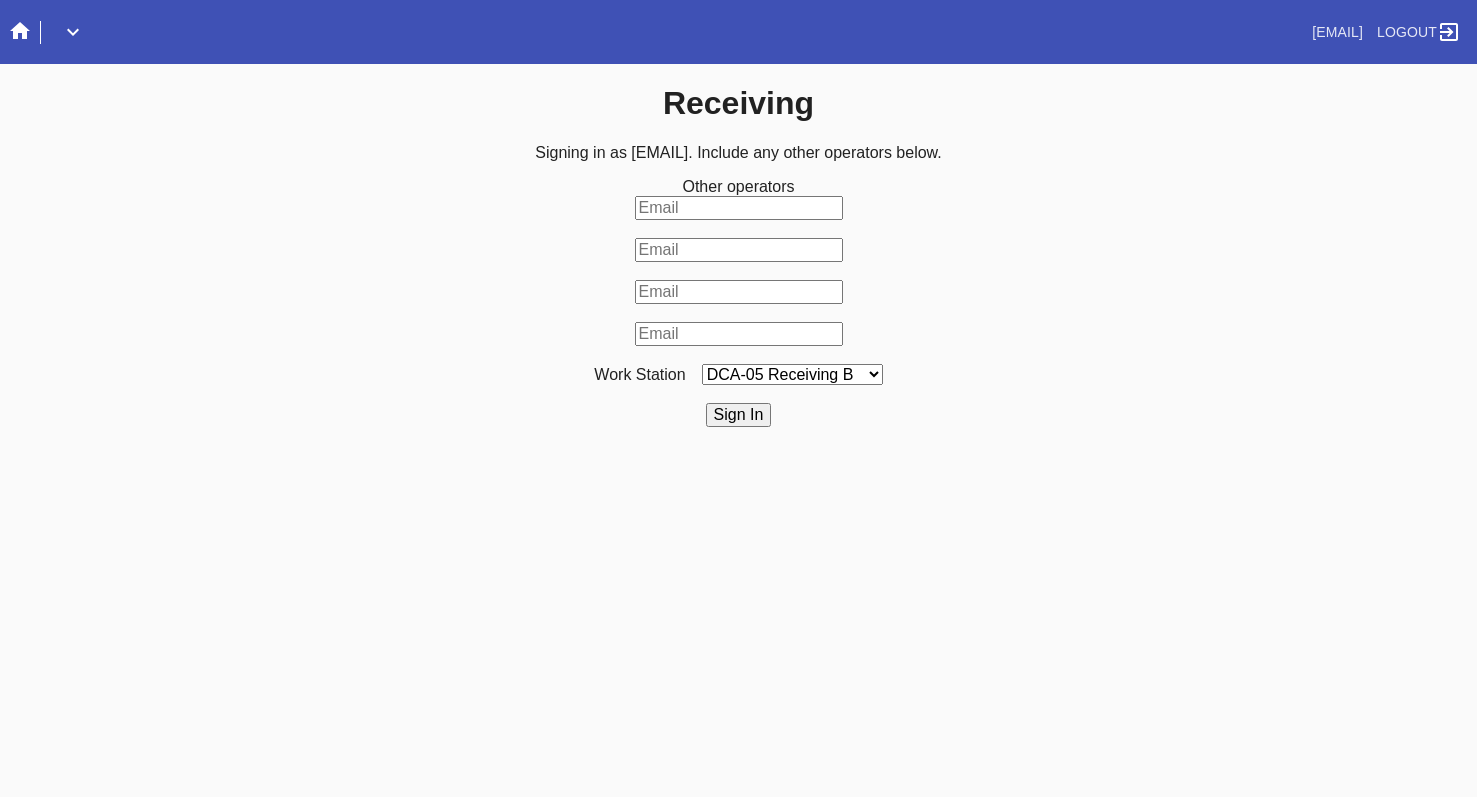 click on "LEX-01 AL5-R4
LEX-01 AL1-R1
LEX-01 AL5-R2
LEX-01 AL5-R5
LAS-01 Art Cell 4 - R1
LEX-01 AL1-R2
LEX-01 AL1-R3
LEX-01 AL5-R3
LEX-01 AL5-R6
LEX-01 AL1-R4
LEX-01 AC1-R1
LAS-01 Art Cell 1 - R1
LEX-01 AL4-R1
LEX-01 AC2-R1
LEX-01 AL4-R2
LEX-01 AC3-R1
LAS-01 Art Cell 5 - R1
LEX-01 AC4-R1
LAS-01 Art Cell 2 - R1
LAS-01 Art Cell 6 - R1
LAS-01 Art Cell 8 - R1
LEX-01 AL2-R1
LAS-01 Art Cell 3 - R1
DCA-05 Receiving A
DCA-05 Receiving B
DCA-05 Receiving C
DCA-05 Receiving D
LEX-01 AL2-R2
DCA-05 Receiving E
DCA-05 Receiving F
DCA-05 Receiving G
DCA-05 Receiving H
LAS-01 Art Cell 7 - R1
LEX-01 AL3-R1
LEX-01 AL3-R2
LEX-01 AL3-R3
LEX-01 AL3-R4
LEX-01 AL5-R1" at bounding box center (792, 374) 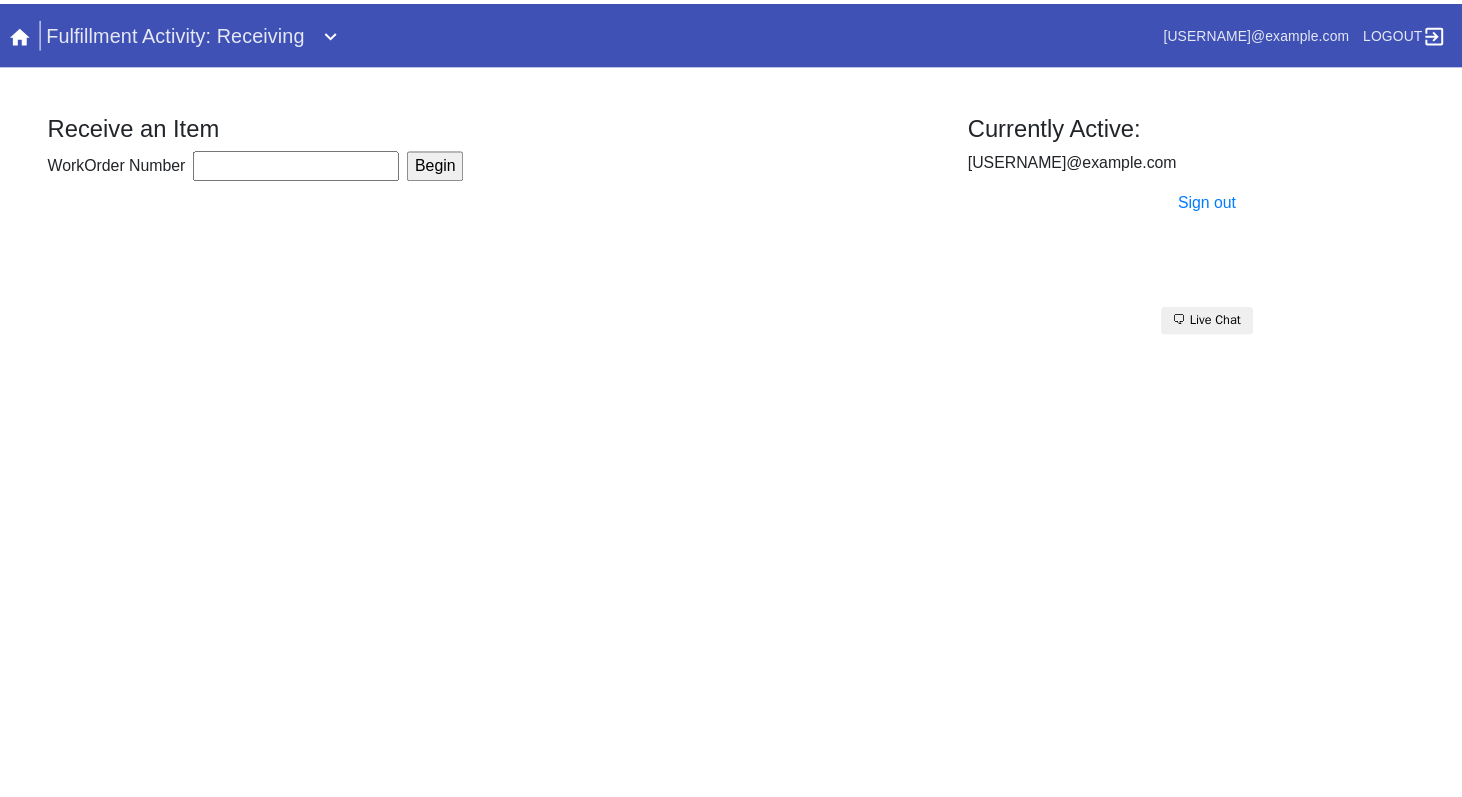 scroll, scrollTop: 0, scrollLeft: 0, axis: both 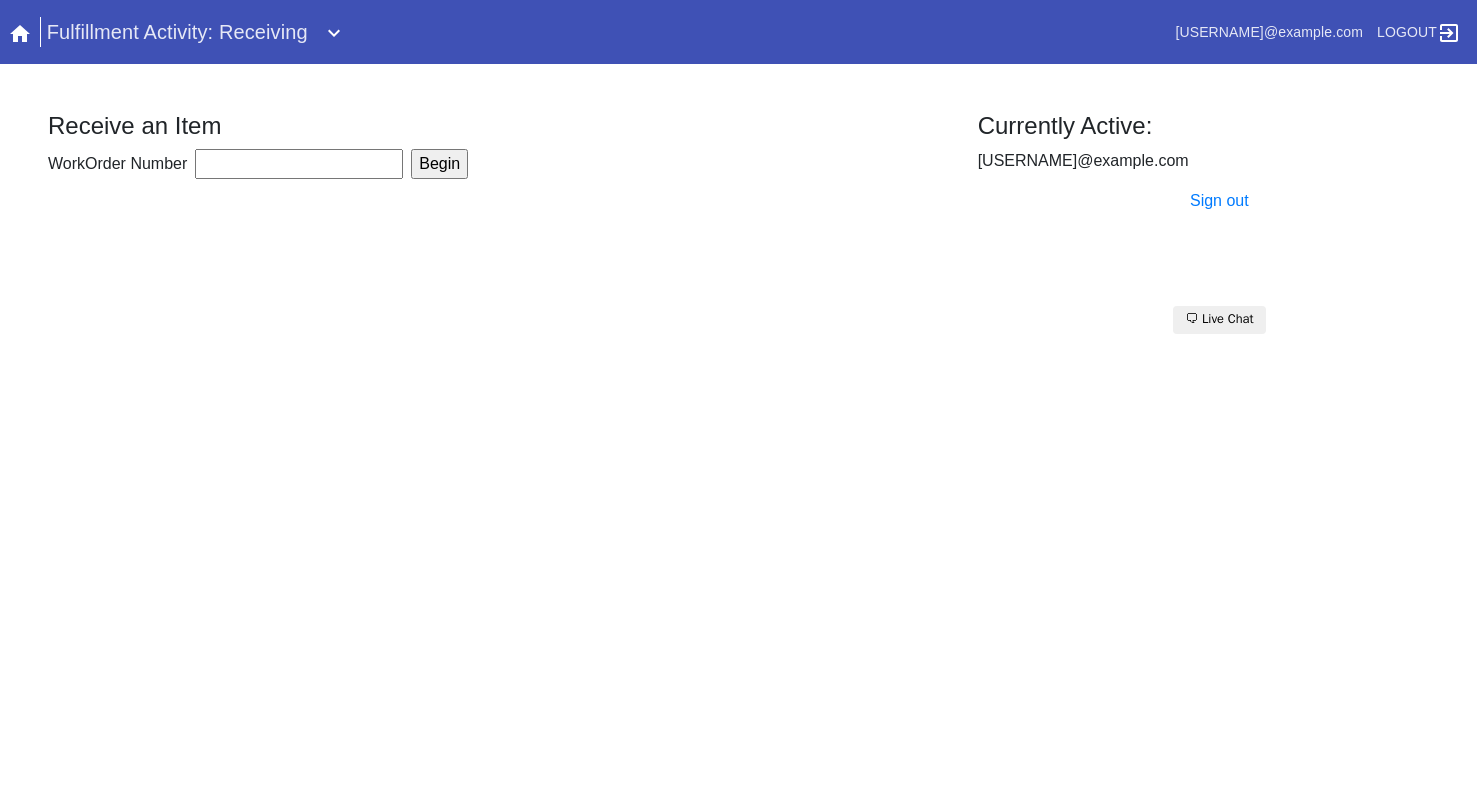 click on "Fulfillment Activity: Receiving" at bounding box center [177, 32] 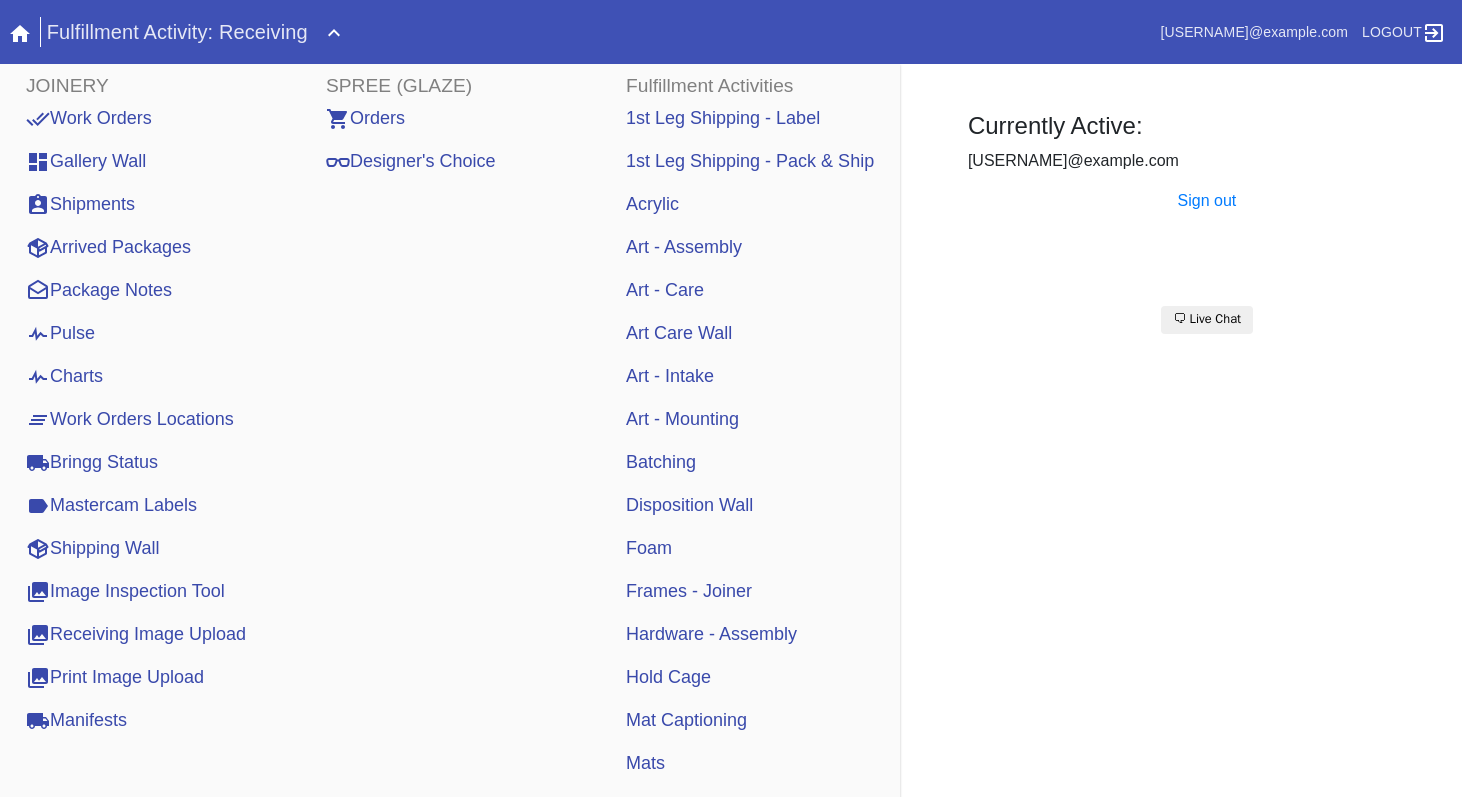 click on "Art - Mounting" at bounding box center [682, 419] 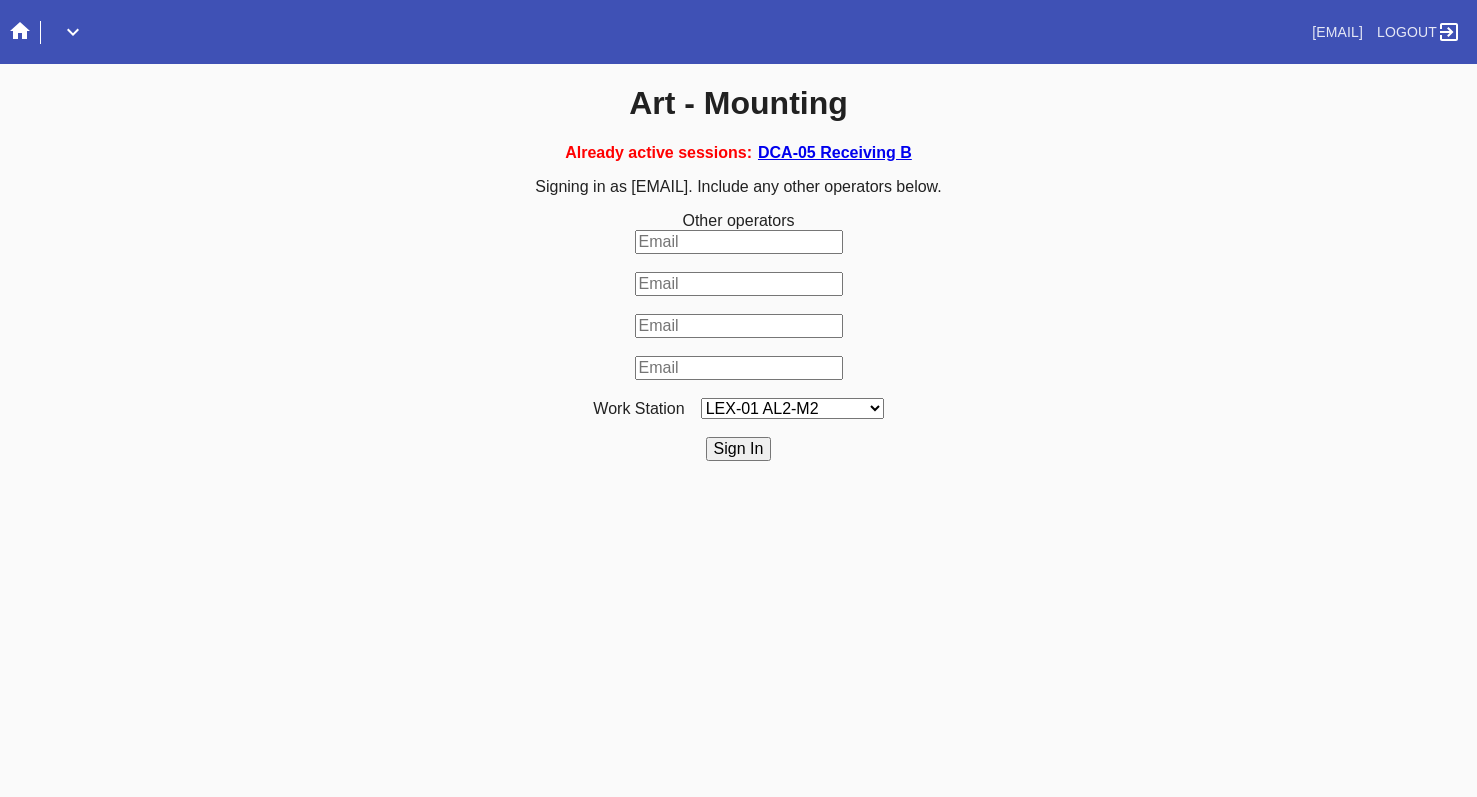 scroll, scrollTop: 0, scrollLeft: 0, axis: both 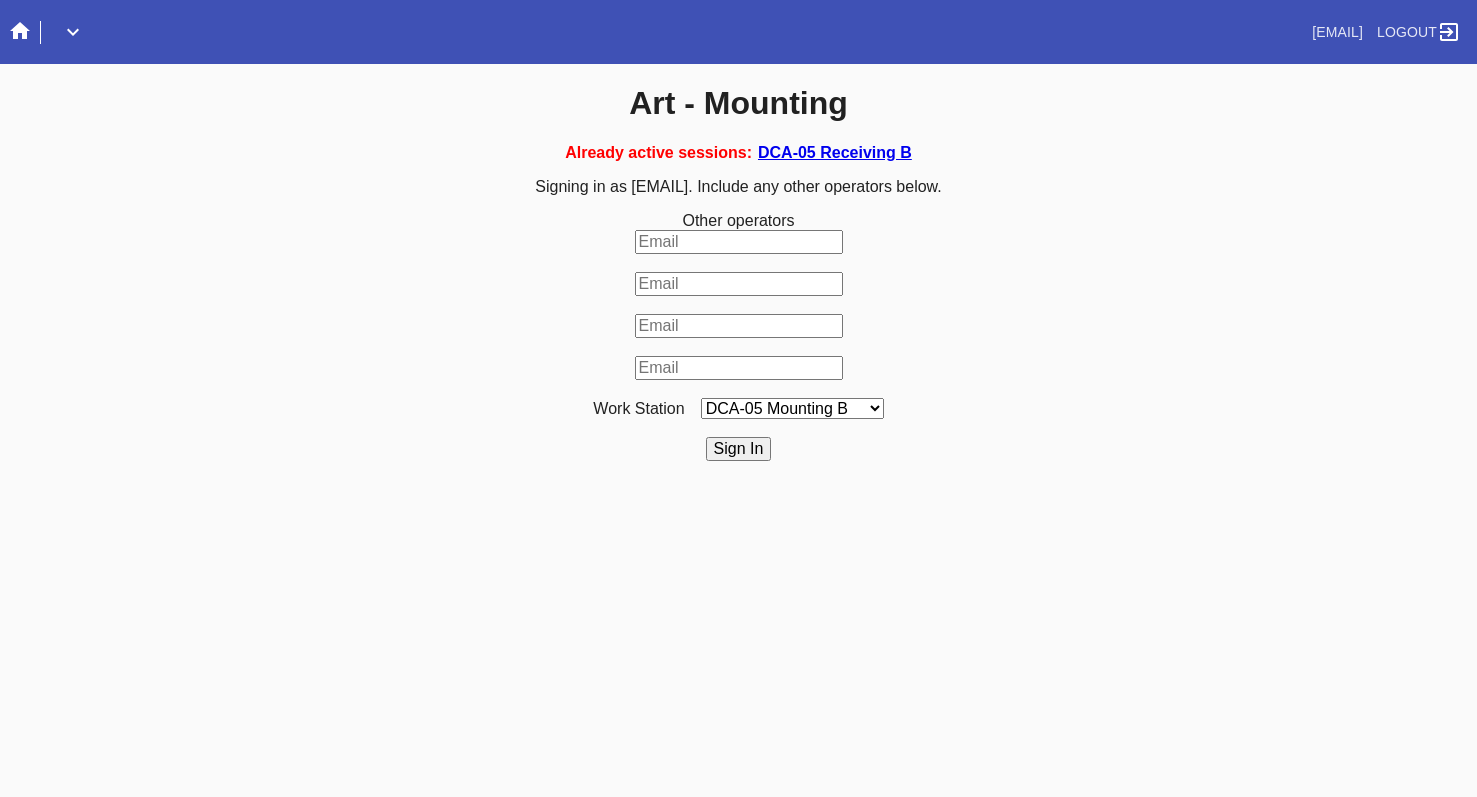 click on "LEX-01 AL2-M2
LEX-01 AL5-M13
LAS-01 Art Cell 7 - M1
LEX-01 AL5-M14
LAS-01 Art Cell 4 - M1
LEX-01 AL4-M3
LEX-01 AL5-M1
LEX-01 AL5-M15
LEX-01 AL5-M17
LAS-01 Art Cell 8 - M1
LEX-01 AL5-M16
LEX-01 AL1-M1
LEX-01 AL5-M2
LEX-01 AC2-M2
LEX-01 AL5-M18
LAS-01 Art Cell 1 - M1
LEX-01 AL1-M2
LEX-01 AL5-M3
LEX-01 AL1-M3
LEX-01 AL4-M1
LEX-01 AL5-M4
LAS-01 Art Cell 5 - M1
LEX-01 AL1-M4
LEX-01 AL4-M2
LEX-01 AL5-M5
LEX-01 AC1-M1
LEX-01 AL4-M4
LEX-01AL5-M6
LEX-01 AC2-M1
LEX-01 AL4-M5
LEX-01 AL4-M6
LEX-01 AL5-M7
LAS-01 Art Cell 2 - M1
LEX-01 AL4-M7
LEX-01 AC3-M1
LEX-01 AL5-M8
LEX-01 AL5-M9
LEX-01 AC4-M1
LAS-01 Art Cell 6 - M1
LEX-01 AL4-M8
LEX-01 AL5-M10
LEX-01 AL5-M11
DCA-05 Mounting A
DCA-05 Mounting B
DCA-05 Mounting C
DCA-05 Mounting D
LEX-01 AL5-M12
LAS-01 Art Cell 3 - M1
DCA-05 Mounting E
DCA-05 Mounting F
DCA-05 Mounting G
DCA-05 Mounting H
LEX-01 AL3-M1
LEX-01 AL3-M2
LEX-01 AL3-M3
LEX-01 AL3-M4
LEX-01 AL2-M1" at bounding box center (792, 408) 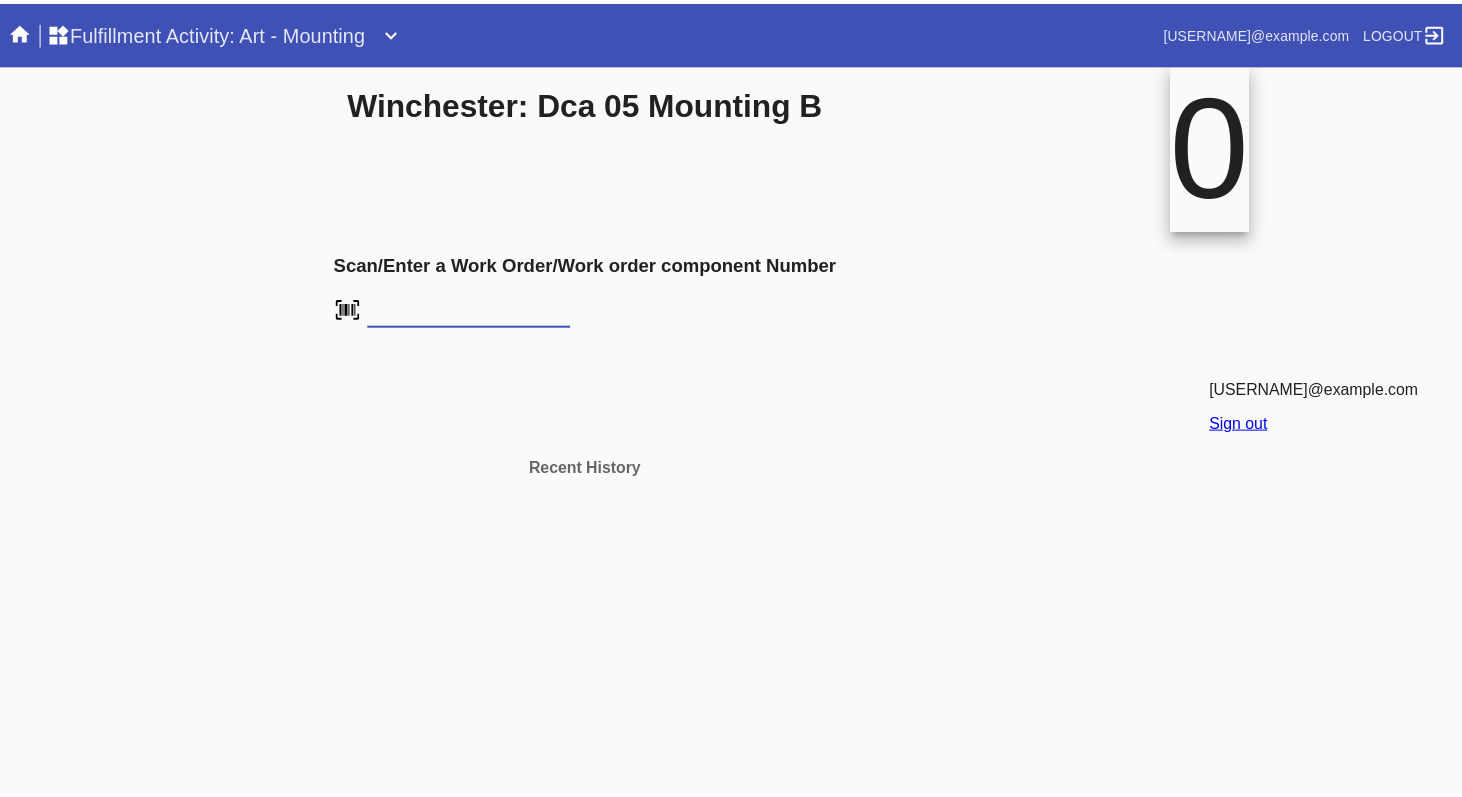 scroll, scrollTop: 0, scrollLeft: 0, axis: both 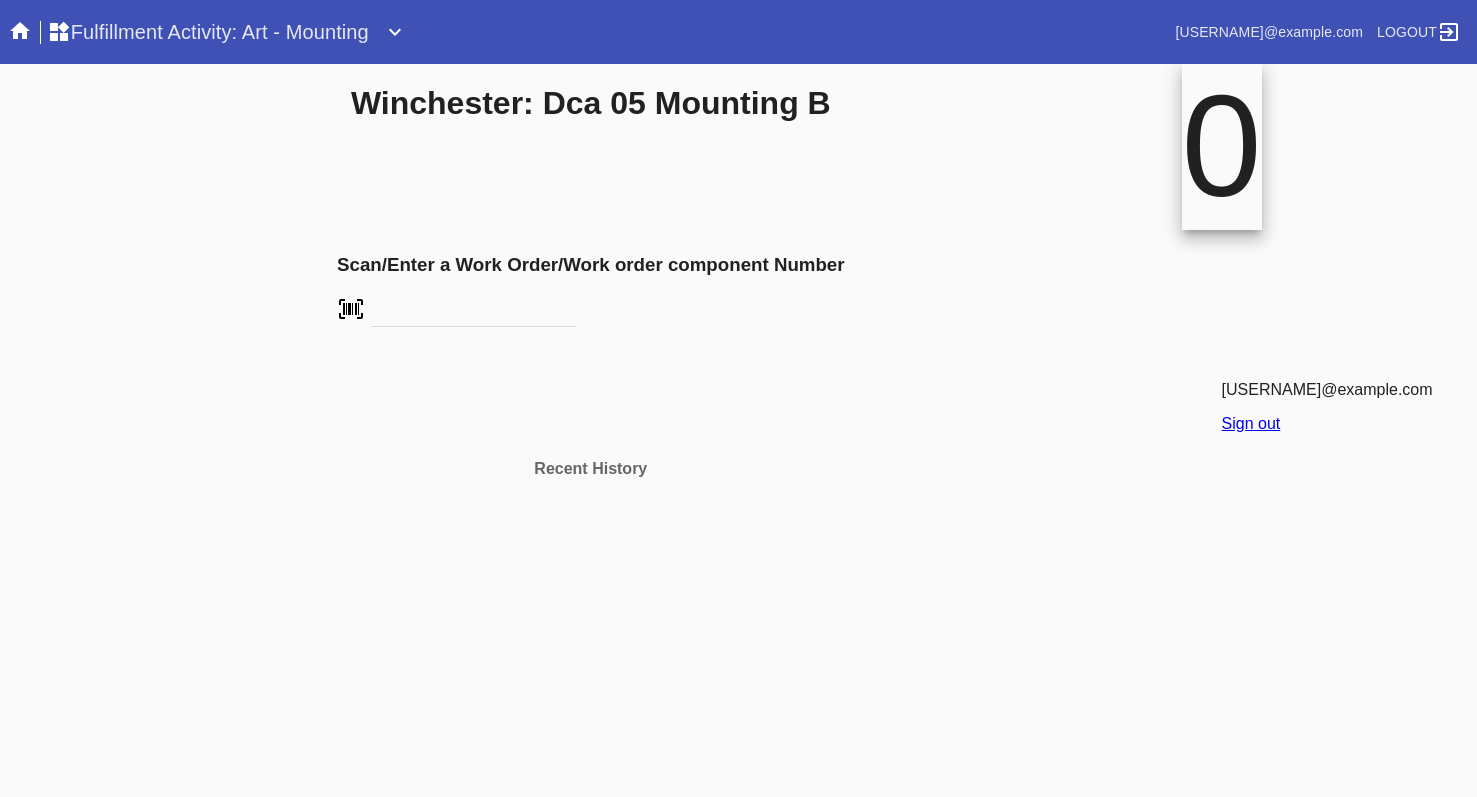 click on "Fulfillment Activity: Art - Mounting" at bounding box center [208, 32] 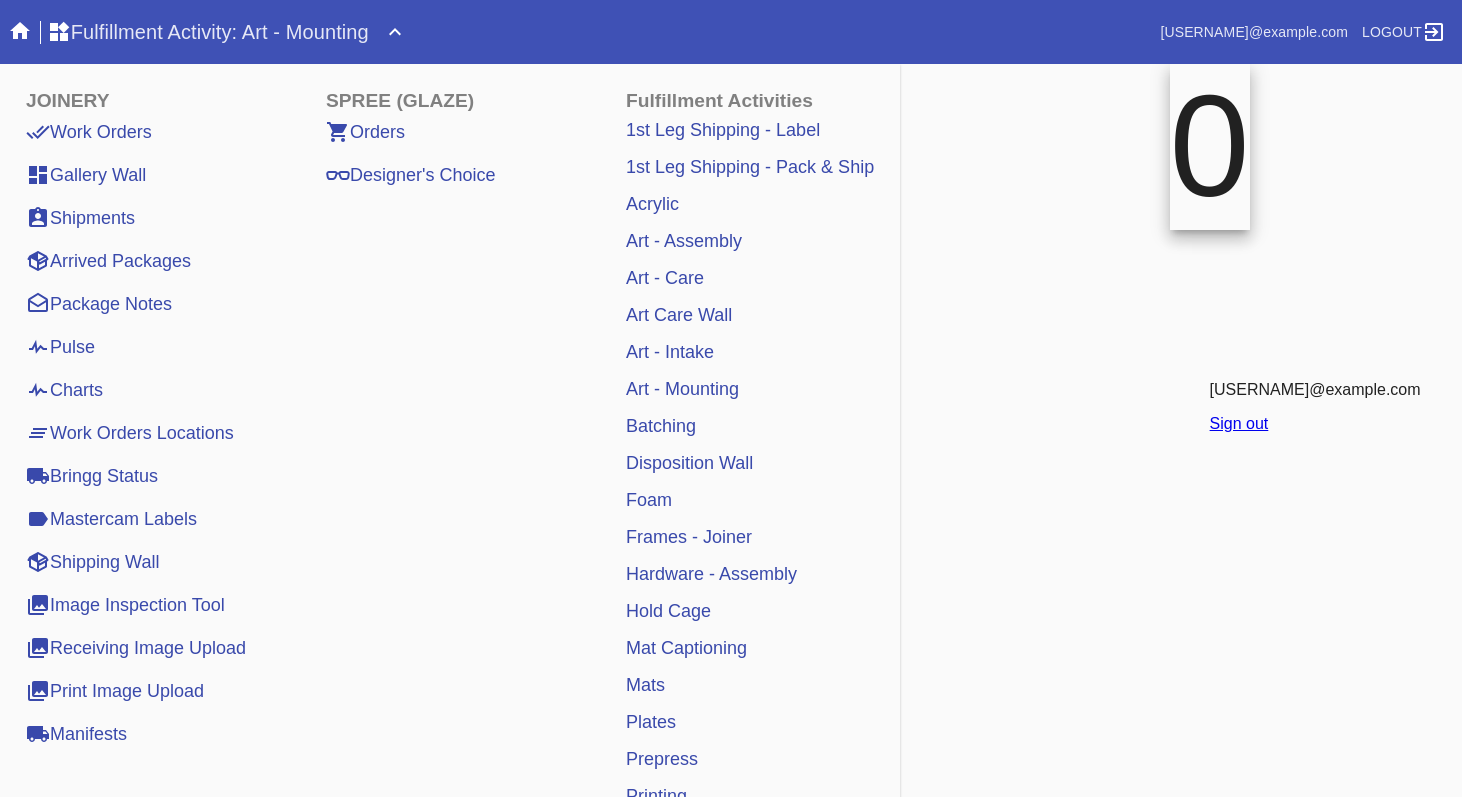 click on "Art - Assembly" at bounding box center [684, 241] 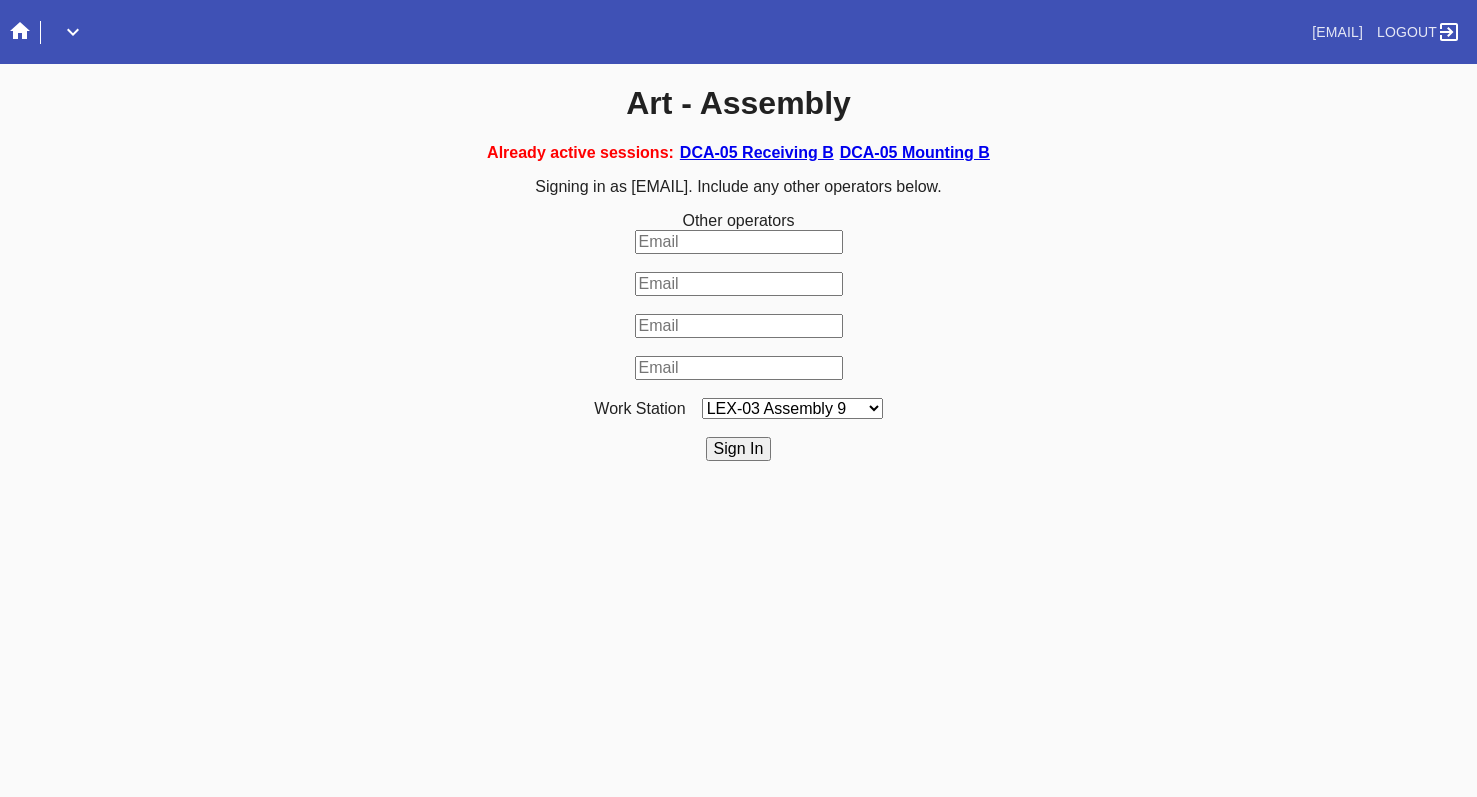 scroll, scrollTop: 0, scrollLeft: 0, axis: both 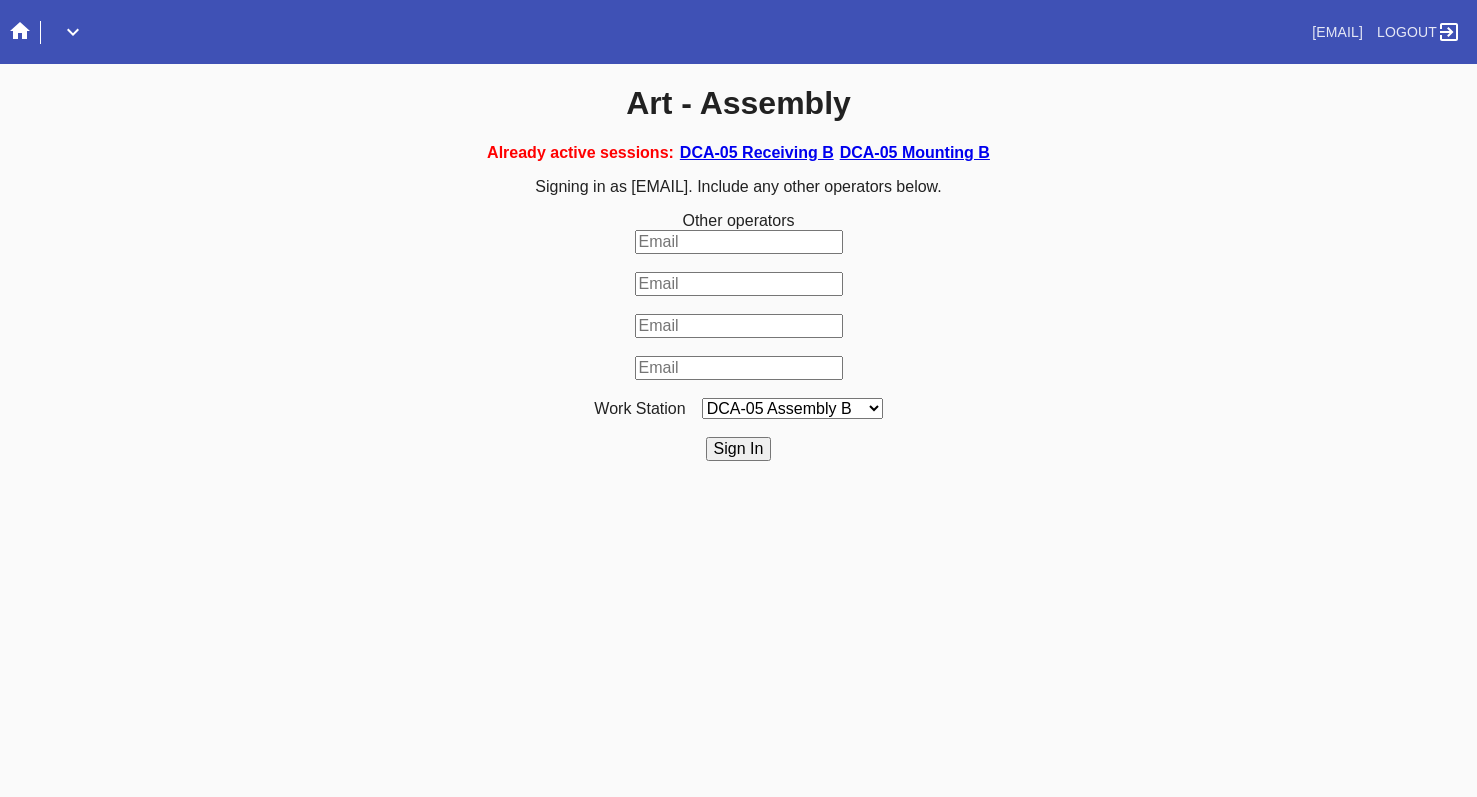 click on "LEX-03 Assembly 9
LEX-01 Assembly B-1
LEX-01 AL5-A3
LEX-01 Assembly A-1
LEX-01 Assembly C-1
LEX-01 Assembly D-1
LEX-01 Assembly E-1
LEX-01 AL2-A2
LAS-01 Art Cell 7 - A1
LEX-01 AL5-A4
LEX-03 Assembly 10
LEX-03 Assembly 11
LAS-01 Art Cell 4 - A1
LEX-03 Assembly 12
LEX-01 AC2-A1
LAS-01 Art Cell 8 - A1
LEX-01 AL5-A1
LEX-03 Assembly 13
LAS-01 Art Cell 1 - A1
LEX-03 Assembly 14
LEX-03 Assembly 15
LEX-01 AL1-A4
LEX-03 Assembly 16
LAS-01 Art Cell 5 - A1
LEX-01 AL1-A1
LEX-01 AL1-A2
LEX-01 AL4-A2
LEX-01 Assembly F-1
LEX-01 AL1-A3
LAS-01 Art Cell 2 - A1
ELP-01 Assembly A-1
ELP-01 Assembly B-1
ELP-01 Assembly C-1
ELP-01 Assembly D-1
ELP-01 Assembly E-1
ELP-01 Assembly F-1
ELP-01 Assembly G-1
ELP-01 Assembly H-1
LEX-03 Assembly 2
LEX-03 Assembly 3
LEX-03 Assembly 4
LEX-03 Assembly 6
LEX-03 Assembly 7
LEX-03 Assembly 8
LEX-01 AL4-A1
LEX-01 AC1-A1
LAS-01 Art Cell 6 - A1
LEX-03 Assembly 1
LEX-03 Assembly 5
DCA-05 Assembly A" at bounding box center [792, 408] 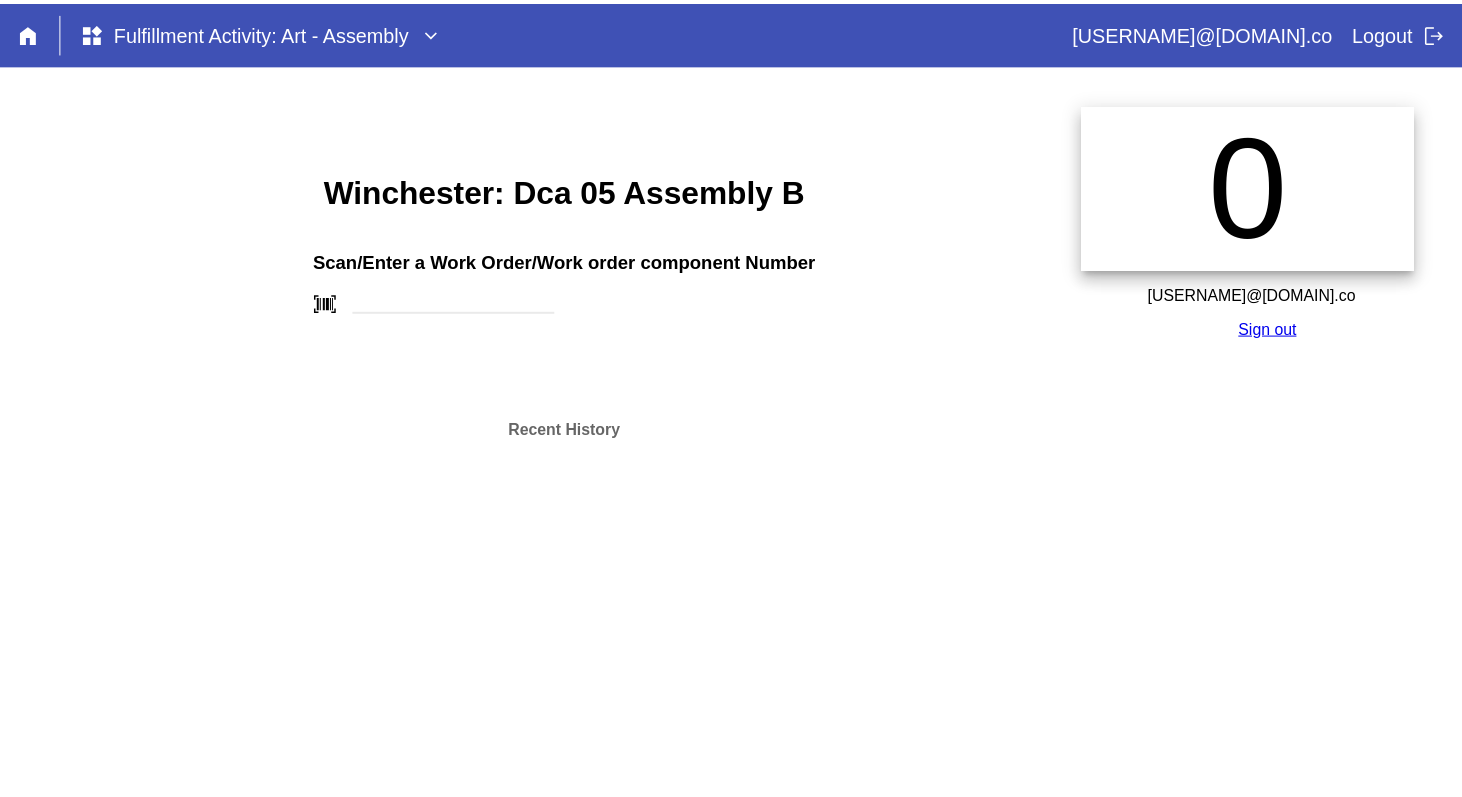 scroll, scrollTop: 0, scrollLeft: 0, axis: both 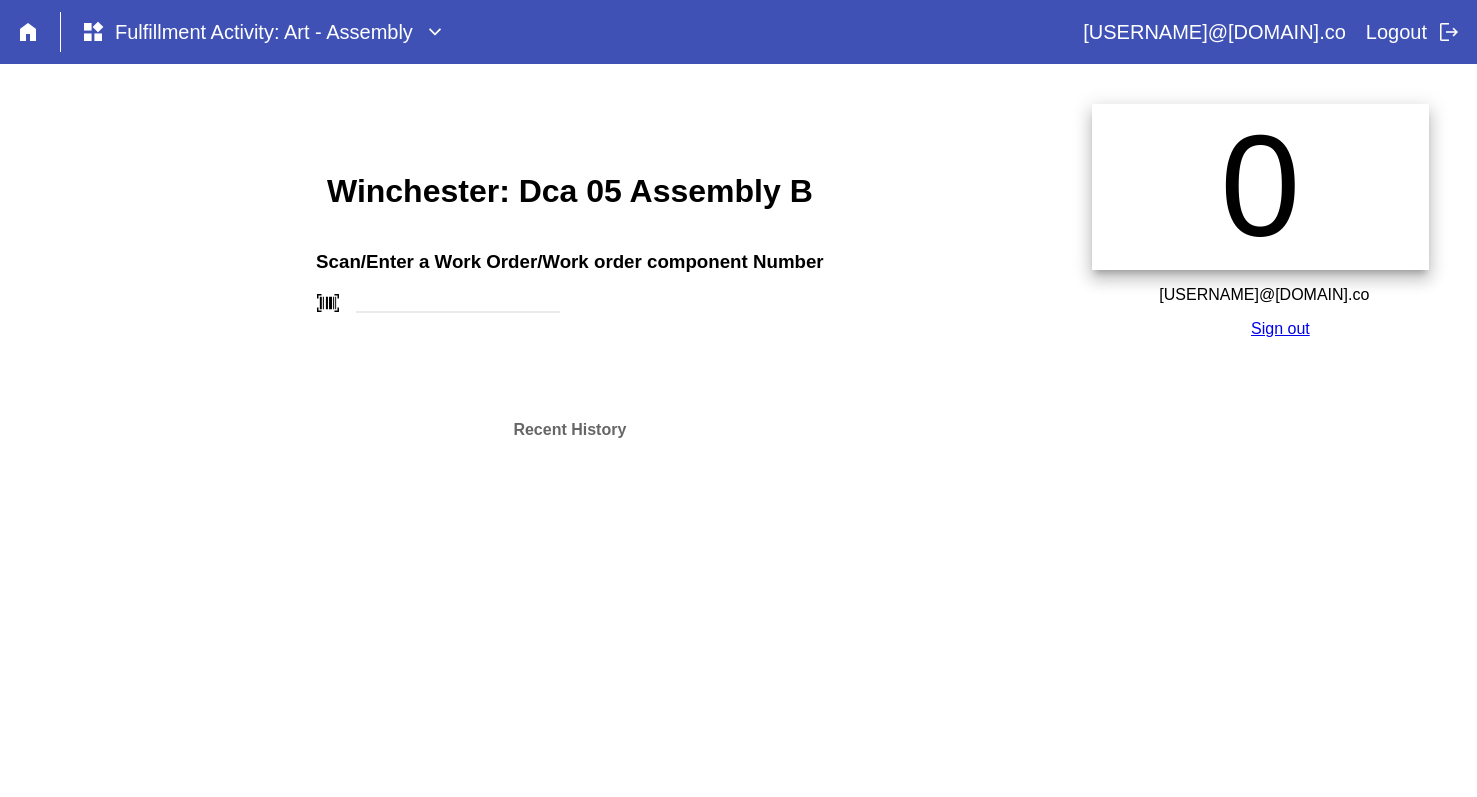 click on "widgets Fulfillment Activity: Art - Assembly" at bounding box center [247, 32] 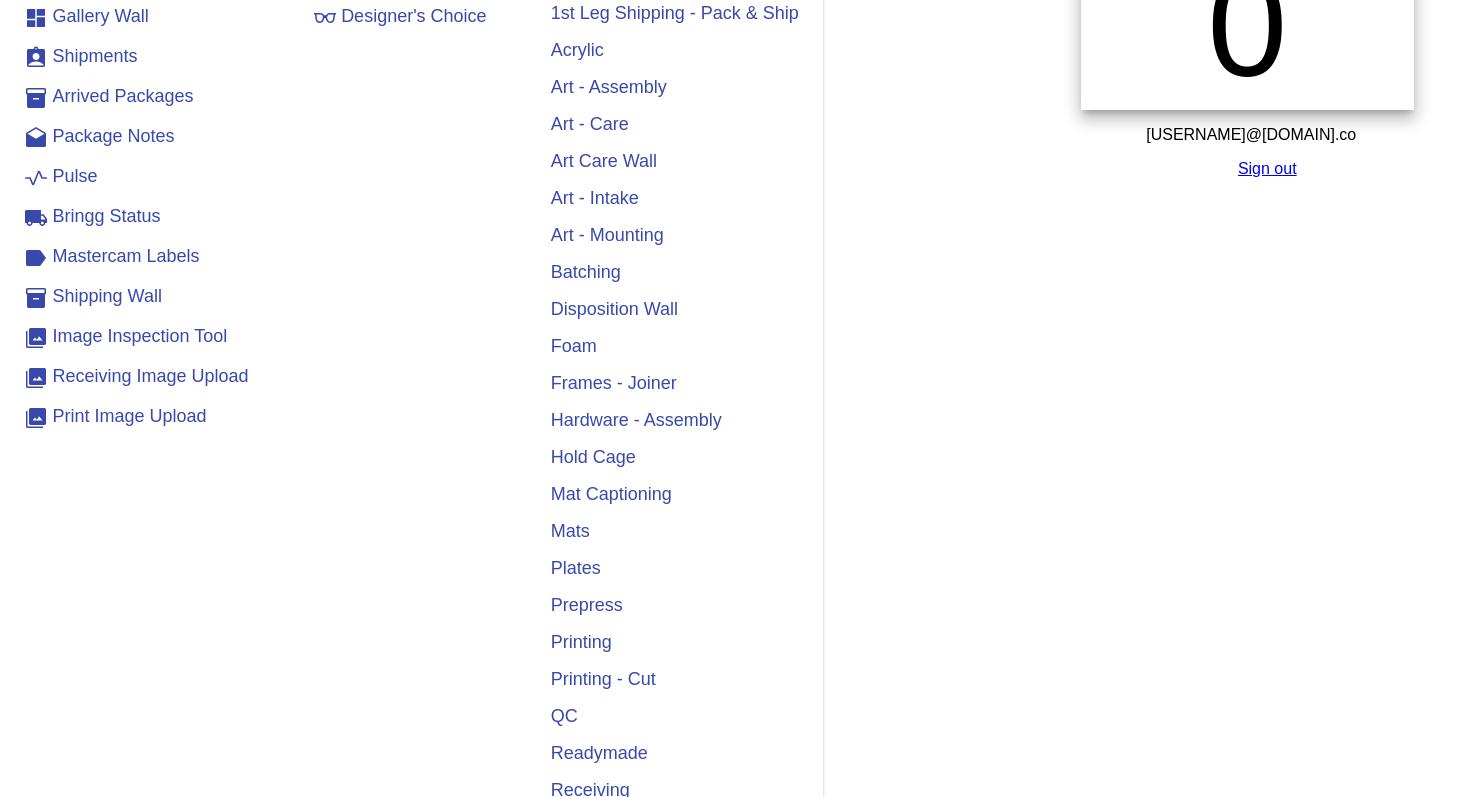 scroll, scrollTop: 486, scrollLeft: 0, axis: vertical 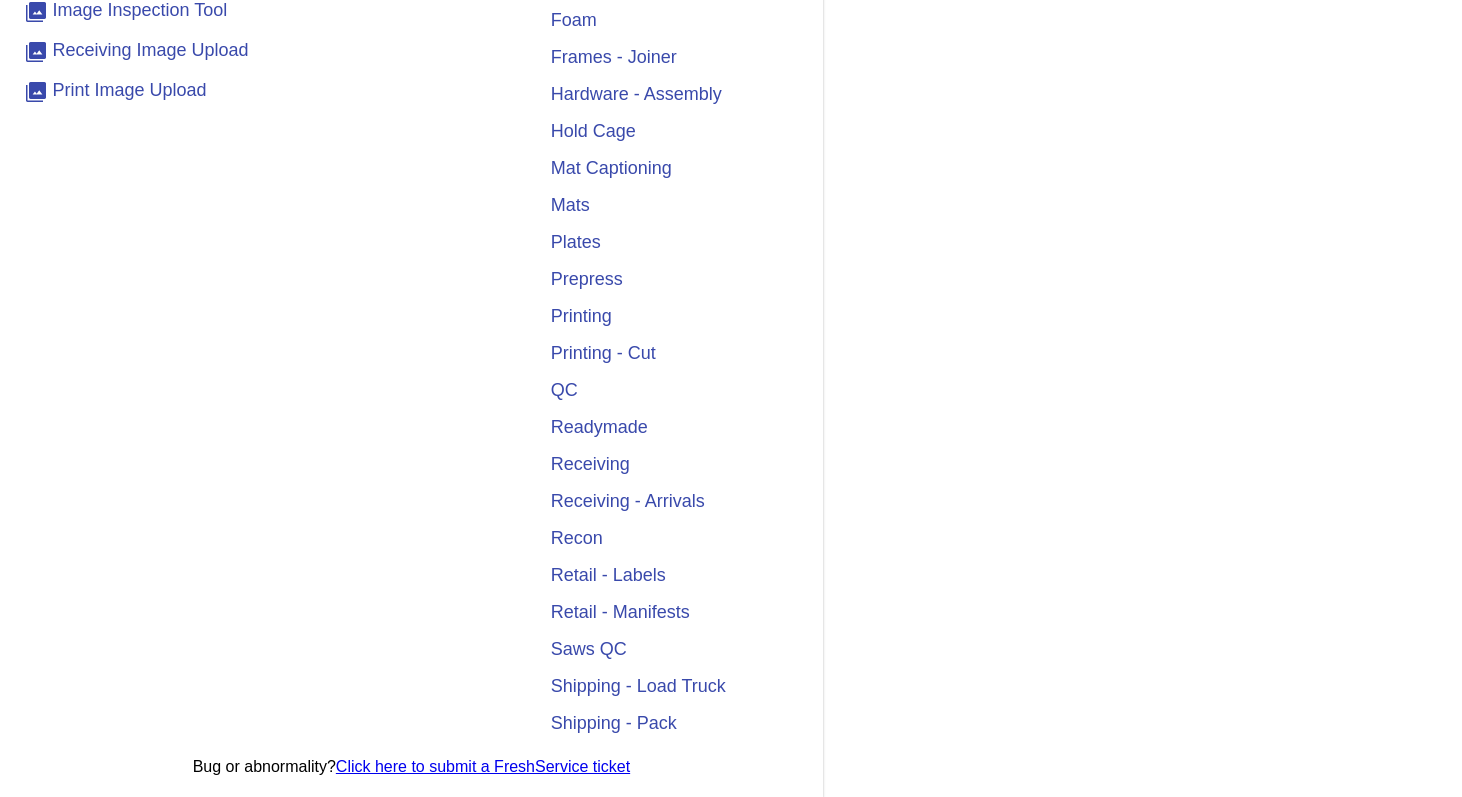 click on "QC" at bounding box center [675, 390] 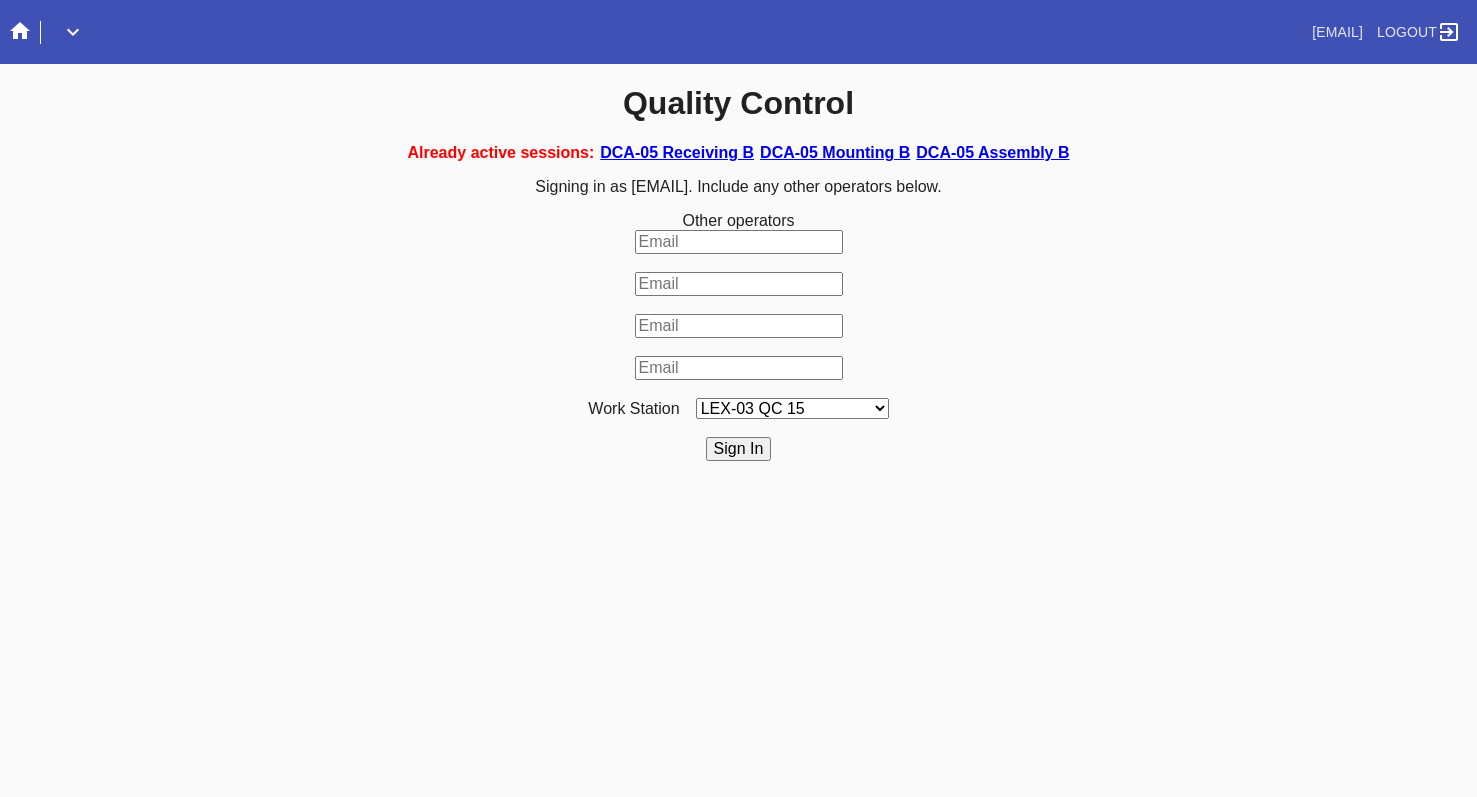 scroll, scrollTop: 0, scrollLeft: 0, axis: both 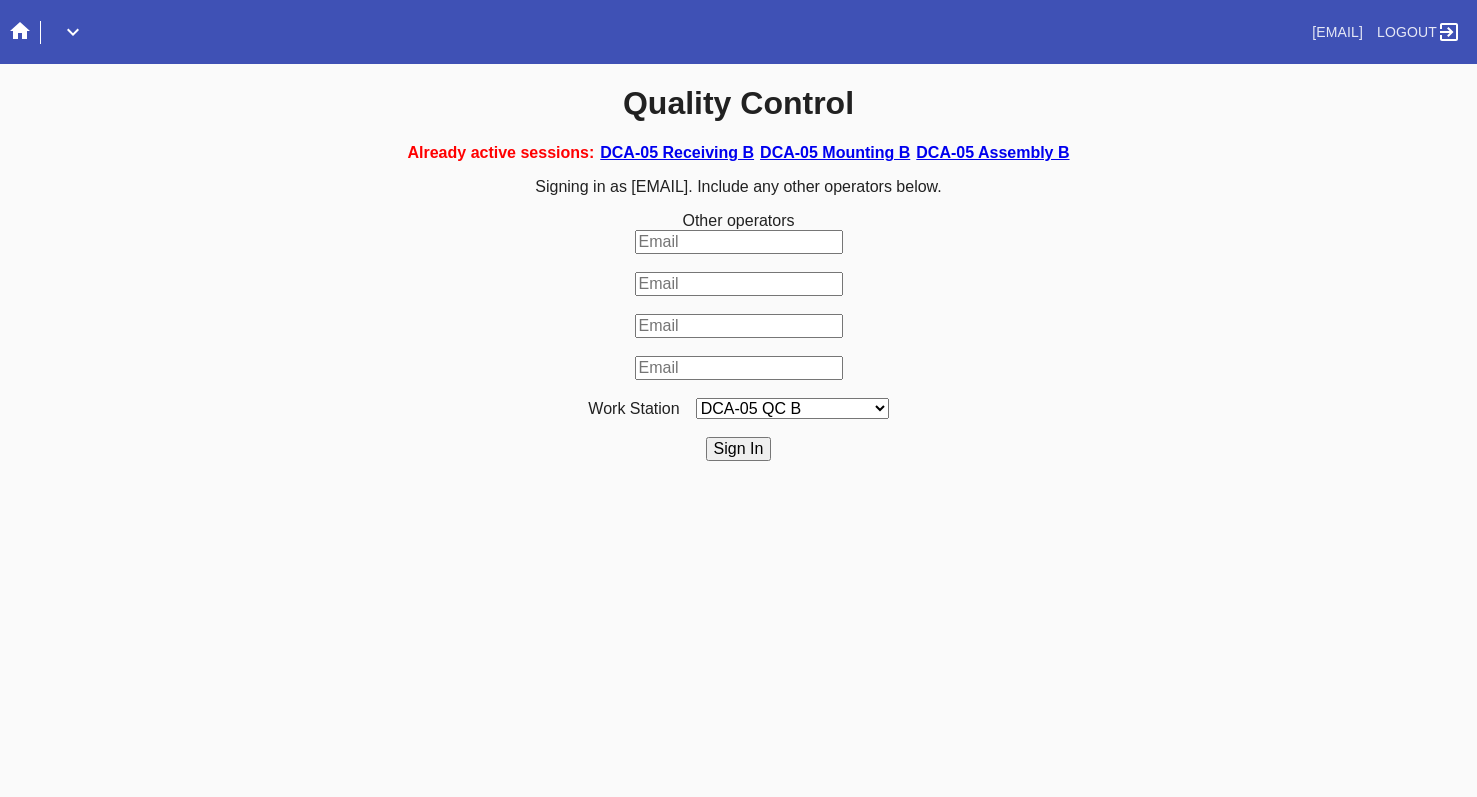 click on "LEX-03 QC 15
LEX-01 AC1-Q1
LEX-01 QC A-2
LEX-01 QC B-2
LAS-01 Art Cell 3 - QC1
LEX-01 AC2-Q1
LEX-01 AC3-Q1
LAS-01 Art Cell 7 - QC1
LEX-01 AL2-Q1
LEX-01 AL5-Q1
LEX-01 AC4-Q1
LEX-01 AL5-Q2
LAS-01 Art Cell 4 - QC1
LAS-01 Art Cell 8 - QC1
LAS-01 Art Cell 1 - QC1
LEX-03 QC 9
LEX-01 QC C-2
LEX-01 QC D-2
LEX-01 QC E-2
LEX-01 QC F-2
LAS-01 Art Cell 5 - QC1
LEX-03 QC 10
LEX-01 AL1-Q1
LEX-03 QC 1
LEX-03 QC 11
LAS-01 Art Cell 2 - QC1
LEX-01 AL1-Q2
ELP-01 QC A-2
ELP-01 QC C-2
ELP-01 QC D-2
ELP-01 QC E-2
ELP-01 QC F-2
ELP-01 QC G-2
ELP-01 QC H-2
LEX-03 Ornament QC
LEX-03 QC 12
LEX-03 QC 2
LEX-03 QC 3
LEX-03 QC 4
LEX-03 QC 5
LEX-03 QC 6
LEX-03 QC 7
LEX-03 QC 8
LEX-03 QC 13
DCA-05 QC A
LEX-03 QC 16
DCA-05 QC B
DCA-05 QC C
DCA-05 QC D
LEX-01 AL4-Q1
LAS-01 Art Cell 6 - QC1
DCA-05 QC E
DCA-05 QC F
DCA-05 QC G
DCA-05 QC H
ELP-01 QC B-2
LEX-03 QC 14
LEX-01 AL3-Q1
LEX-01 AL3-Q2" at bounding box center (792, 408) 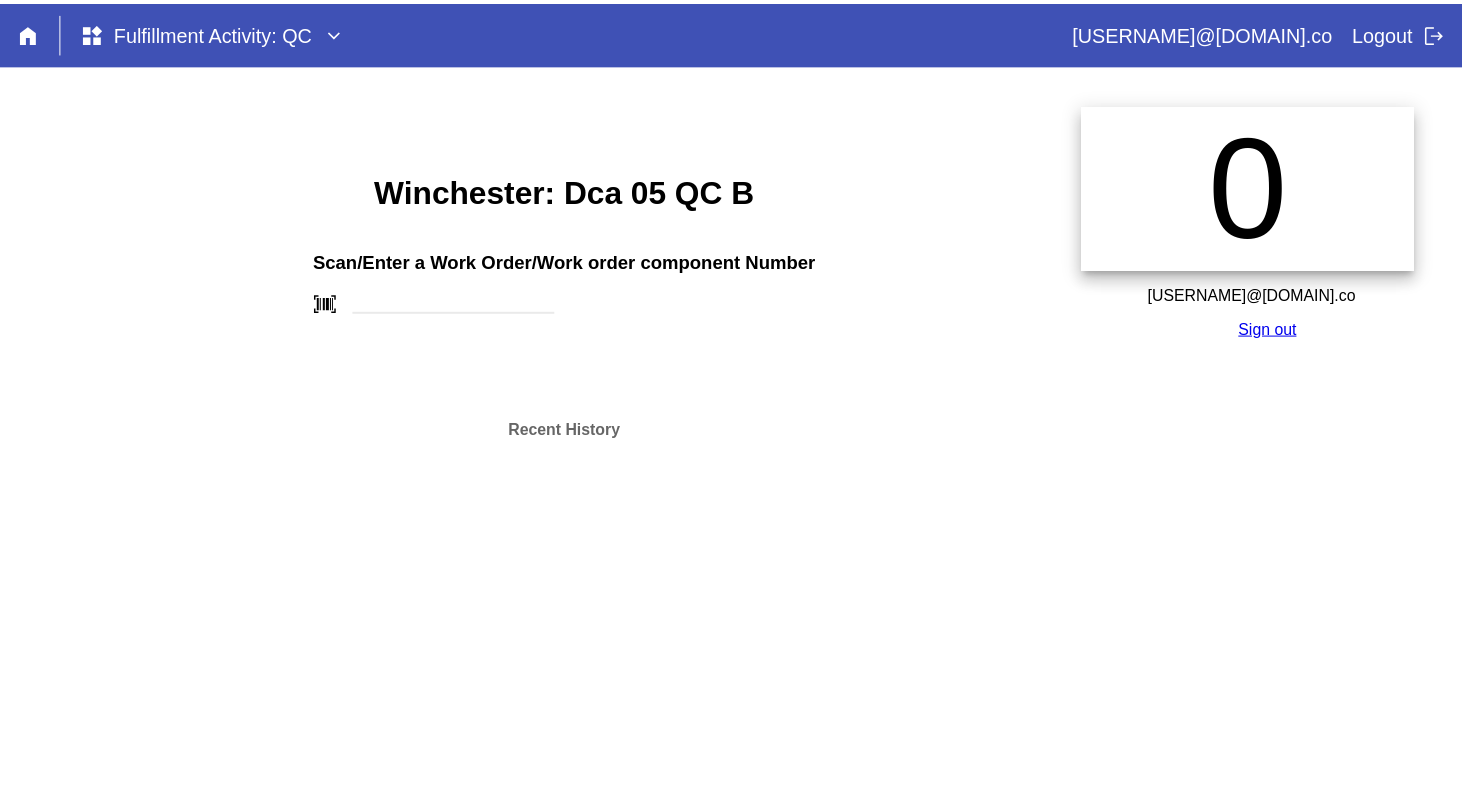 scroll, scrollTop: 0, scrollLeft: 0, axis: both 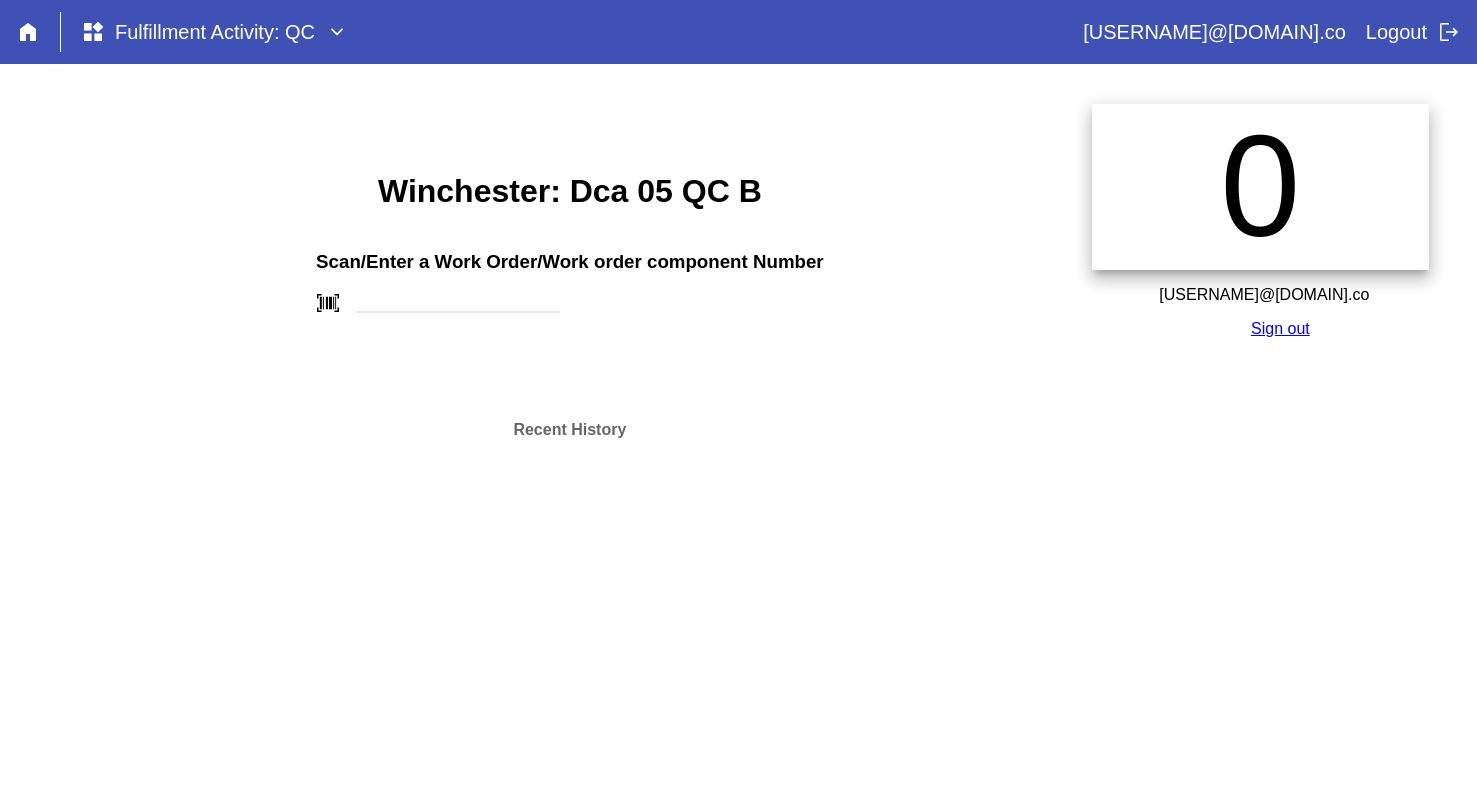click on "widgets Fulfillment Activity: QC expand_more" at bounding box center (215, 32) 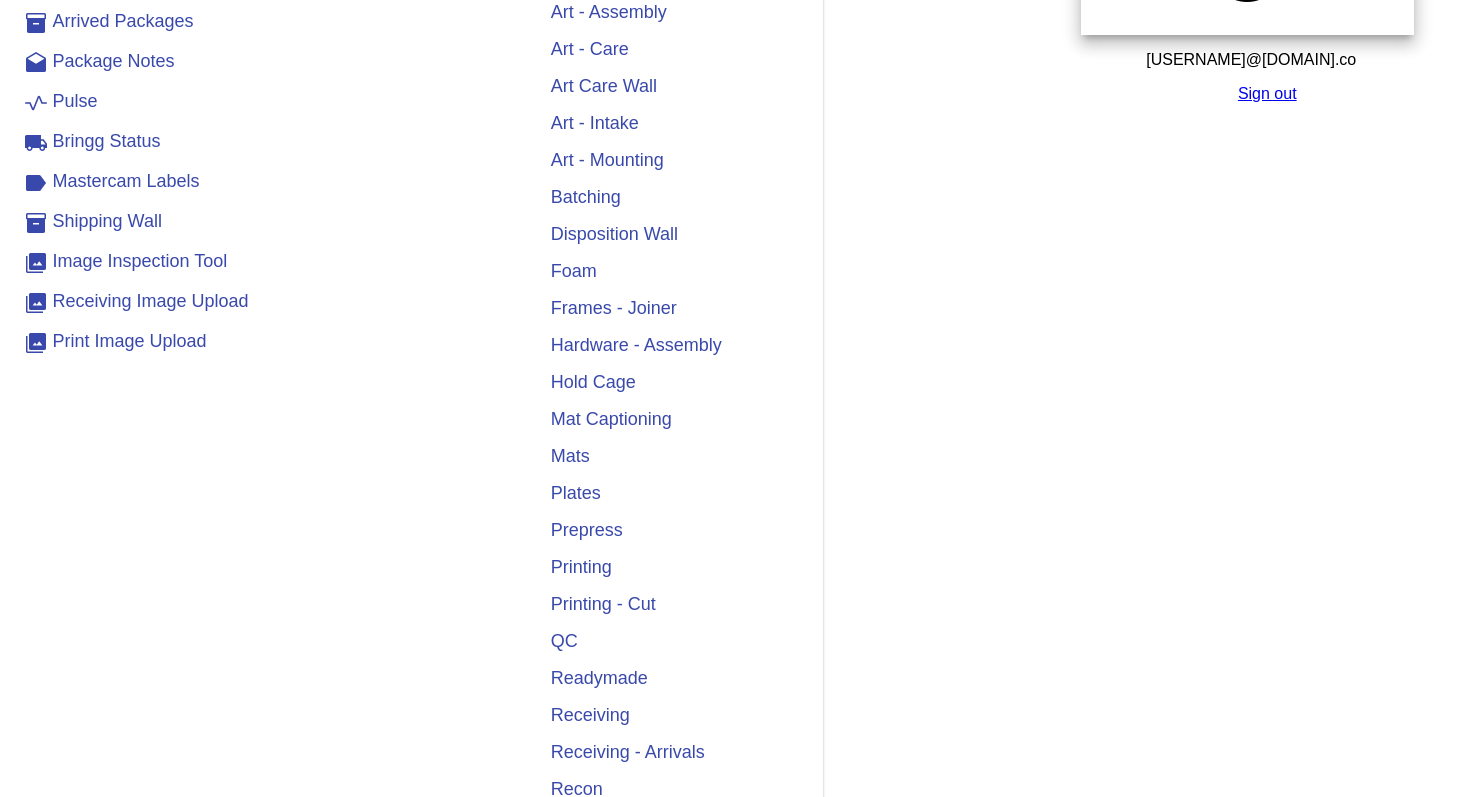 scroll, scrollTop: 486, scrollLeft: 0, axis: vertical 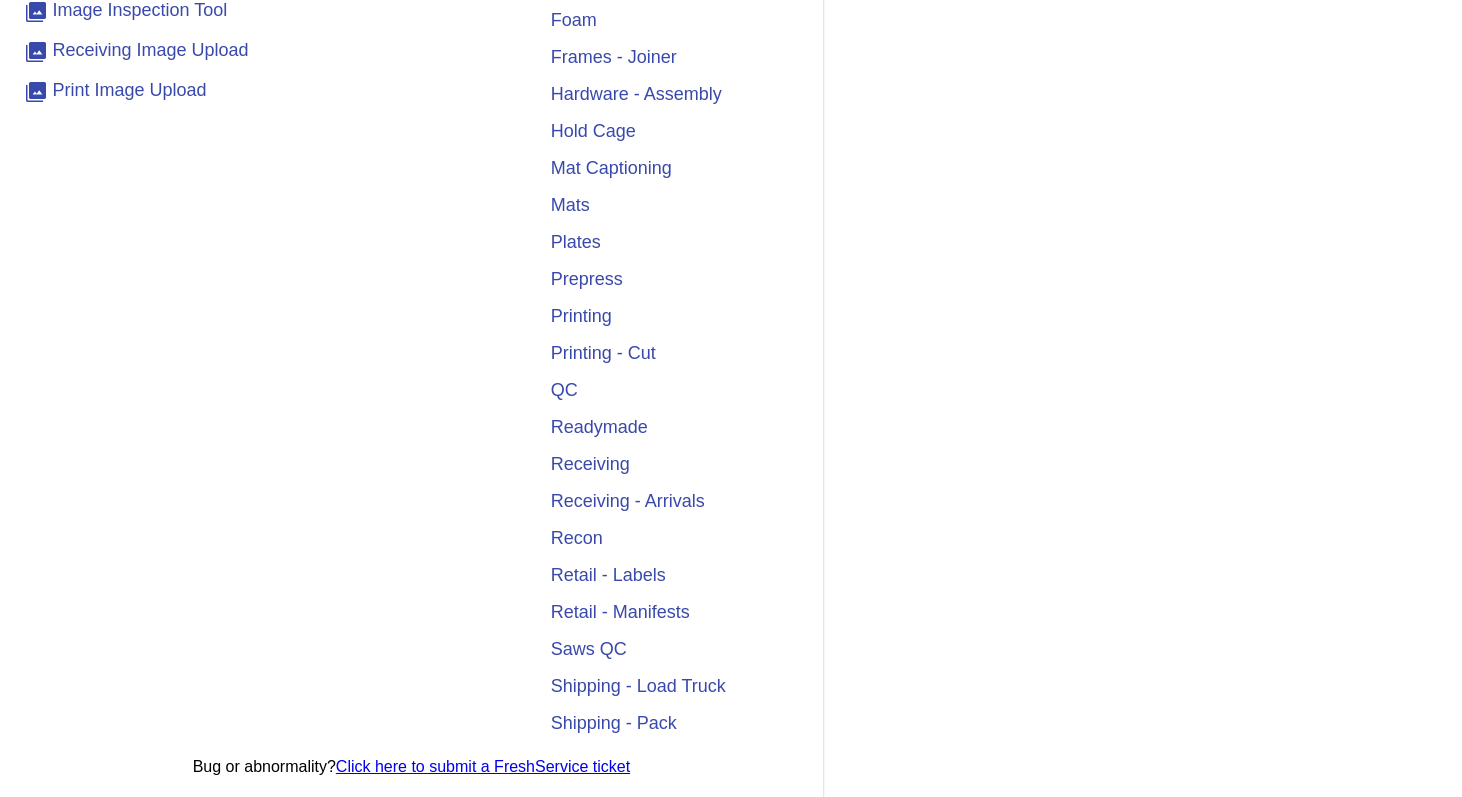 click on "Receiving" at bounding box center (675, 464) 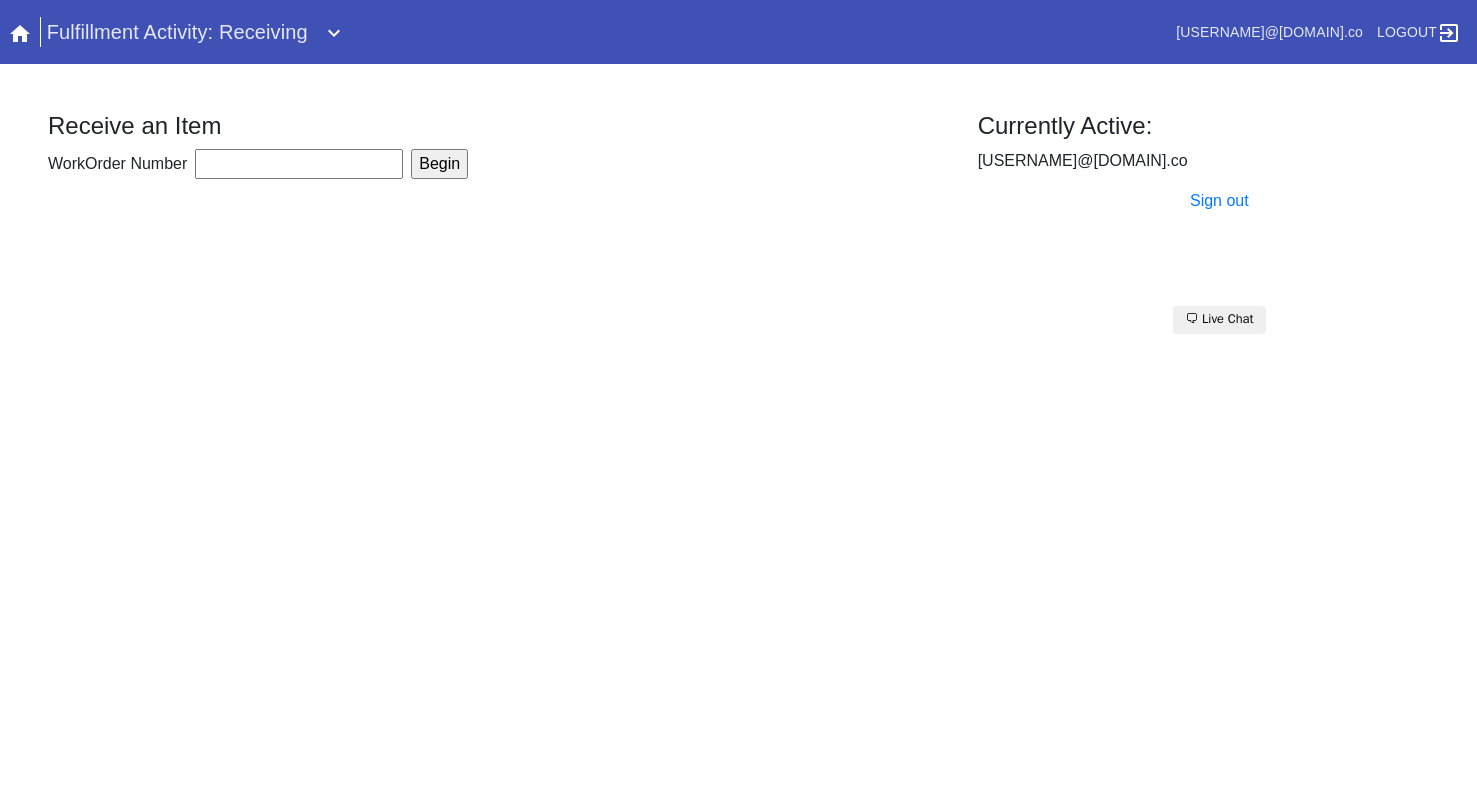 scroll, scrollTop: 0, scrollLeft: 0, axis: both 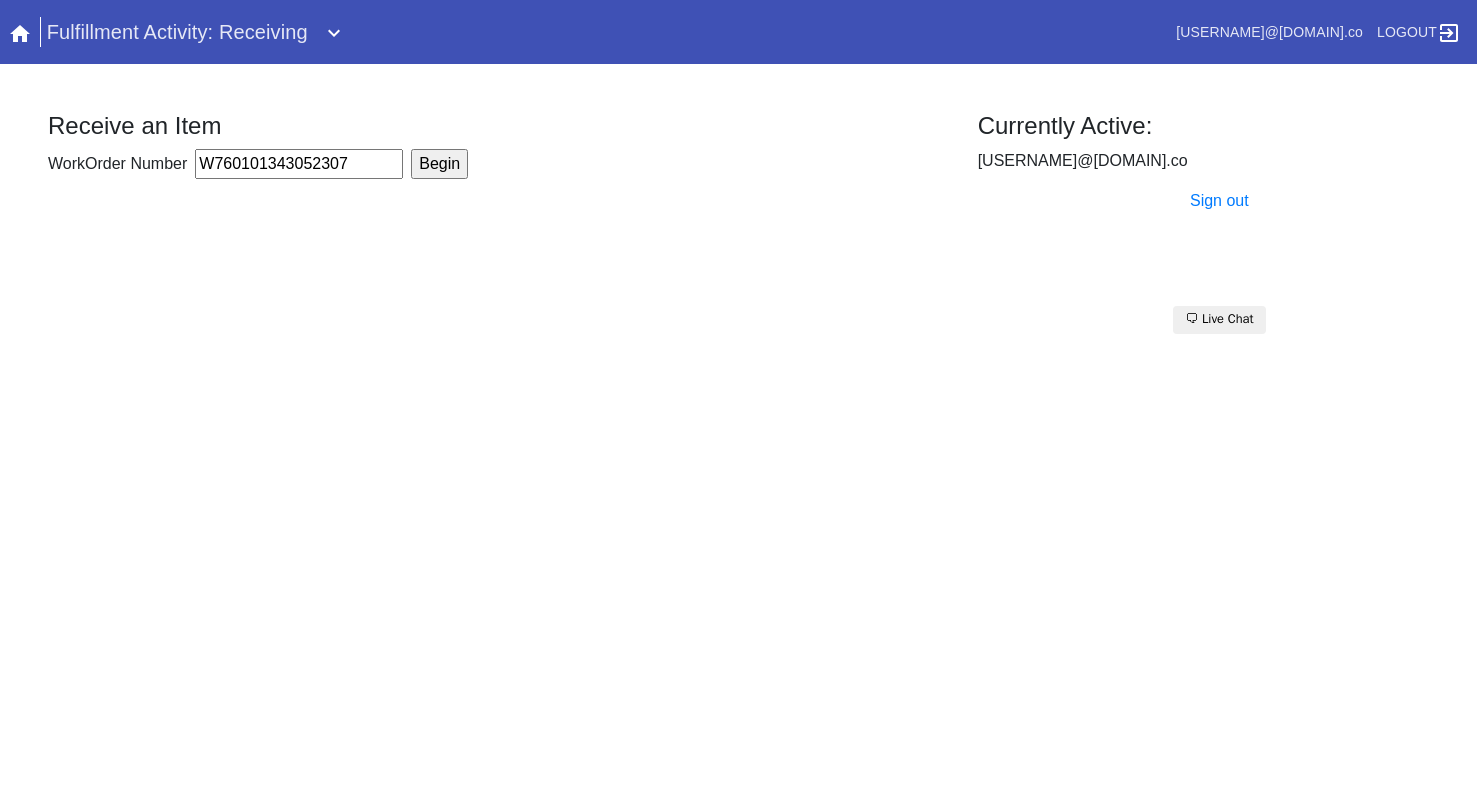 type on "W760101343052307" 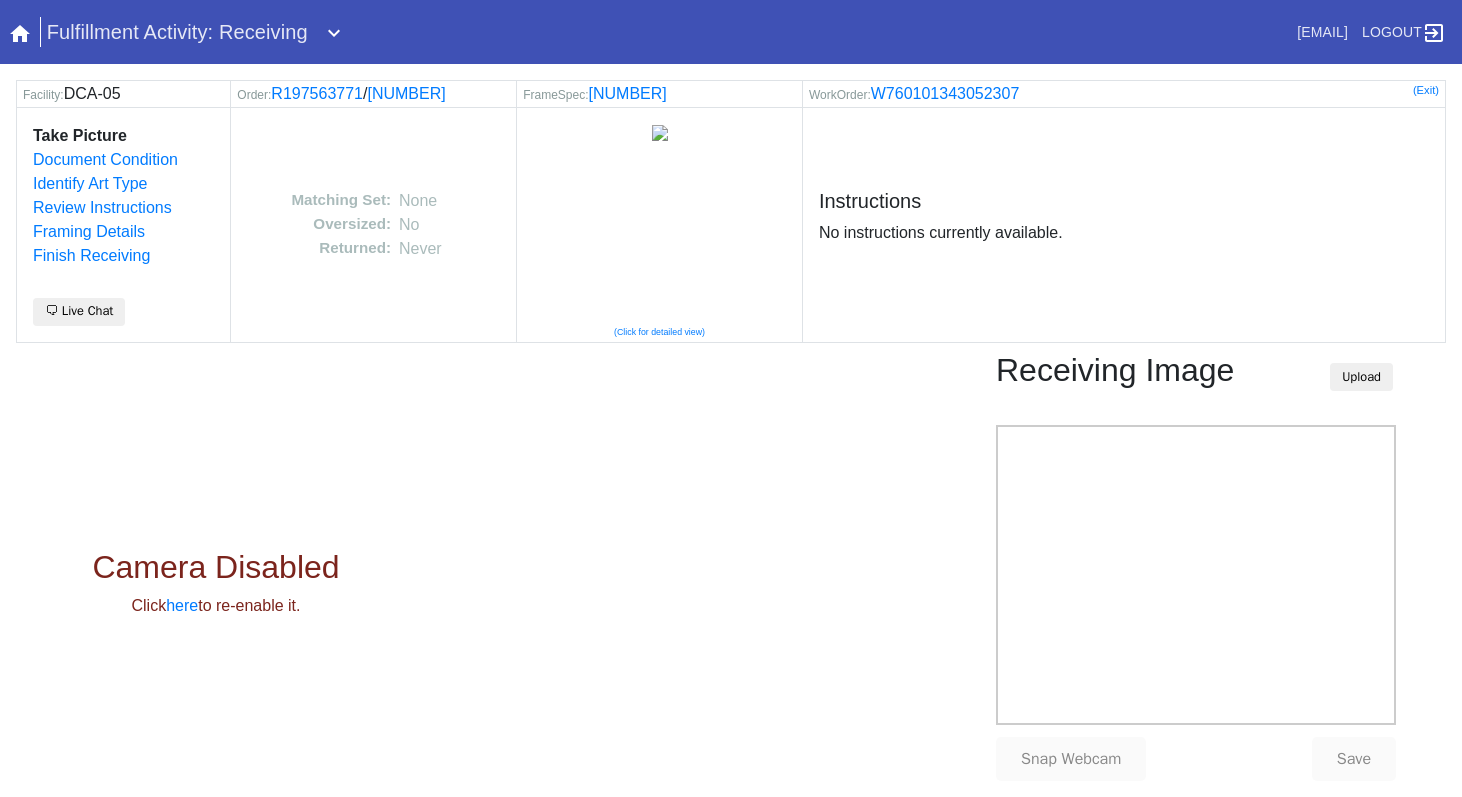 scroll, scrollTop: 0, scrollLeft: 0, axis: both 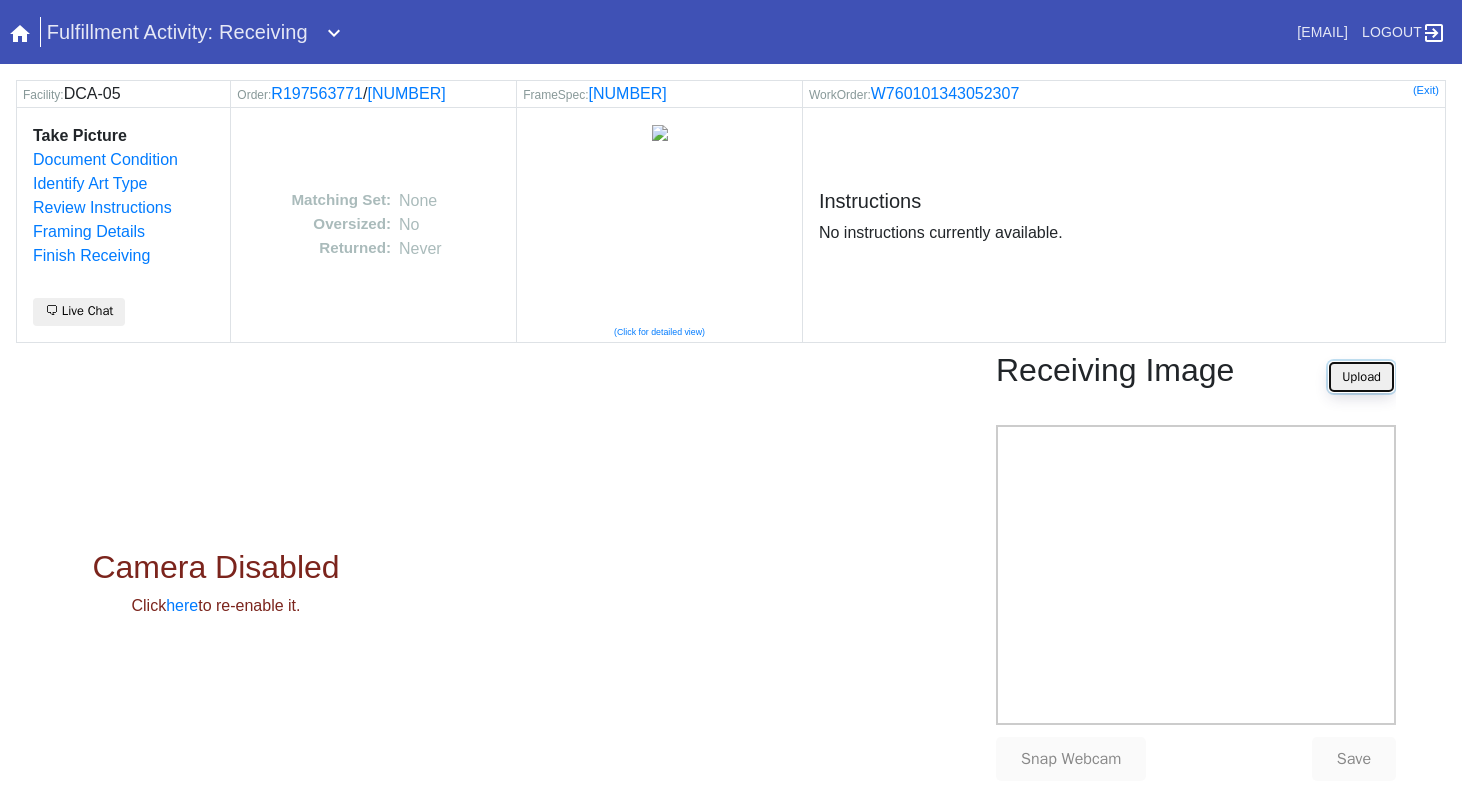 click on "Upload" at bounding box center [1361, 377] 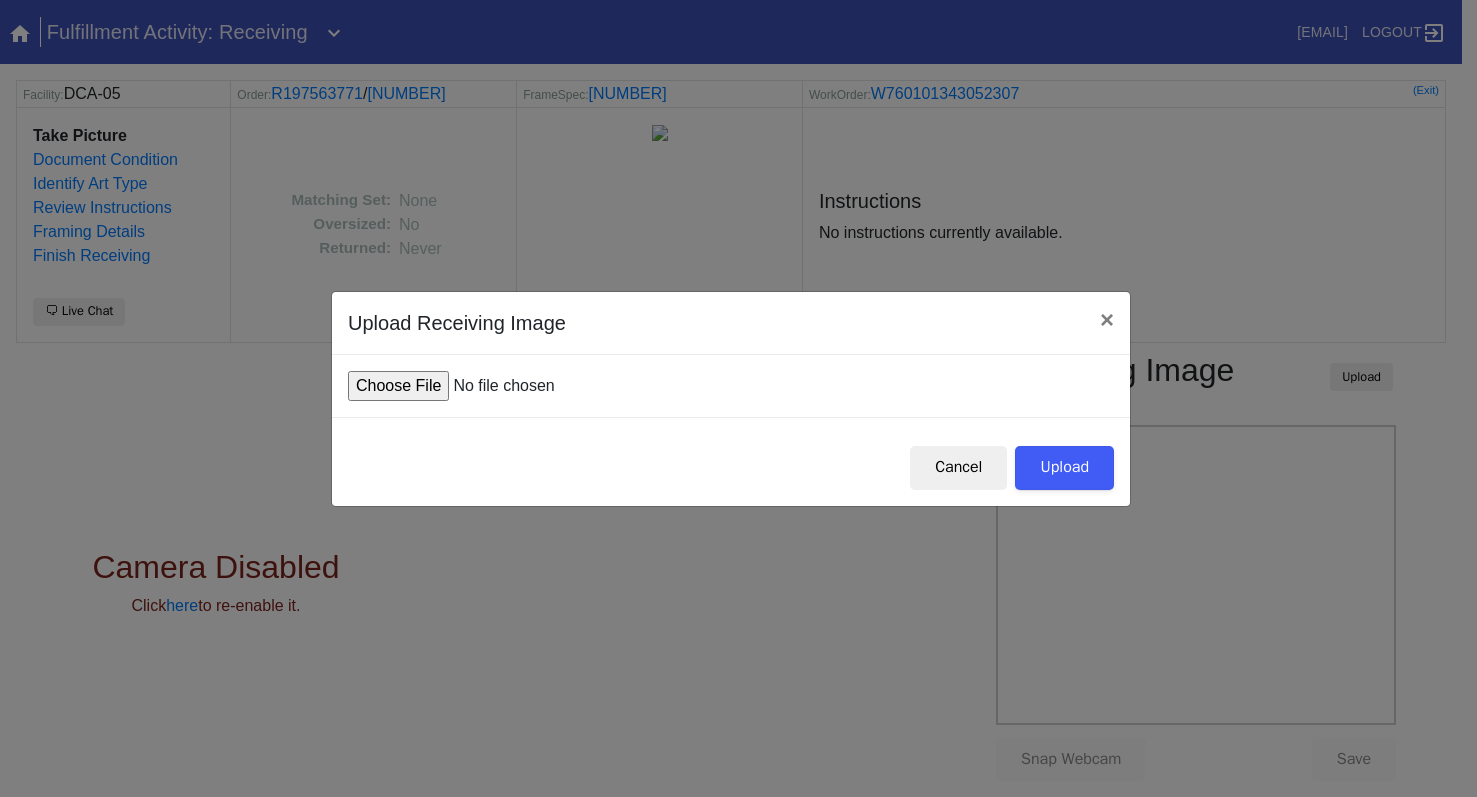 click at bounding box center [499, 386] 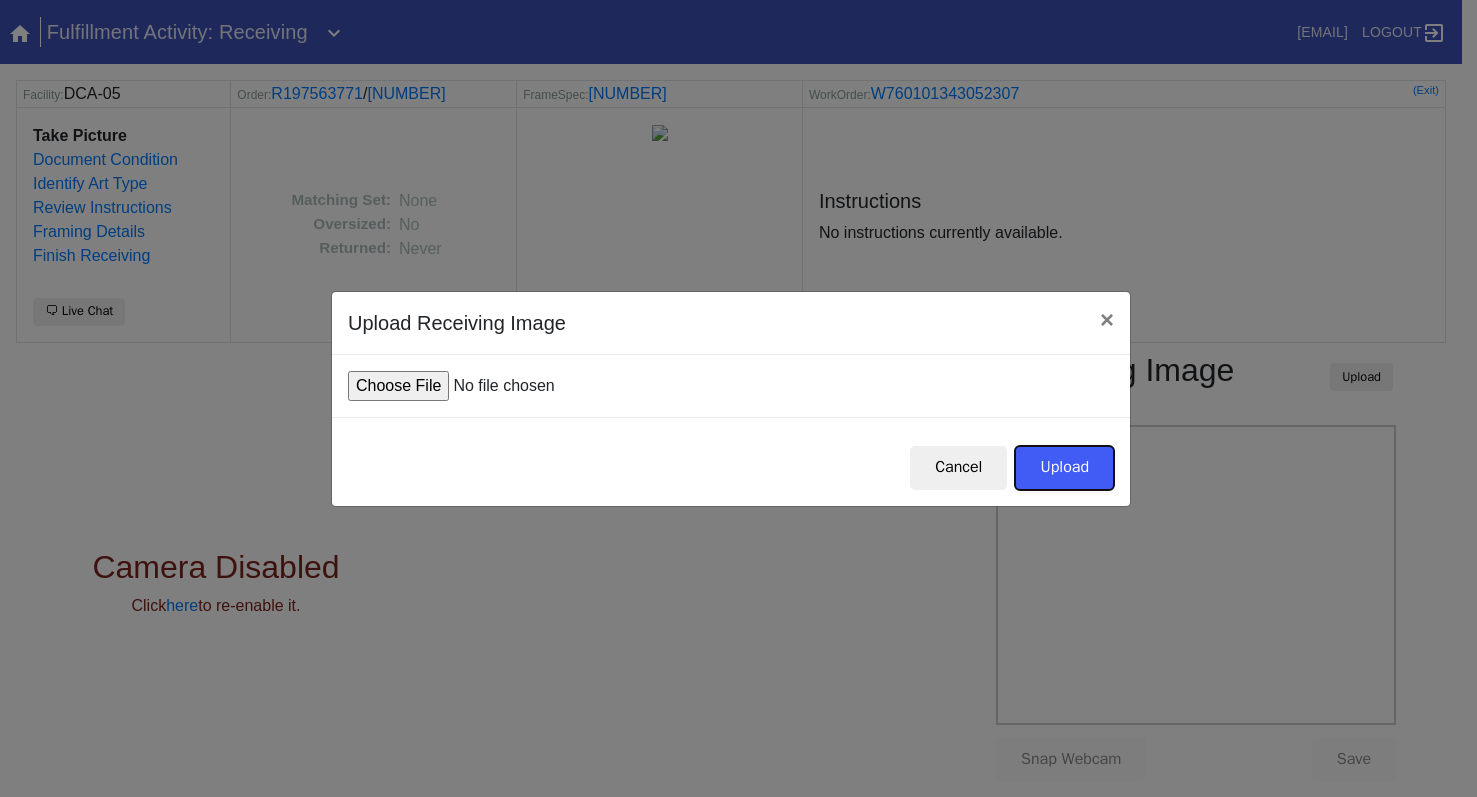click on "Upload" at bounding box center [1064, 468] 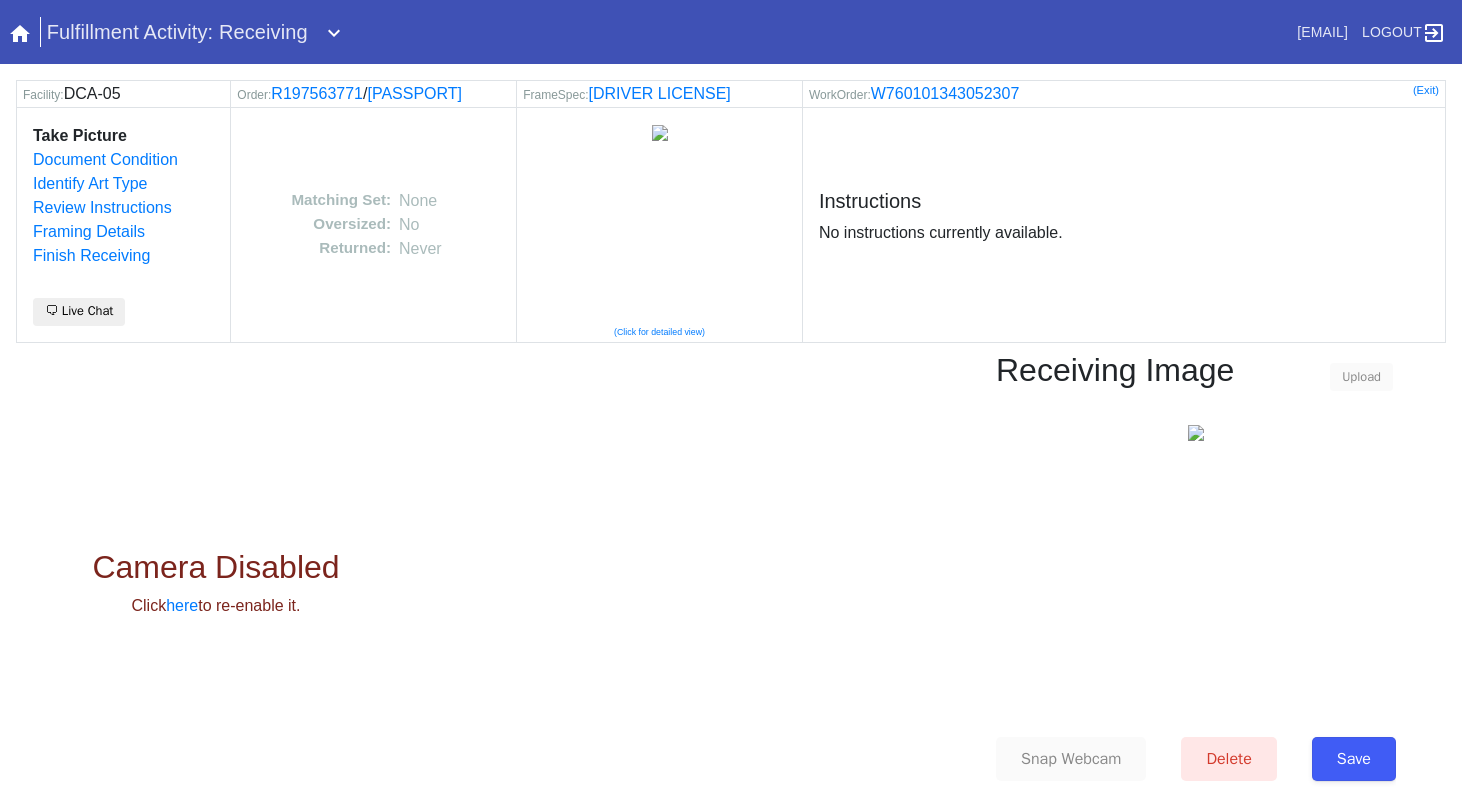 scroll, scrollTop: 0, scrollLeft: 0, axis: both 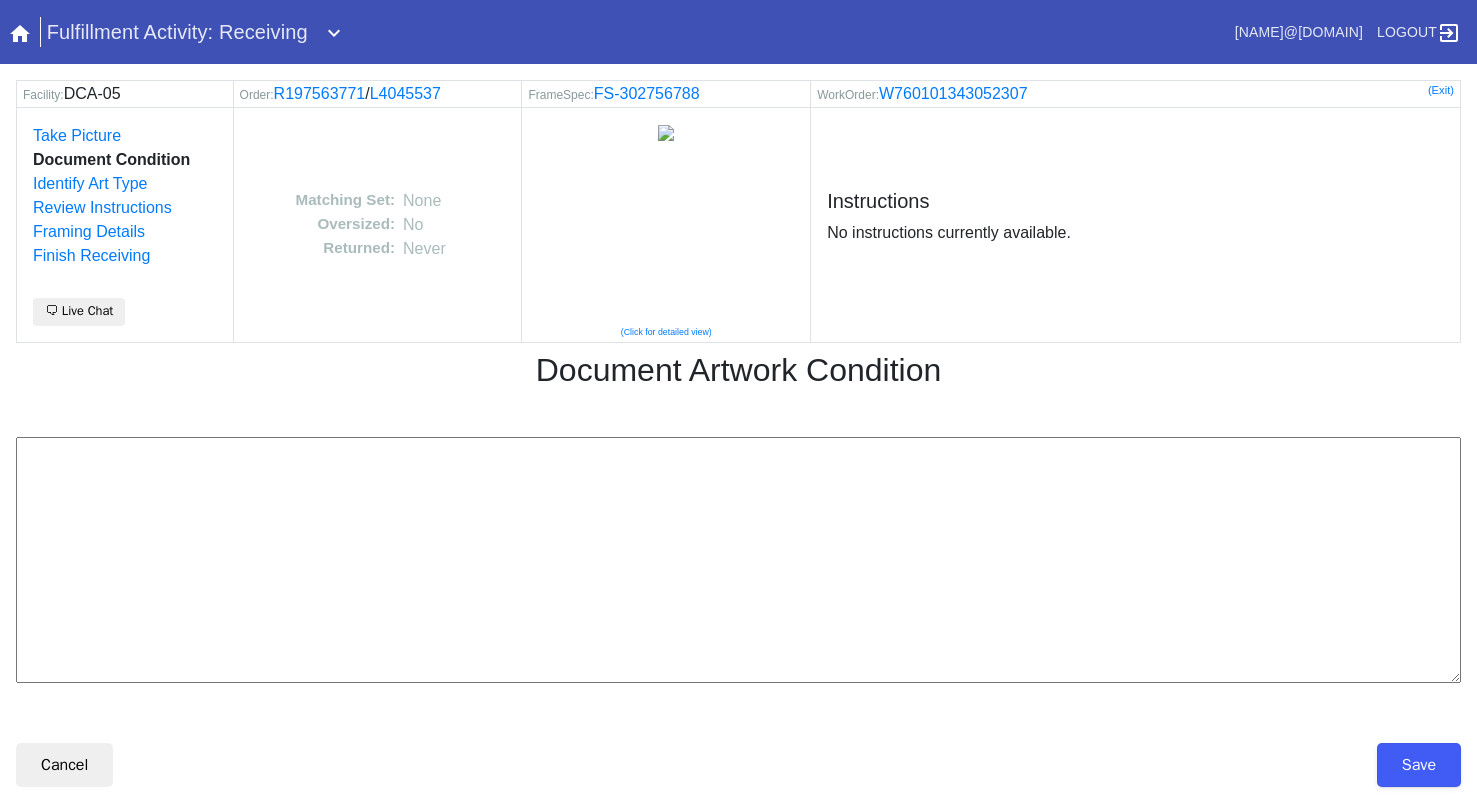 click at bounding box center (738, 560) 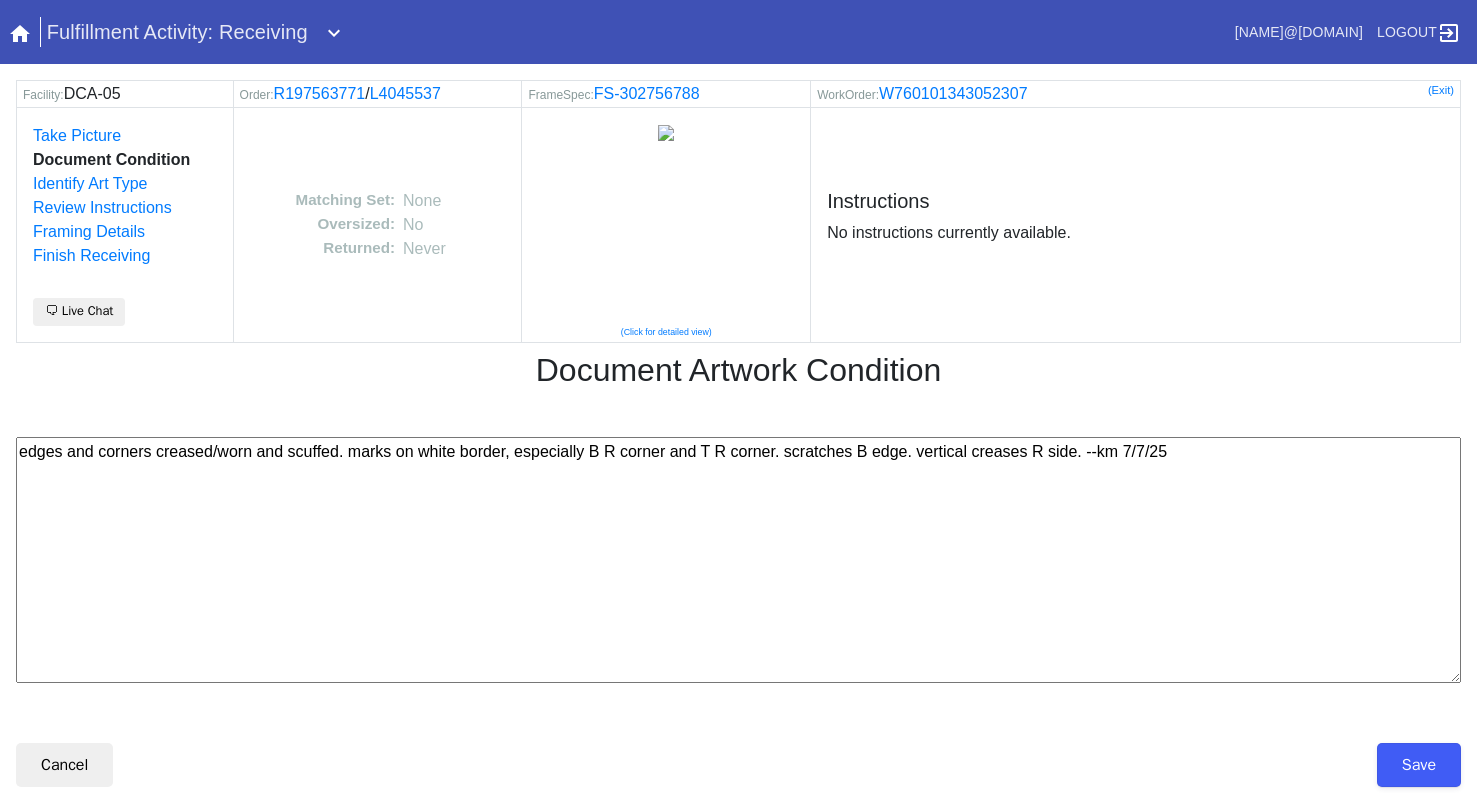drag, startPoint x: 1161, startPoint y: 453, endPoint x: 1059, endPoint y: 475, distance: 104.34558 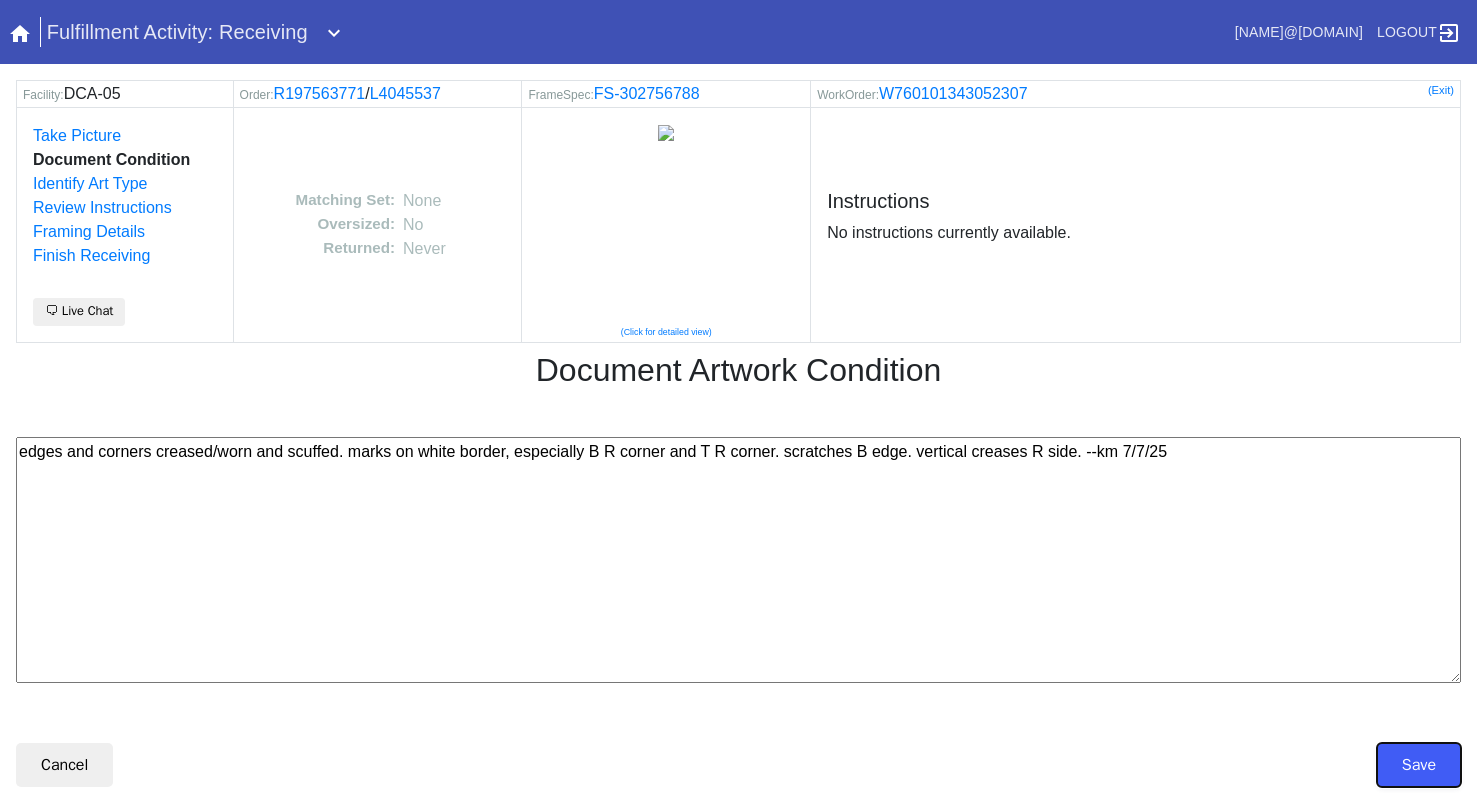 click on "Save" at bounding box center [1419, 765] 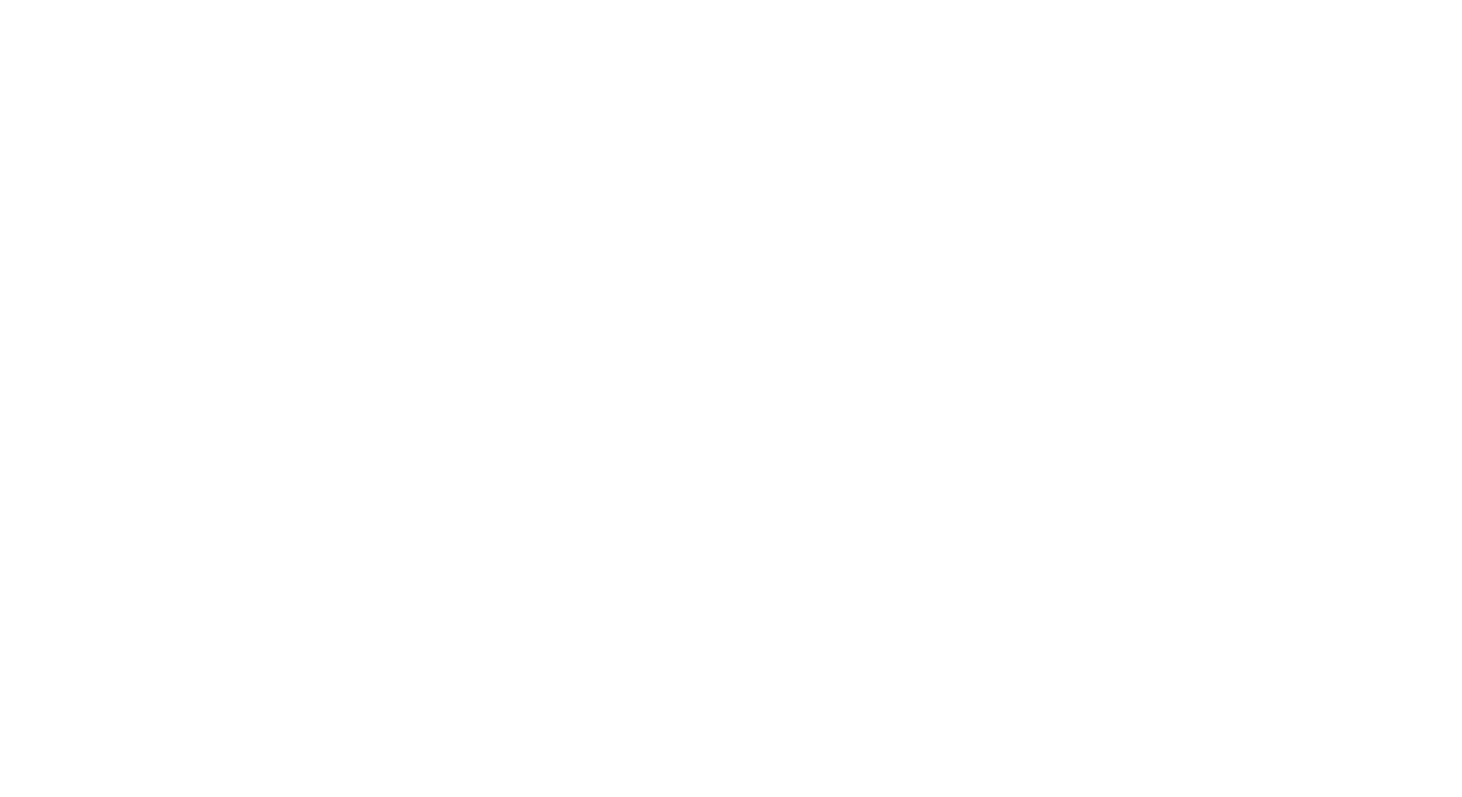 scroll, scrollTop: 0, scrollLeft: 0, axis: both 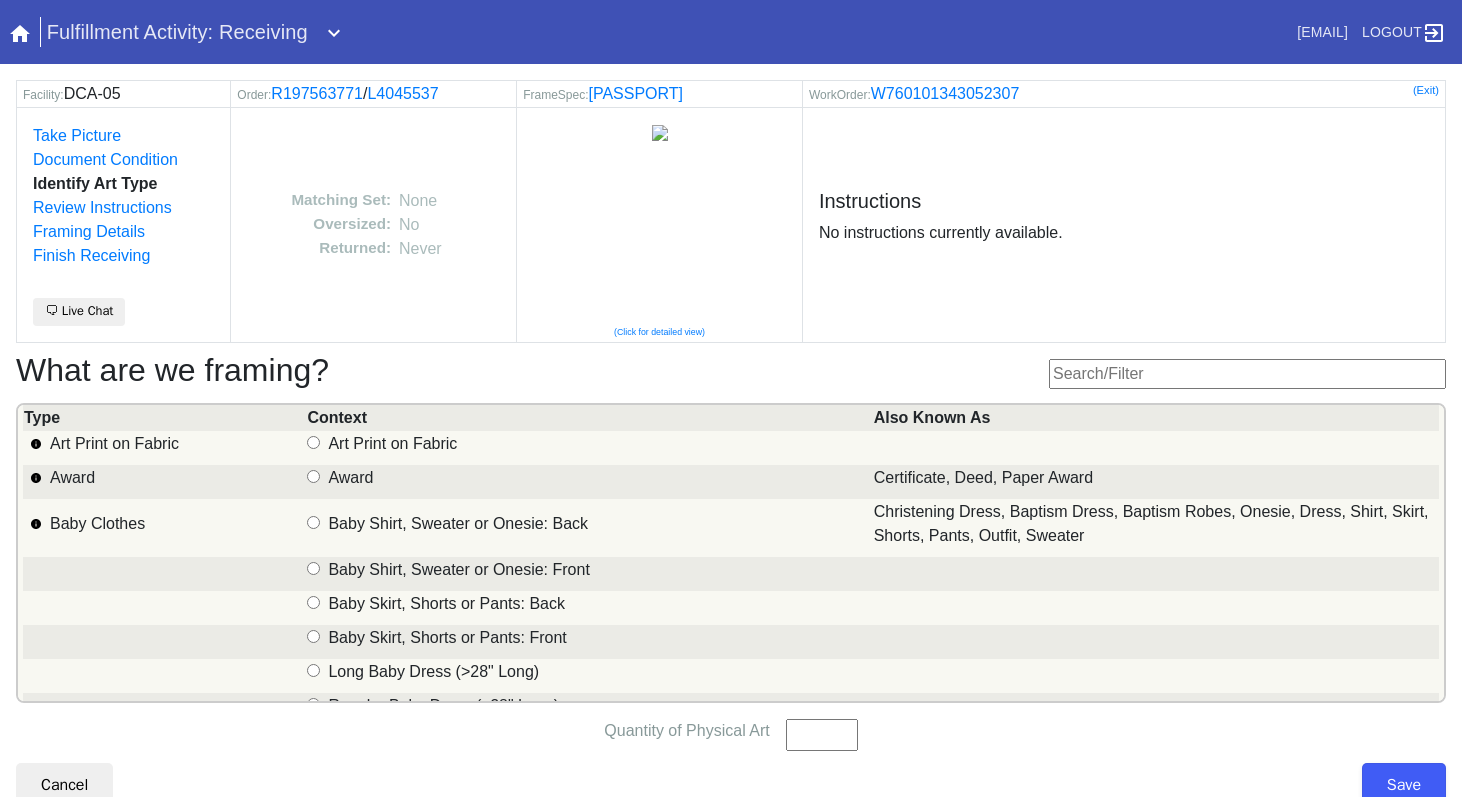 click at bounding box center [1247, 374] 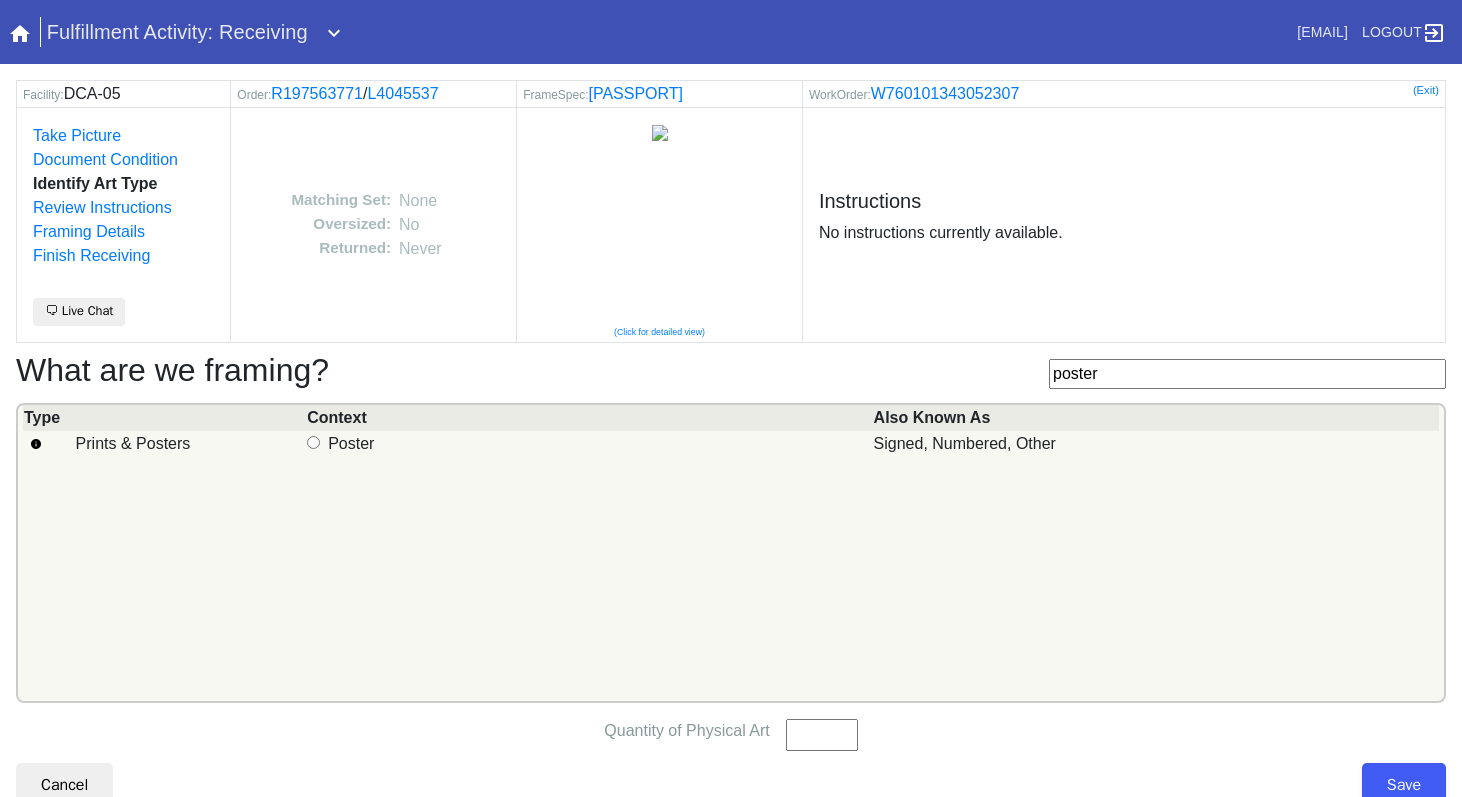 type on "poster" 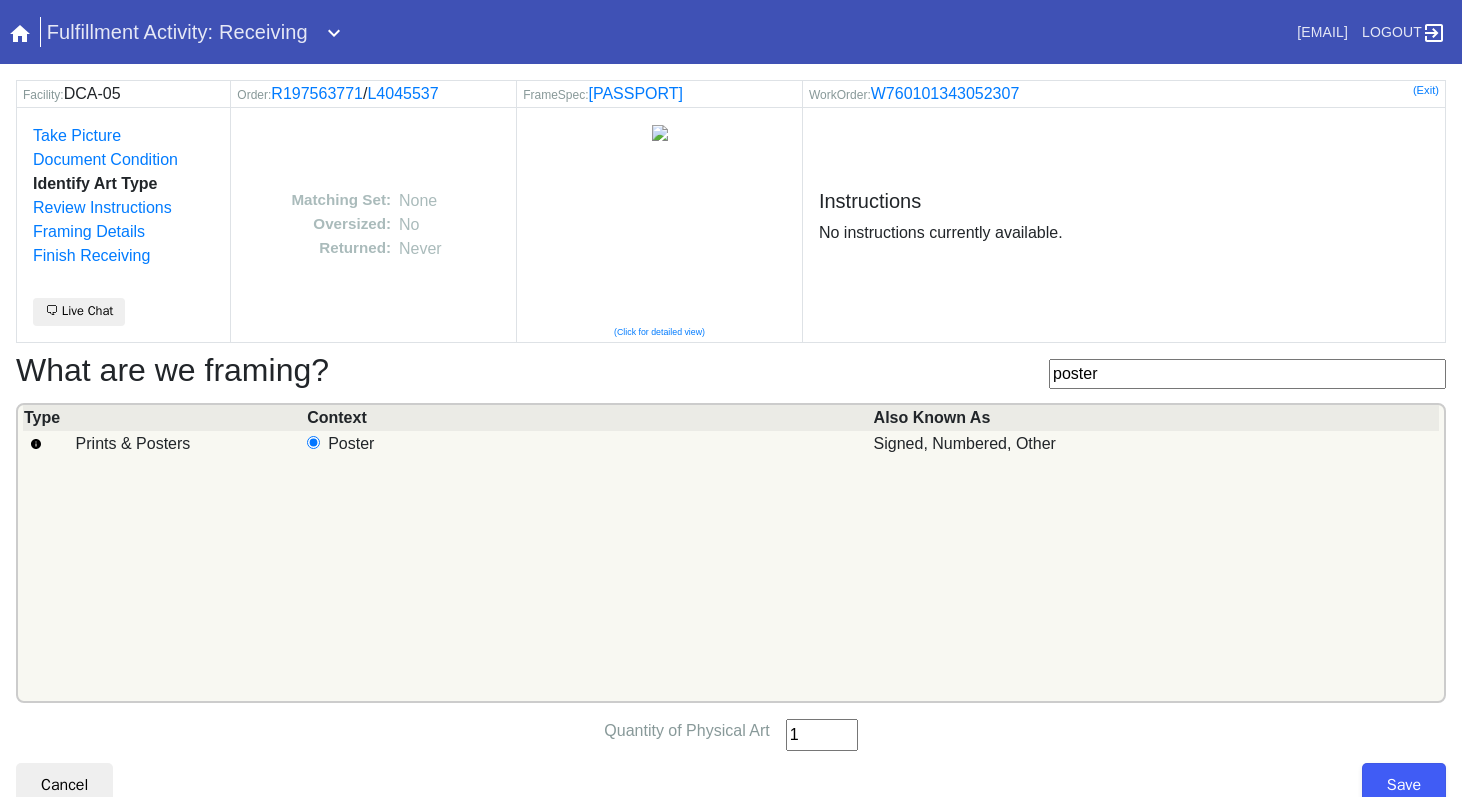 type on "1" 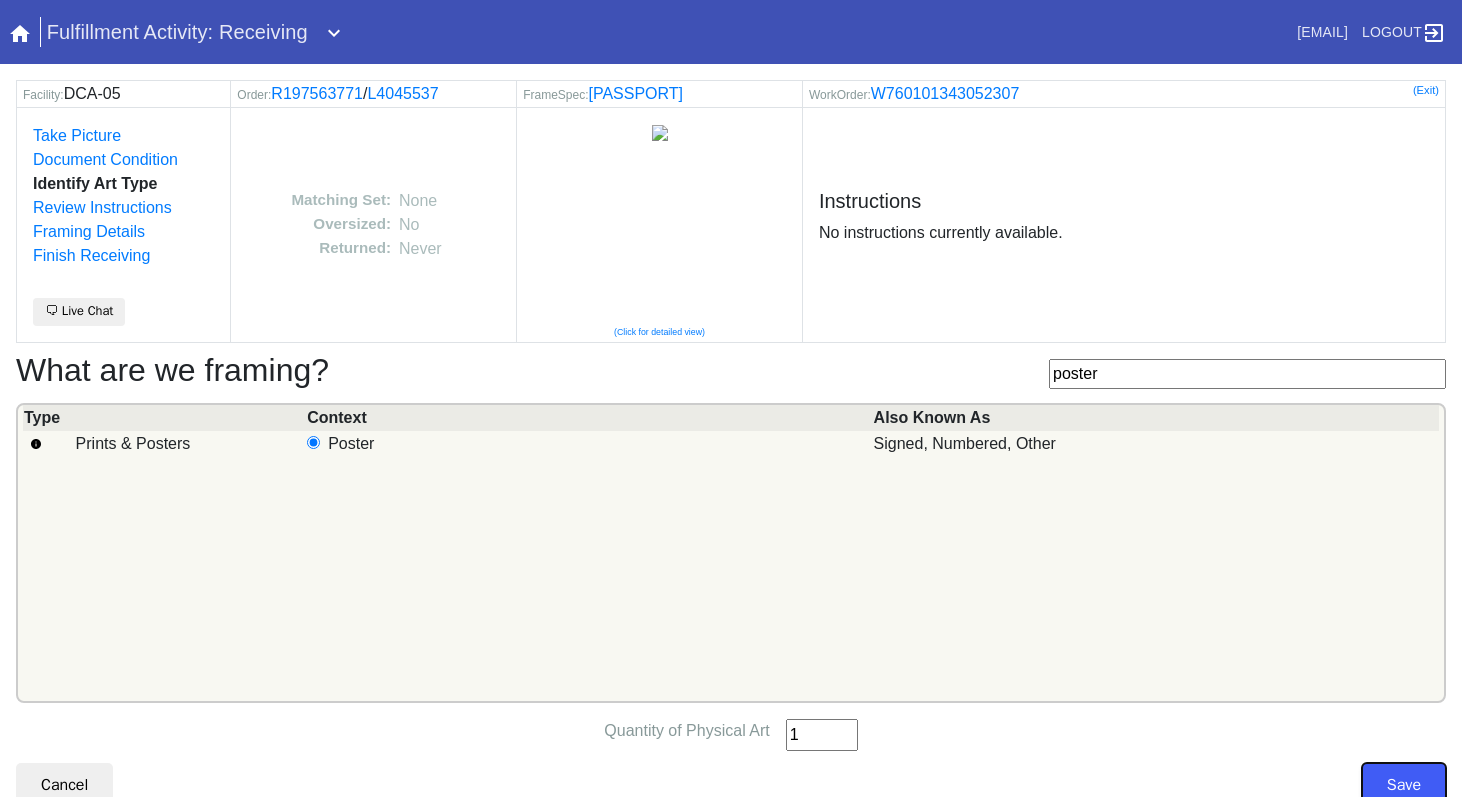 click on "Save" at bounding box center [1404, 785] 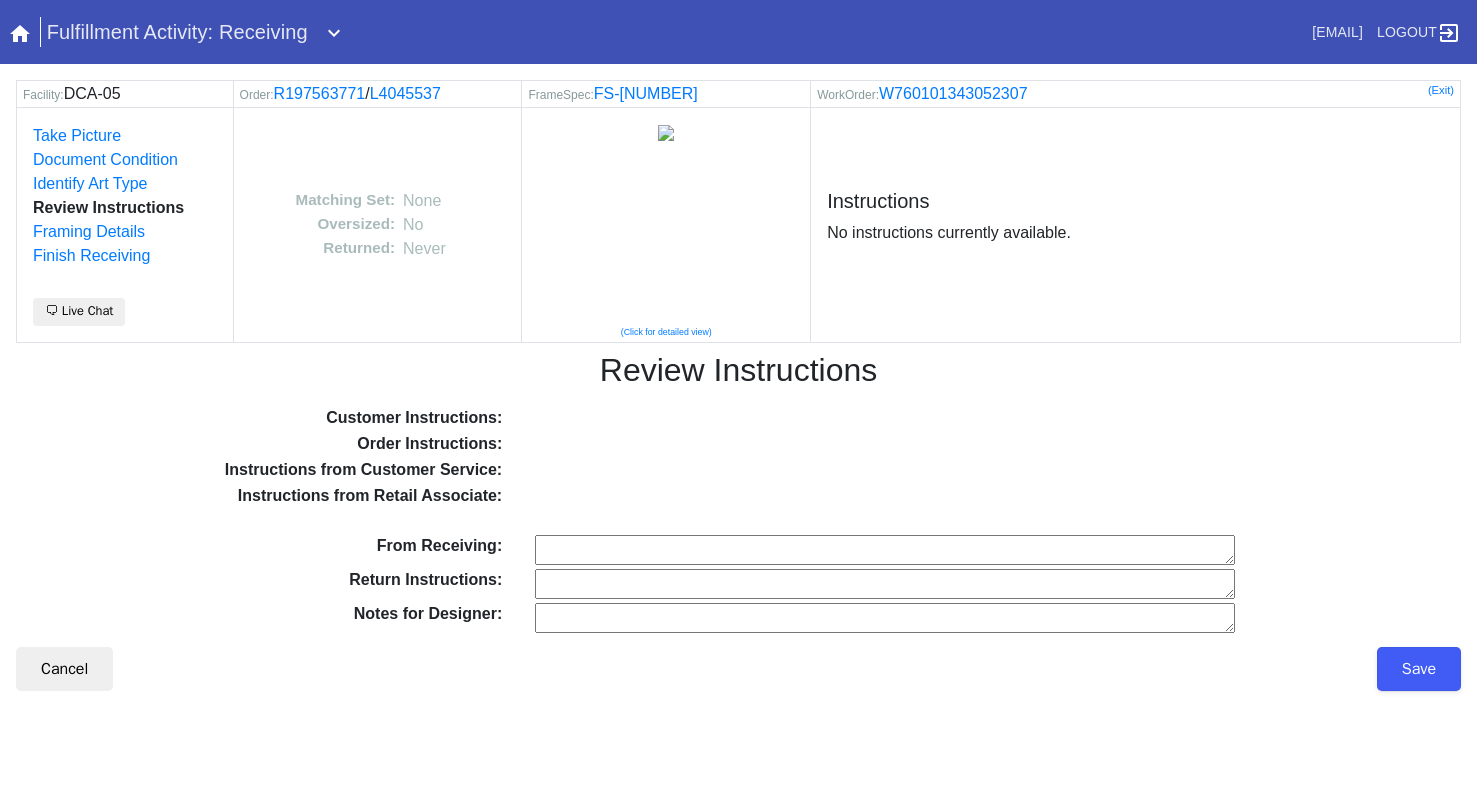 scroll, scrollTop: 0, scrollLeft: 0, axis: both 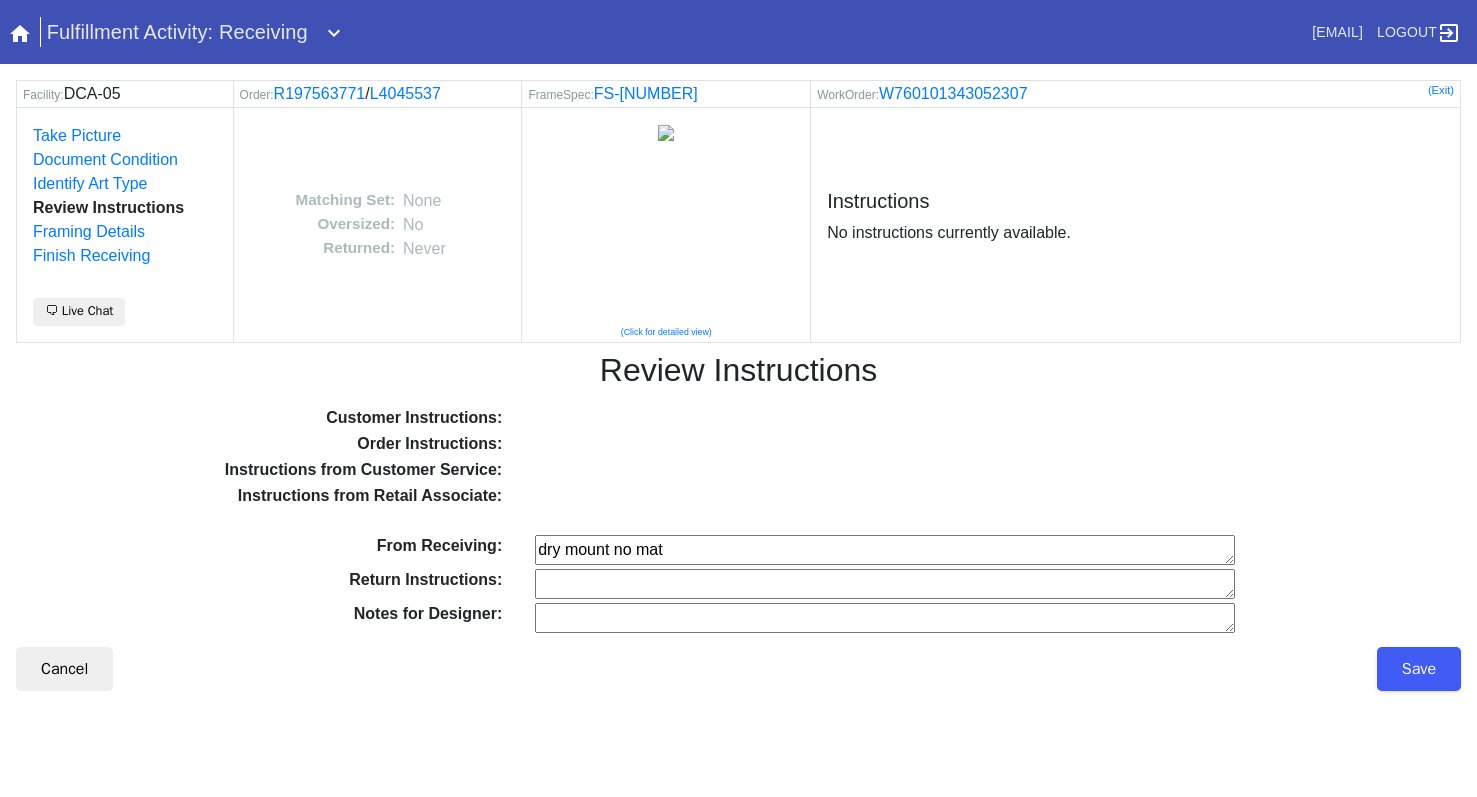 type on "dry mount no mat" 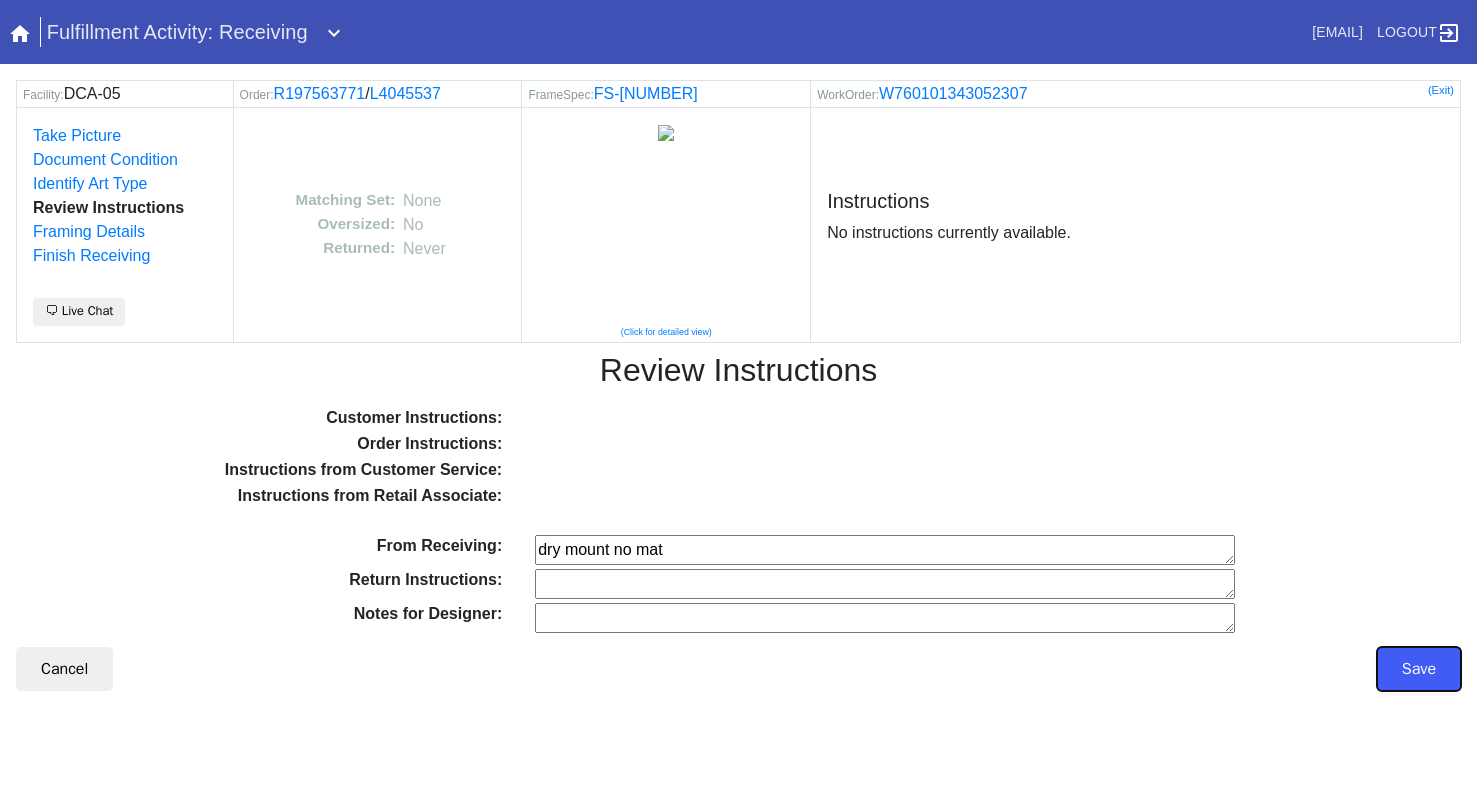 click on "Save" at bounding box center (1419, 669) 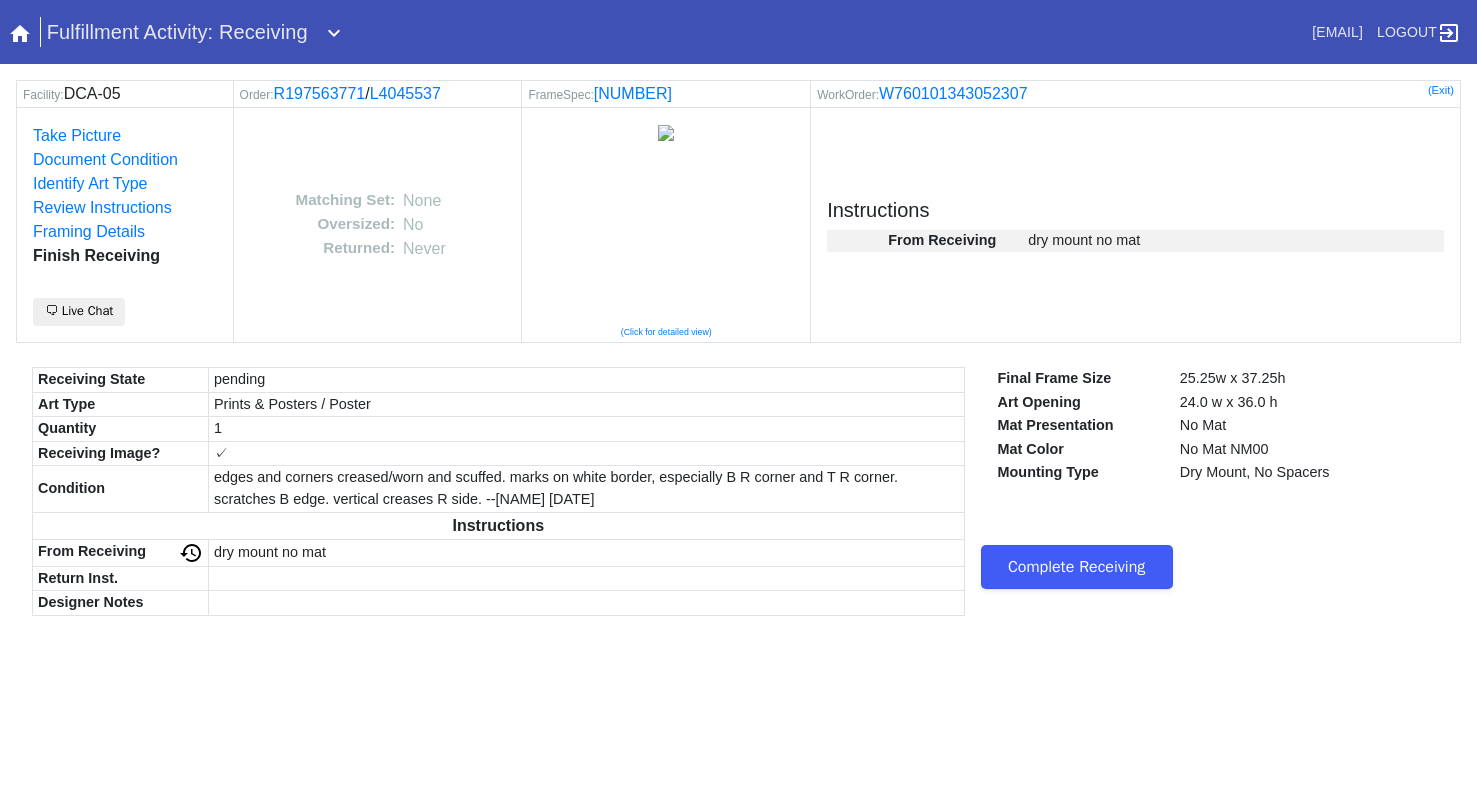 scroll, scrollTop: 0, scrollLeft: 0, axis: both 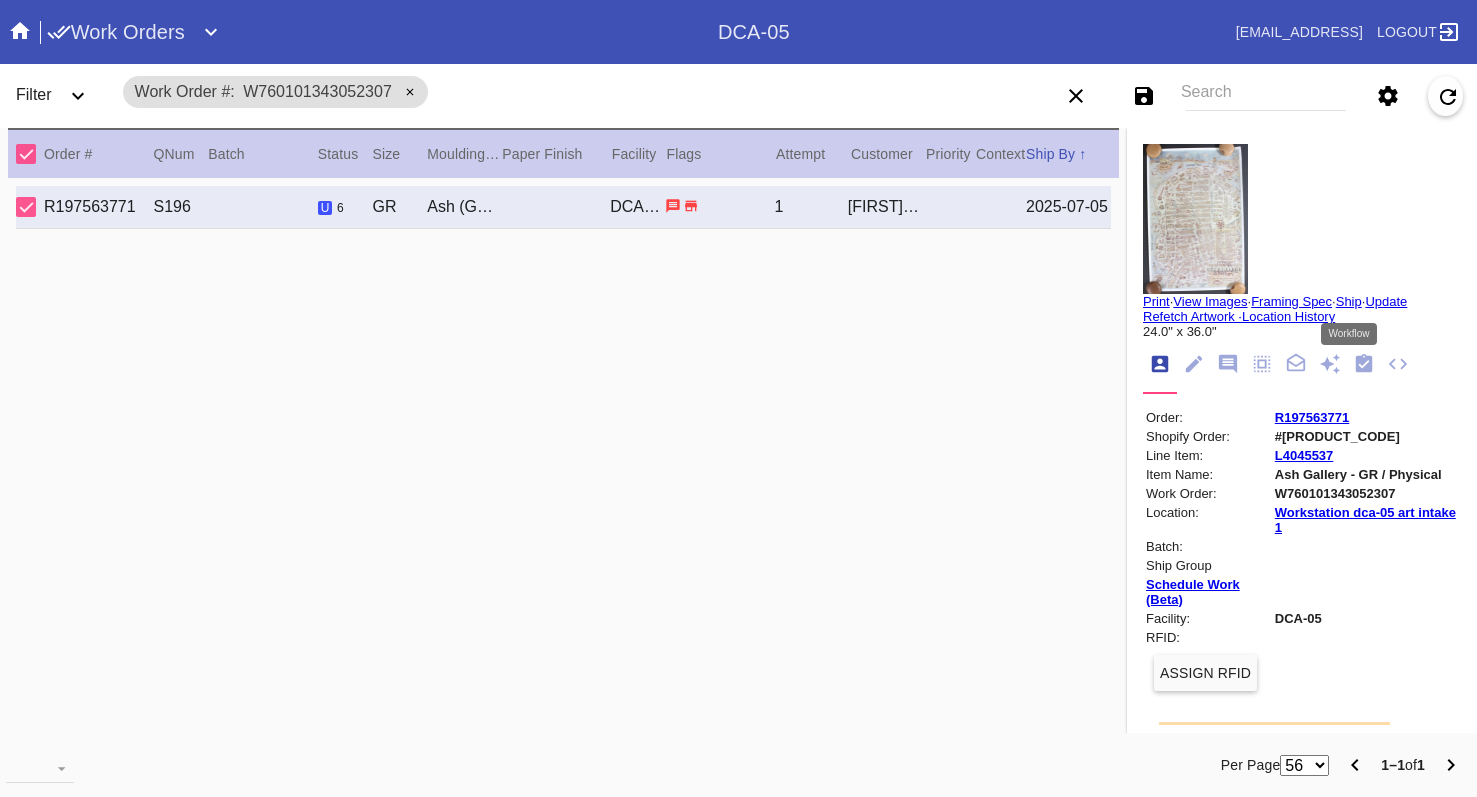 click at bounding box center (1364, 363) 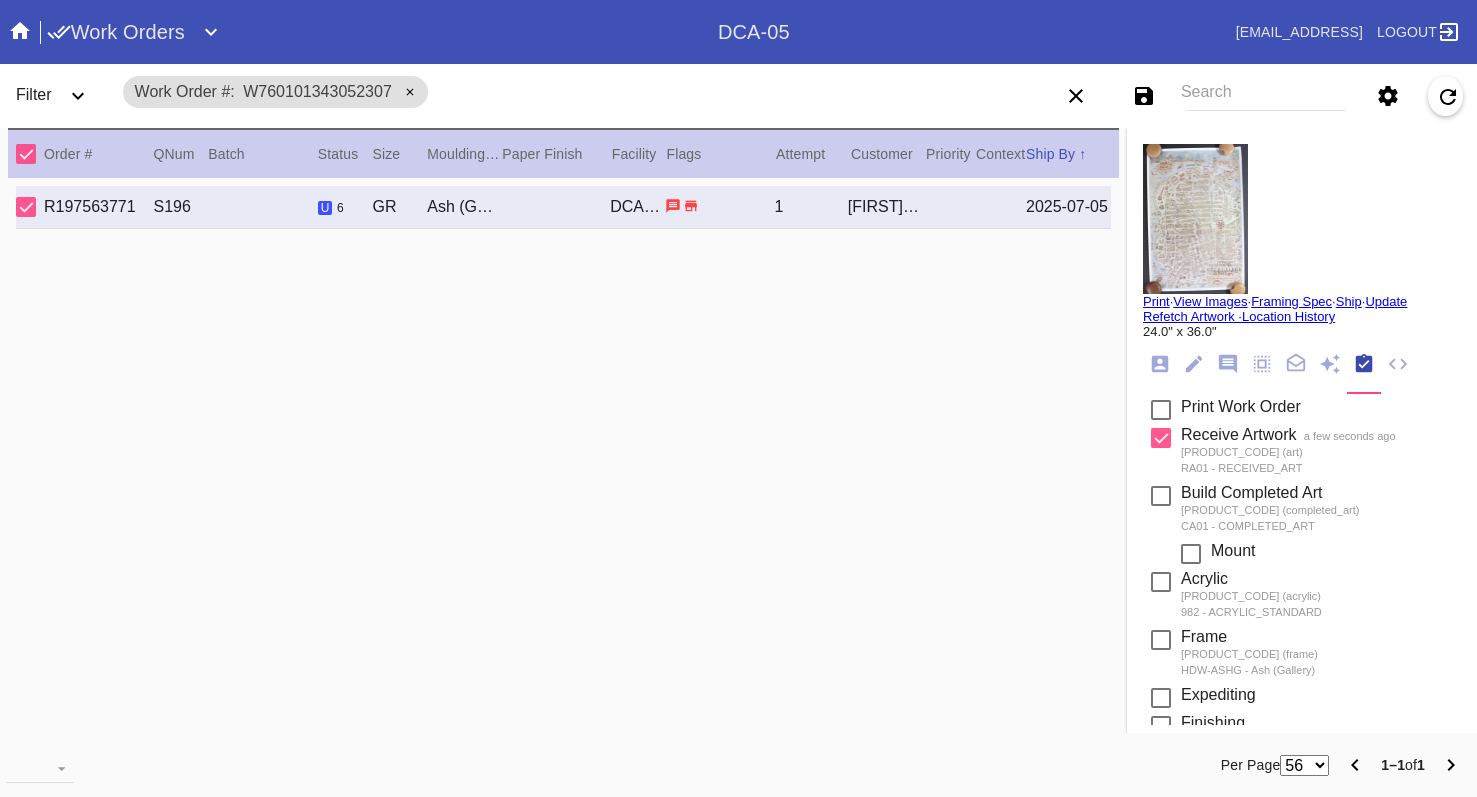 scroll, scrollTop: 184, scrollLeft: 0, axis: vertical 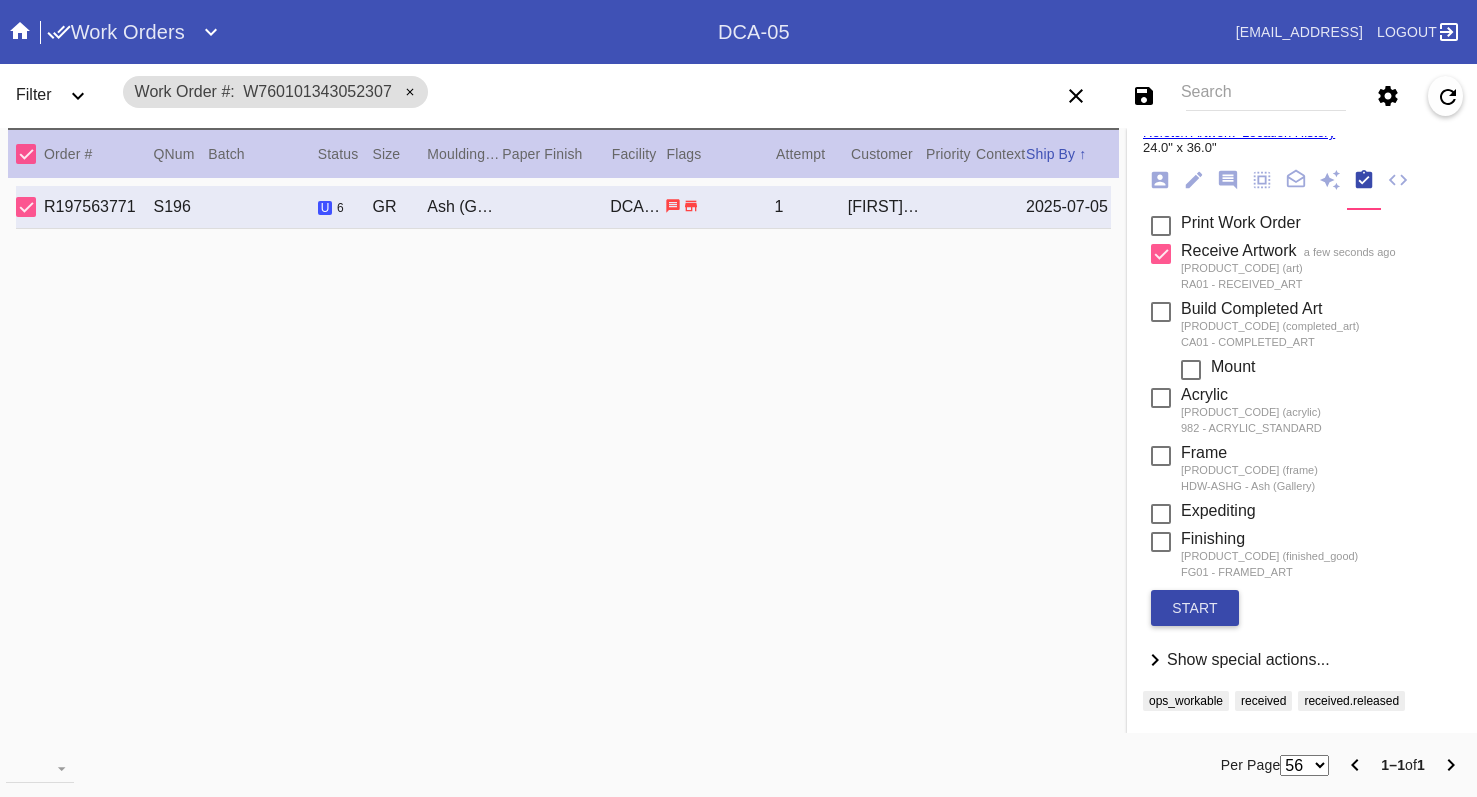 click on "start" at bounding box center [1195, 608] 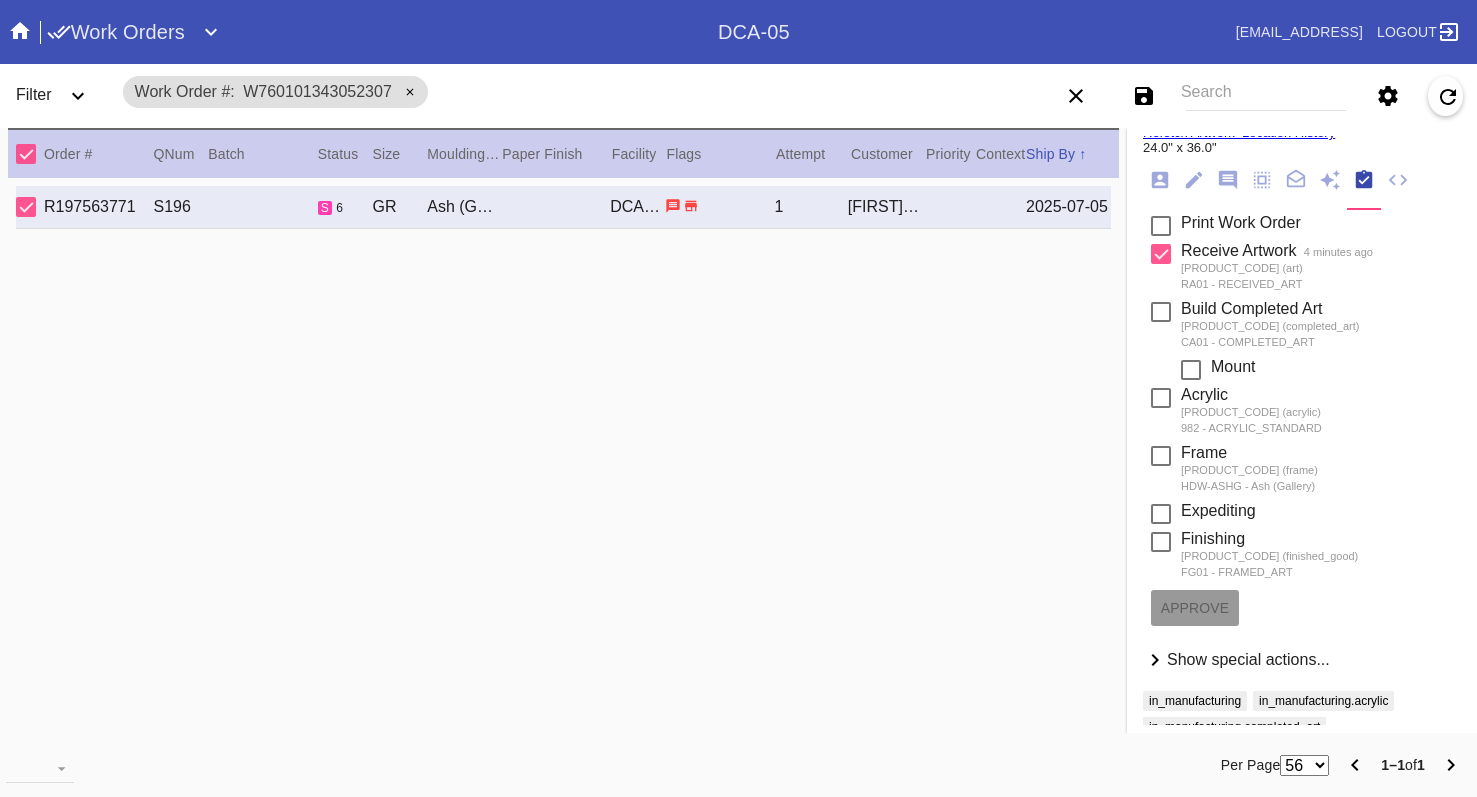 click on "Search" at bounding box center [1266, 96] 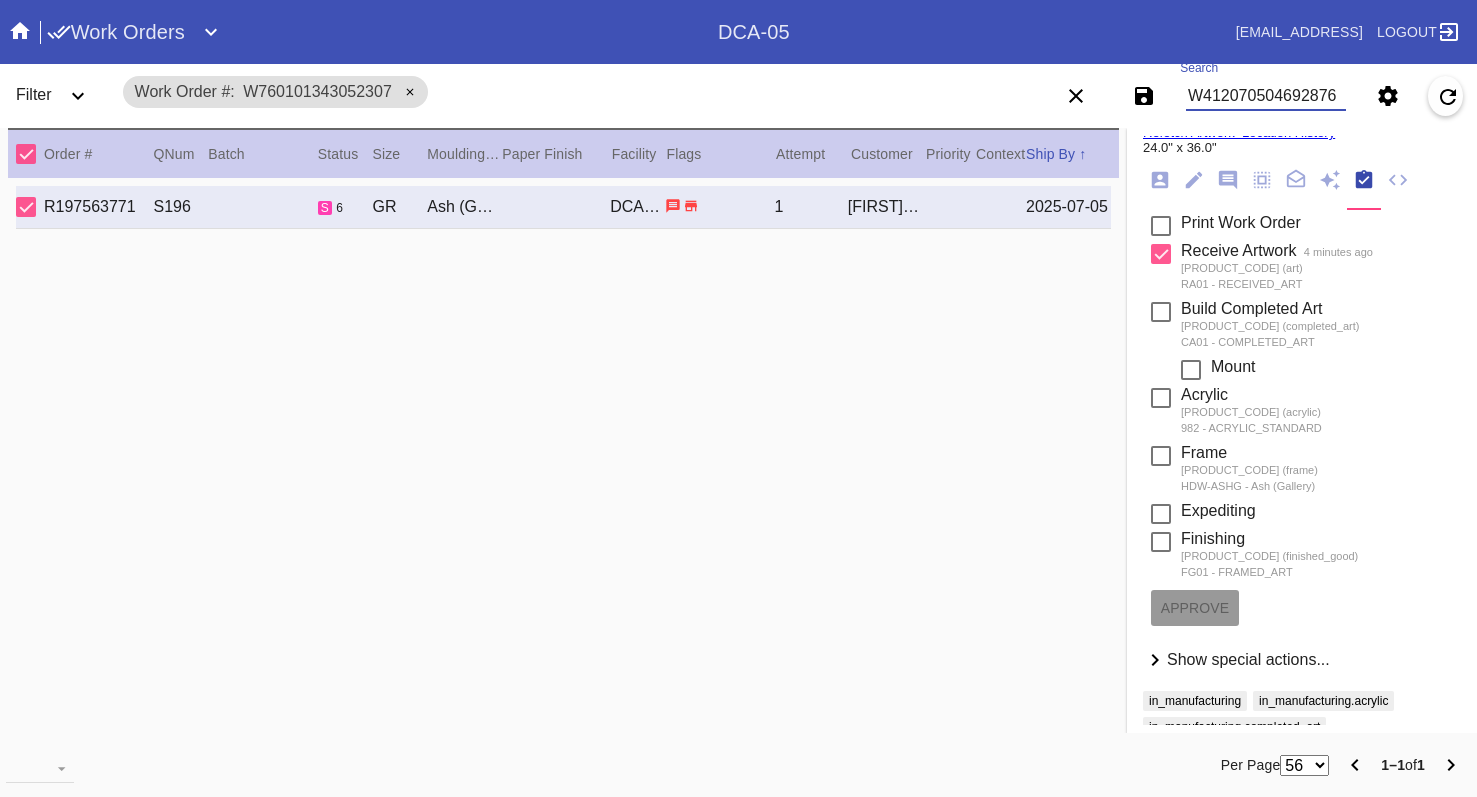 type on "W412070504692876" 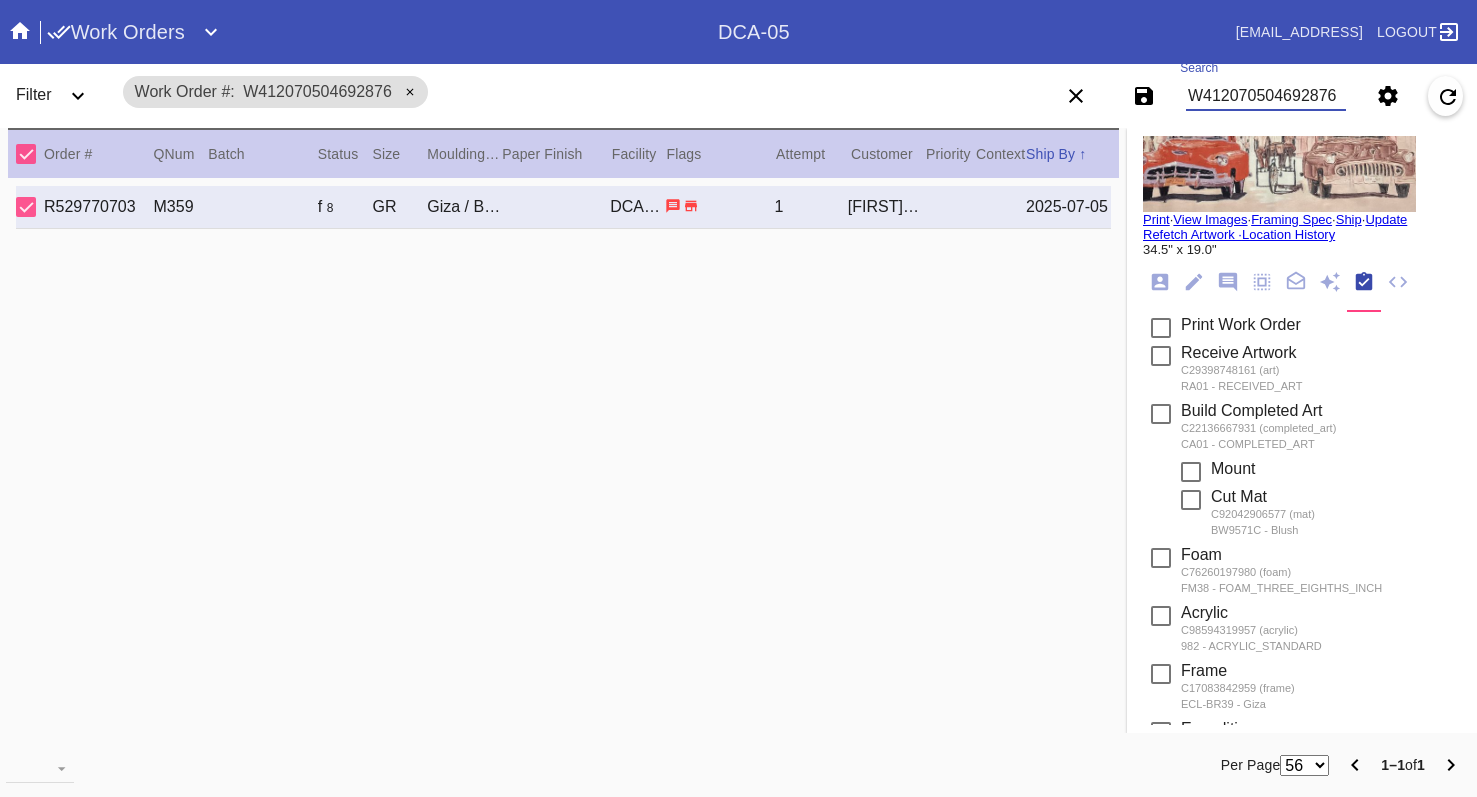 scroll, scrollTop: 0, scrollLeft: 0, axis: both 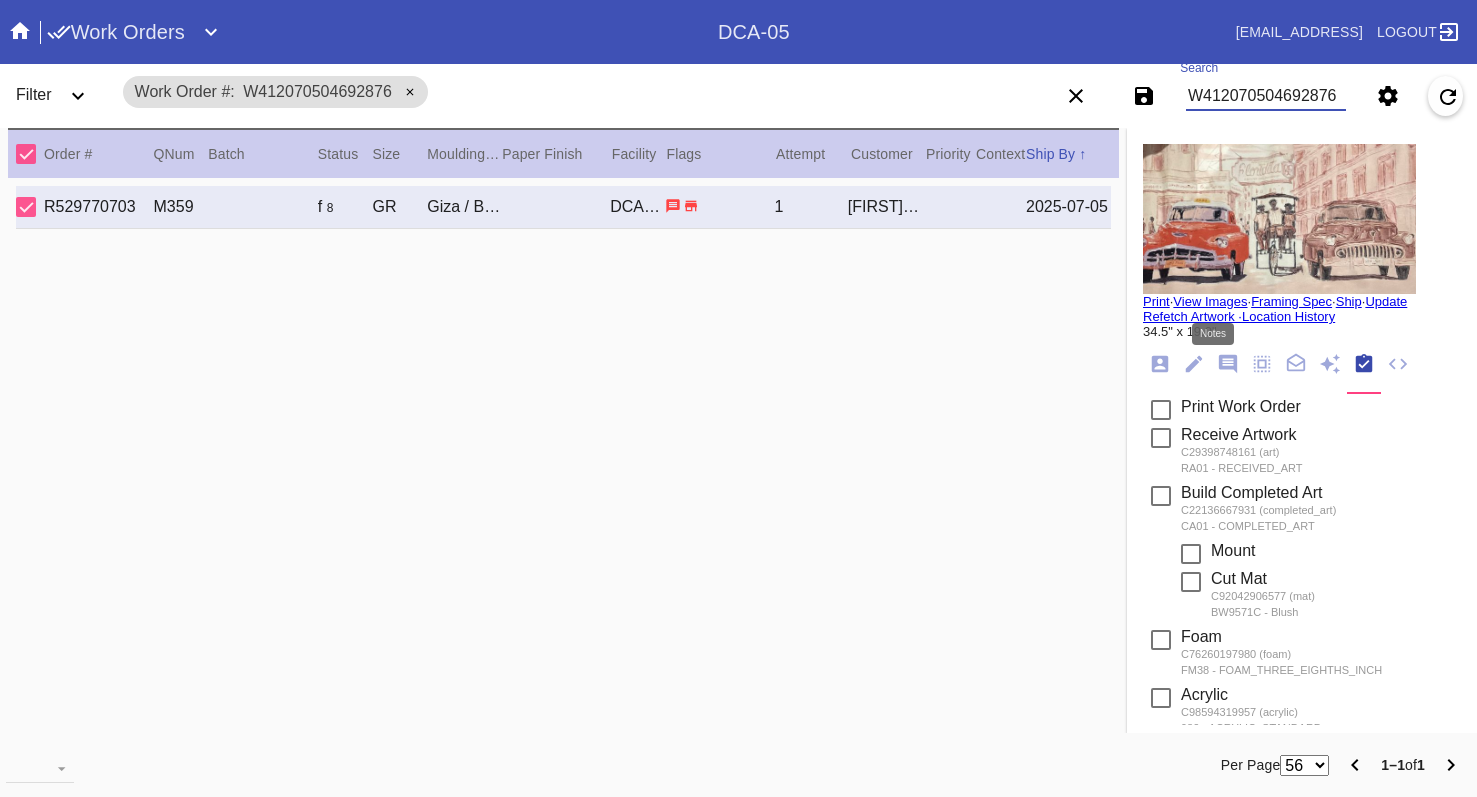 click at bounding box center (1228, 364) 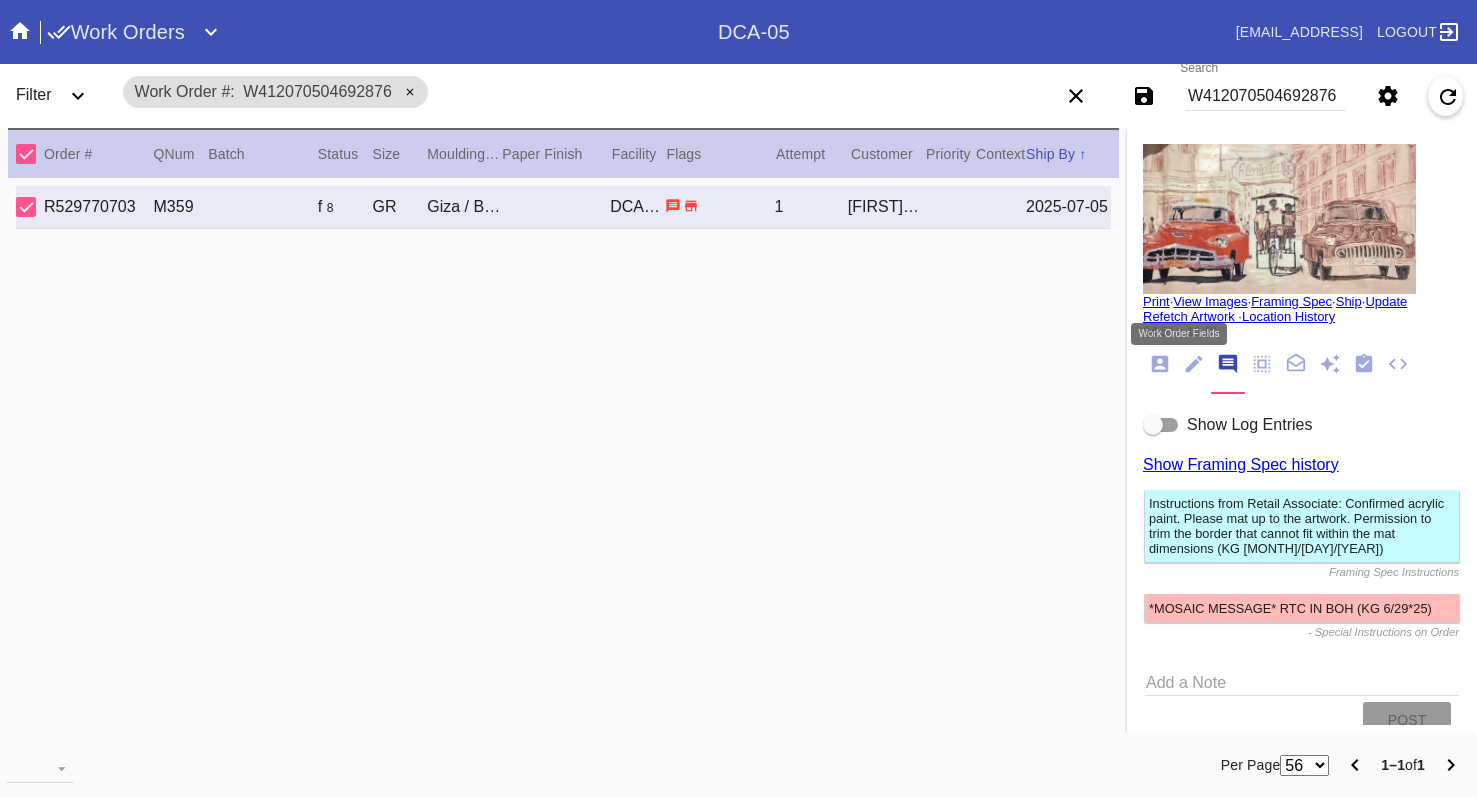 click at bounding box center [1194, 364] 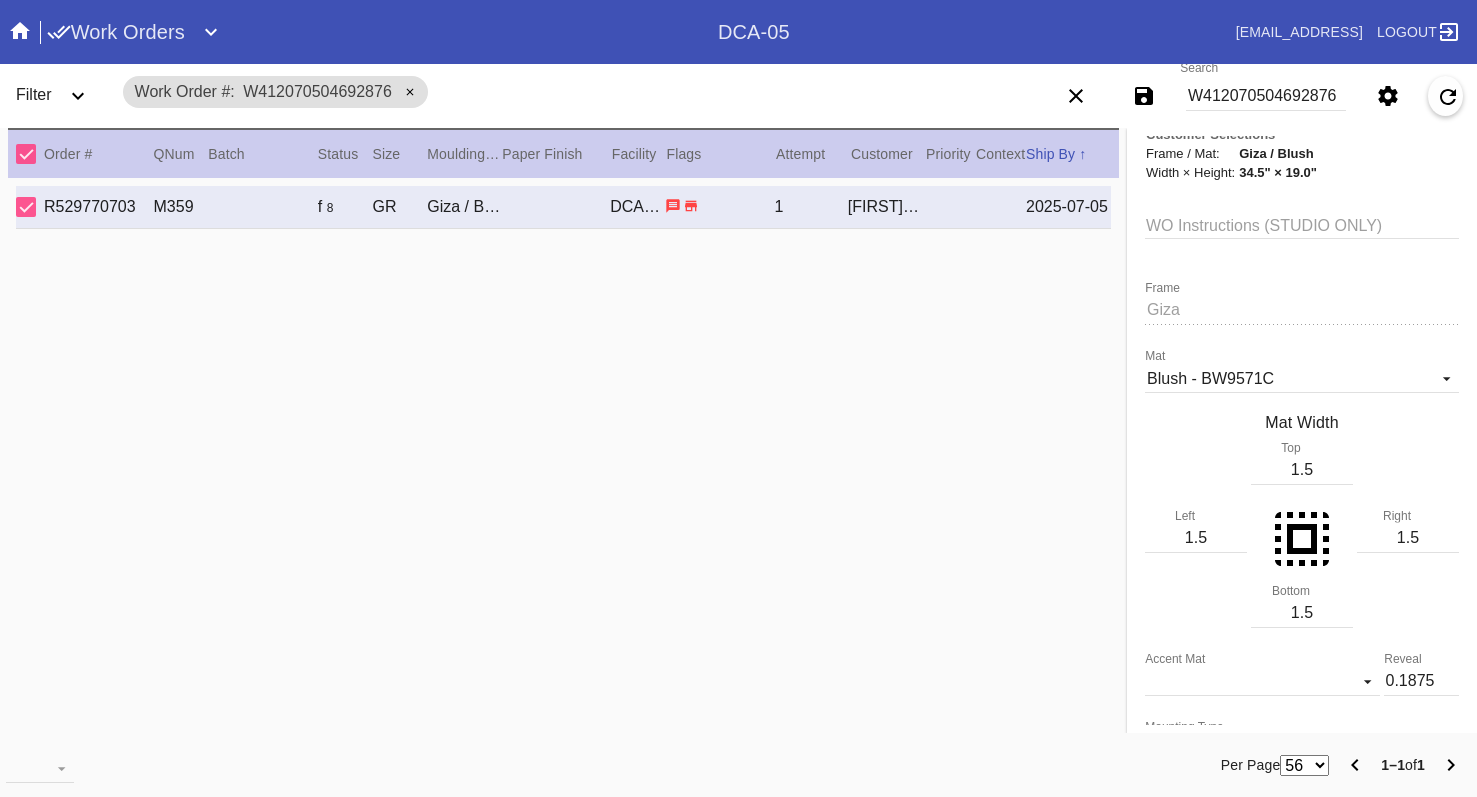 scroll, scrollTop: 300, scrollLeft: 0, axis: vertical 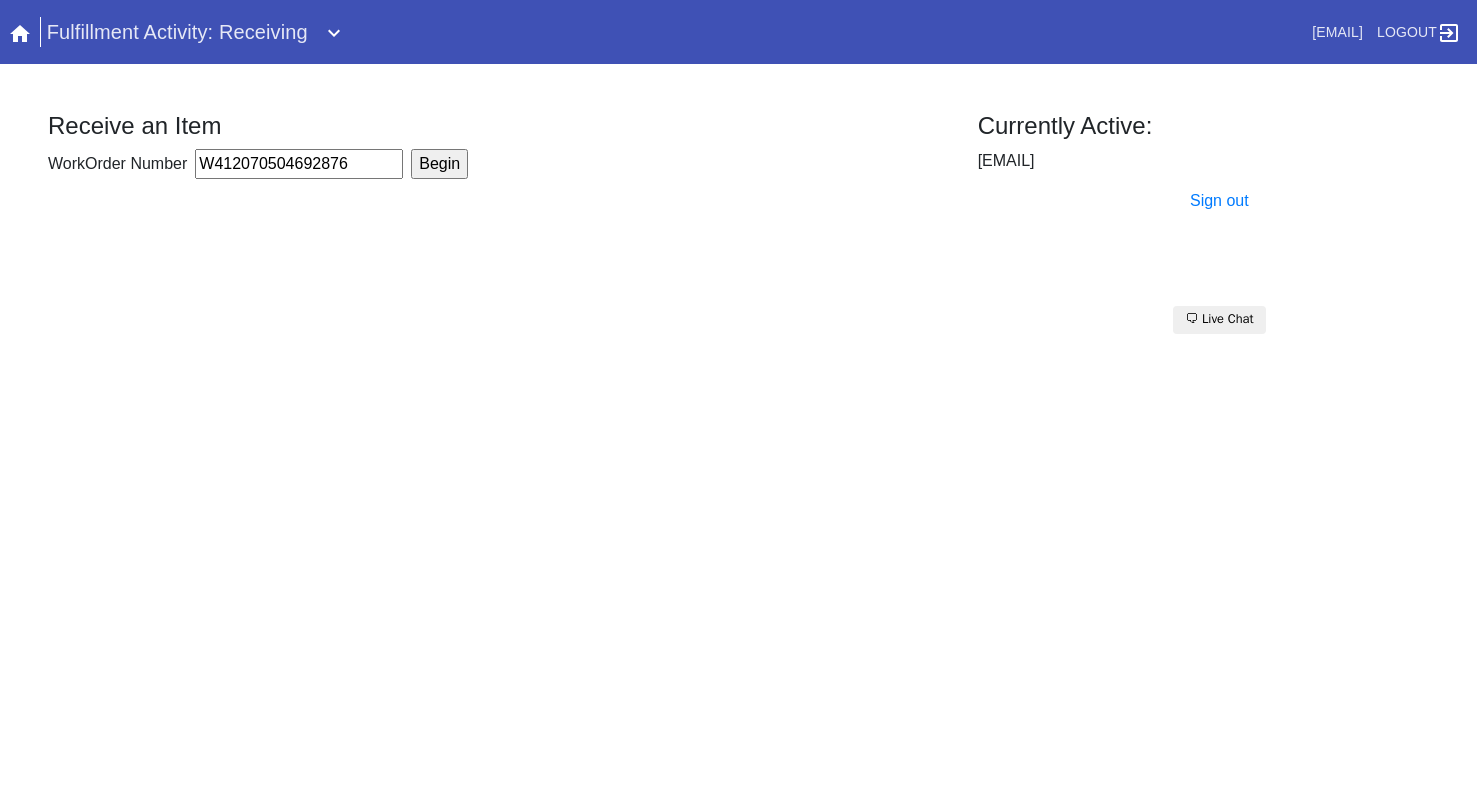 type on "W412070504692876" 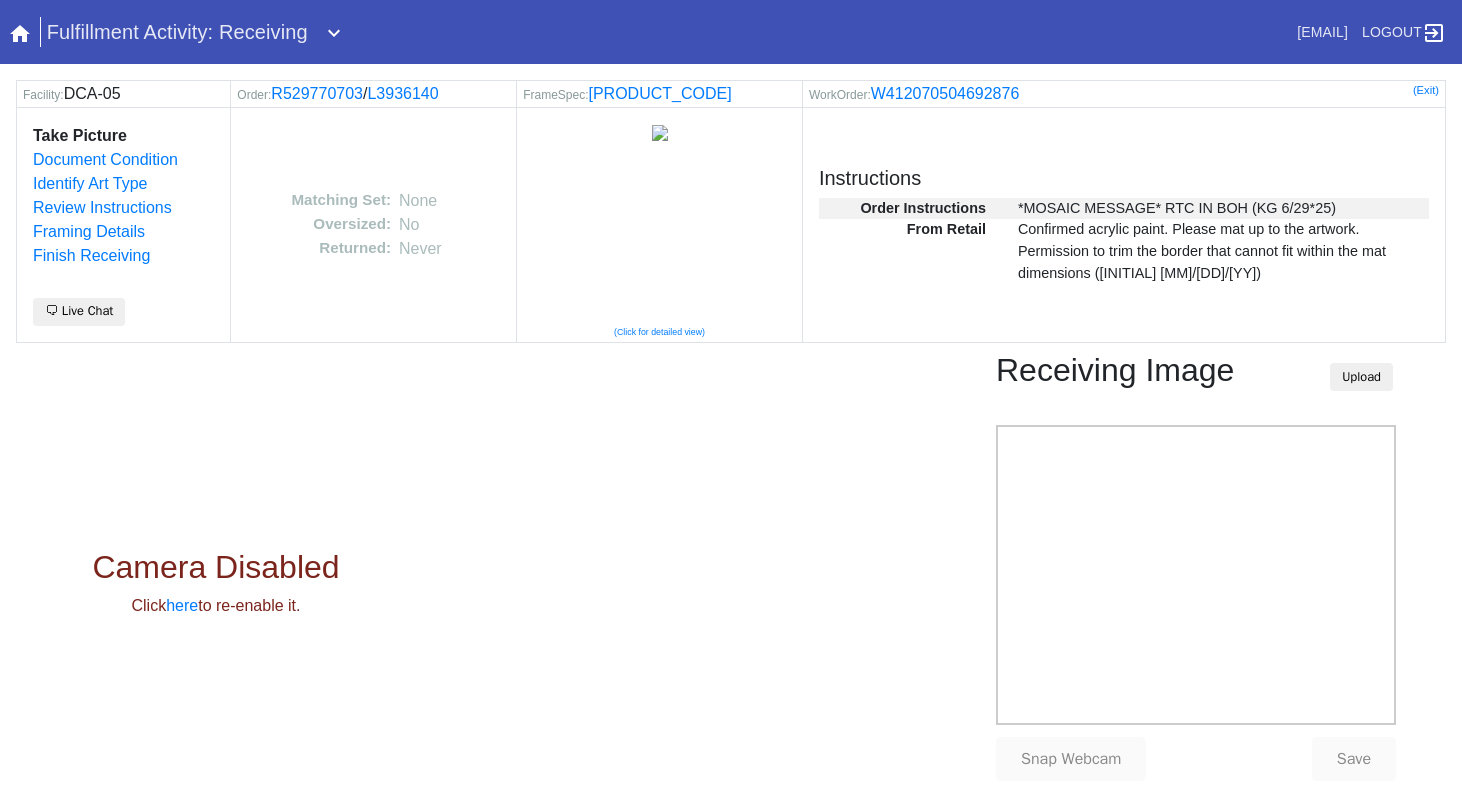 scroll, scrollTop: 0, scrollLeft: 0, axis: both 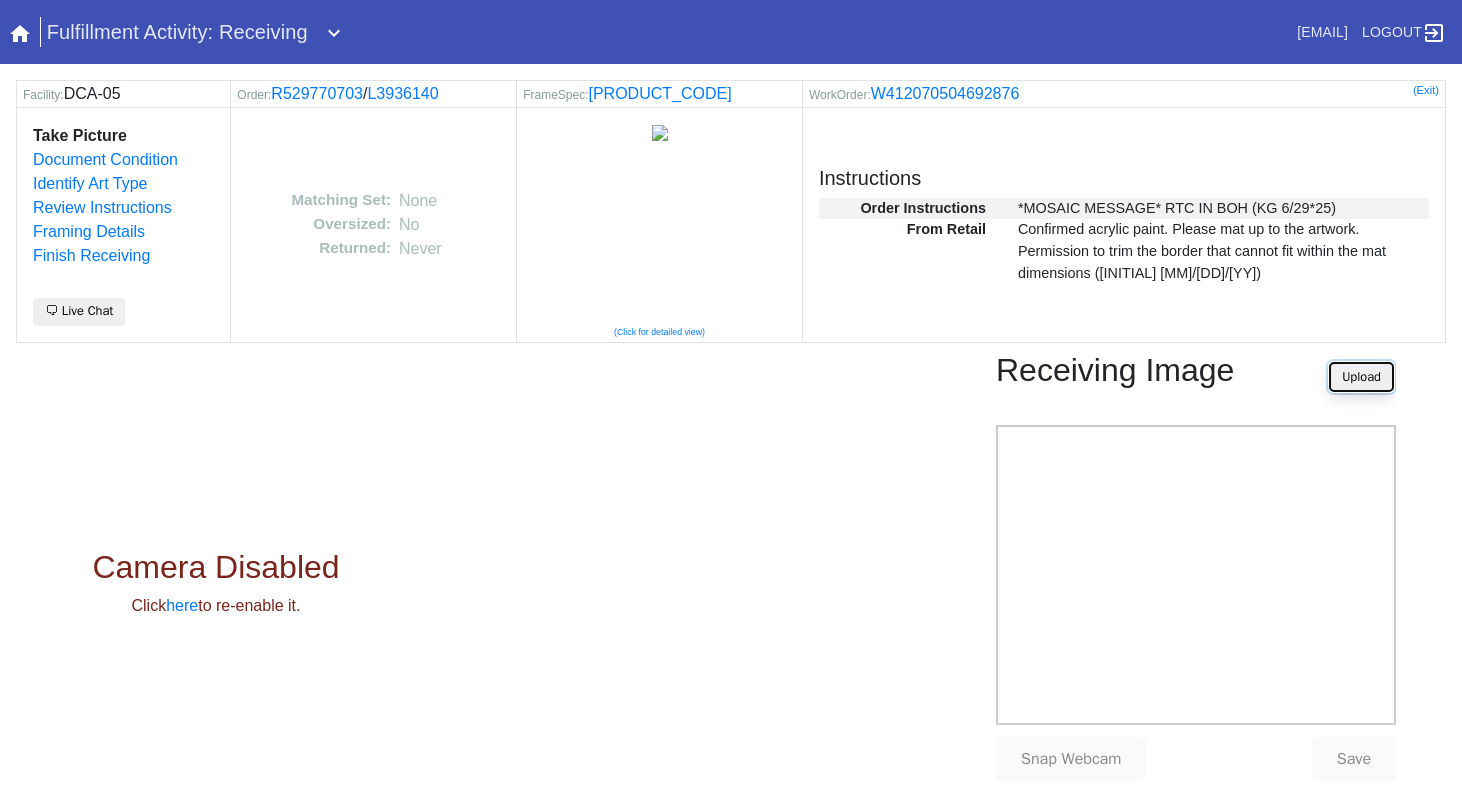 click on "Upload" at bounding box center (1361, 377) 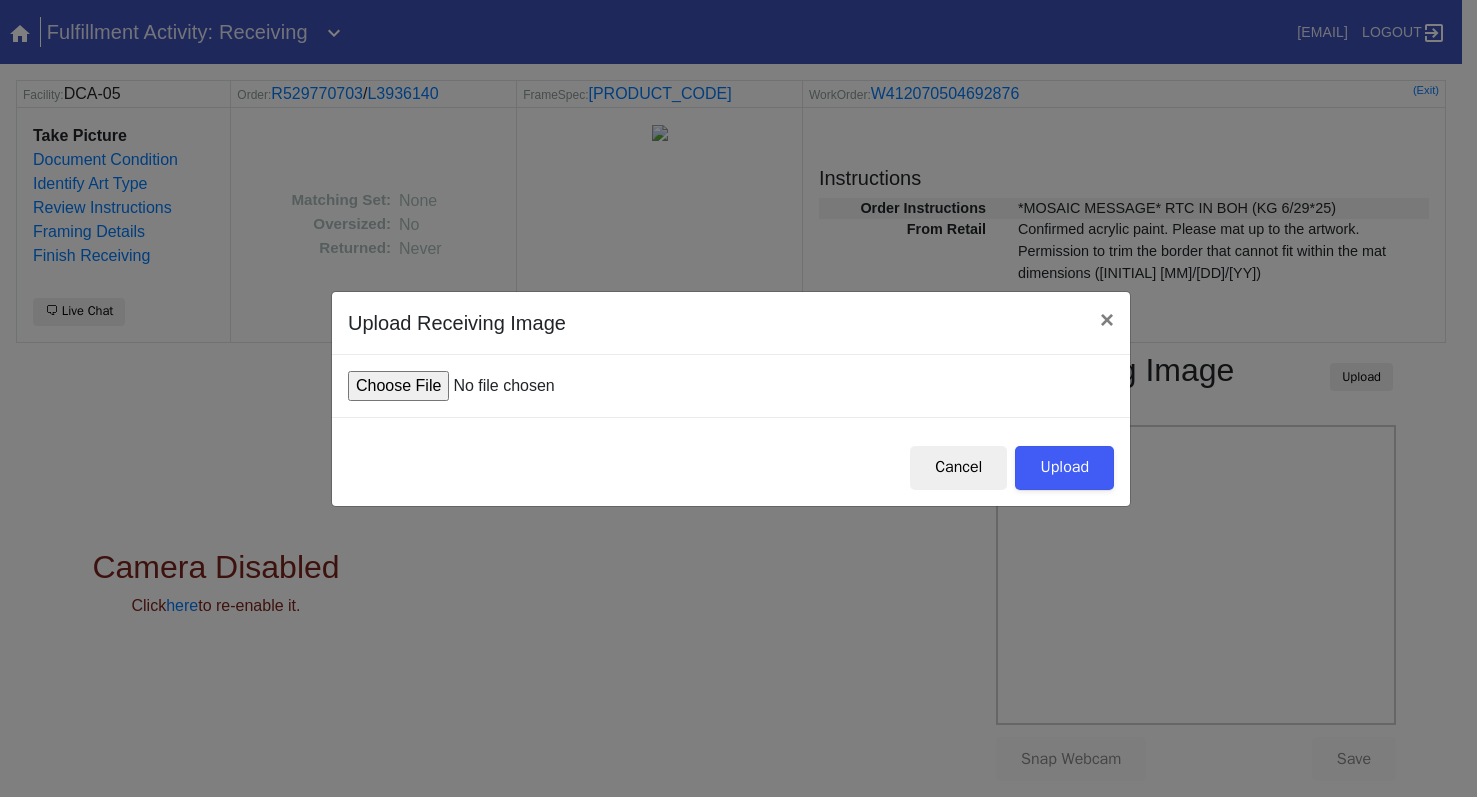 click at bounding box center (499, 386) 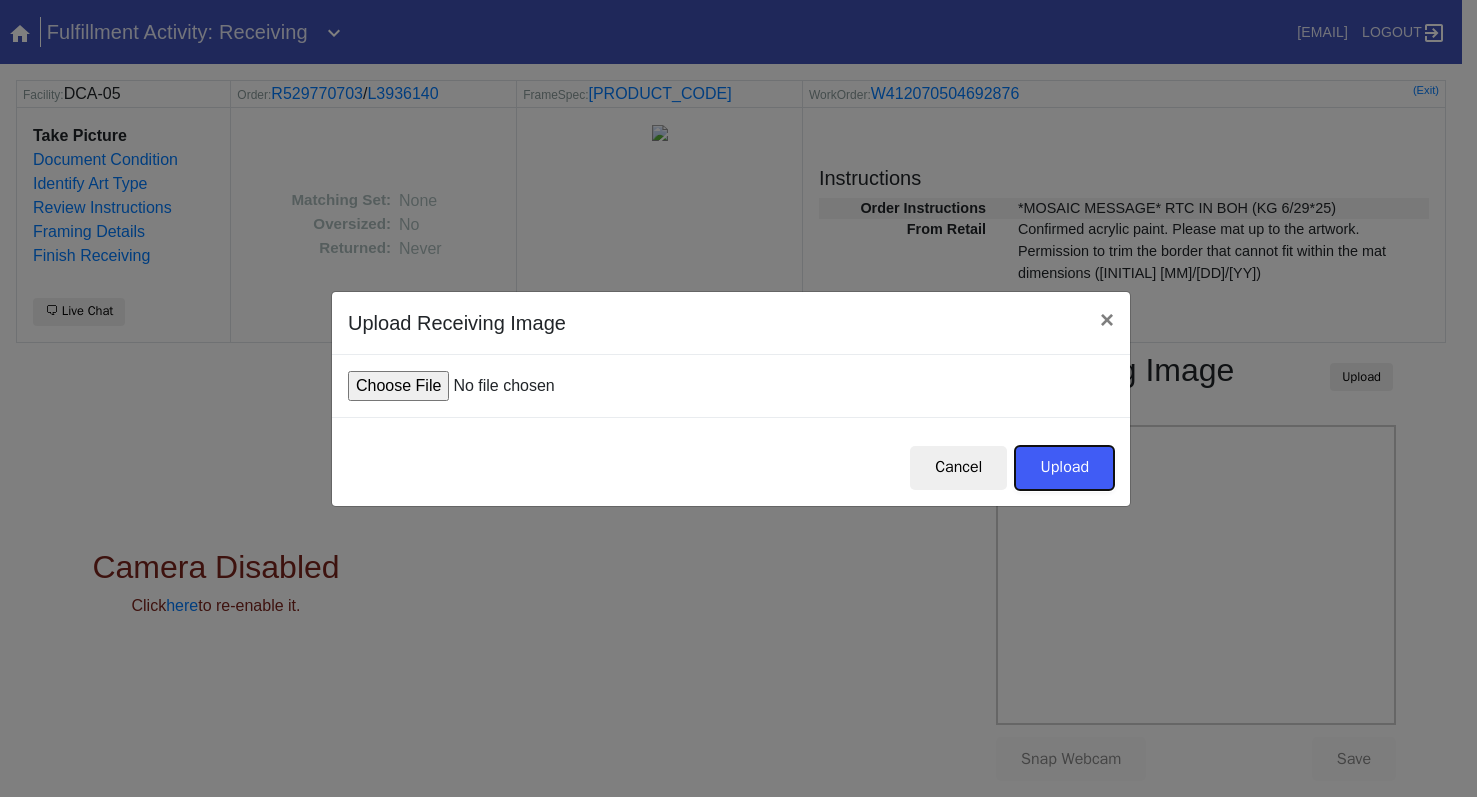 click on "Upload" at bounding box center [1064, 468] 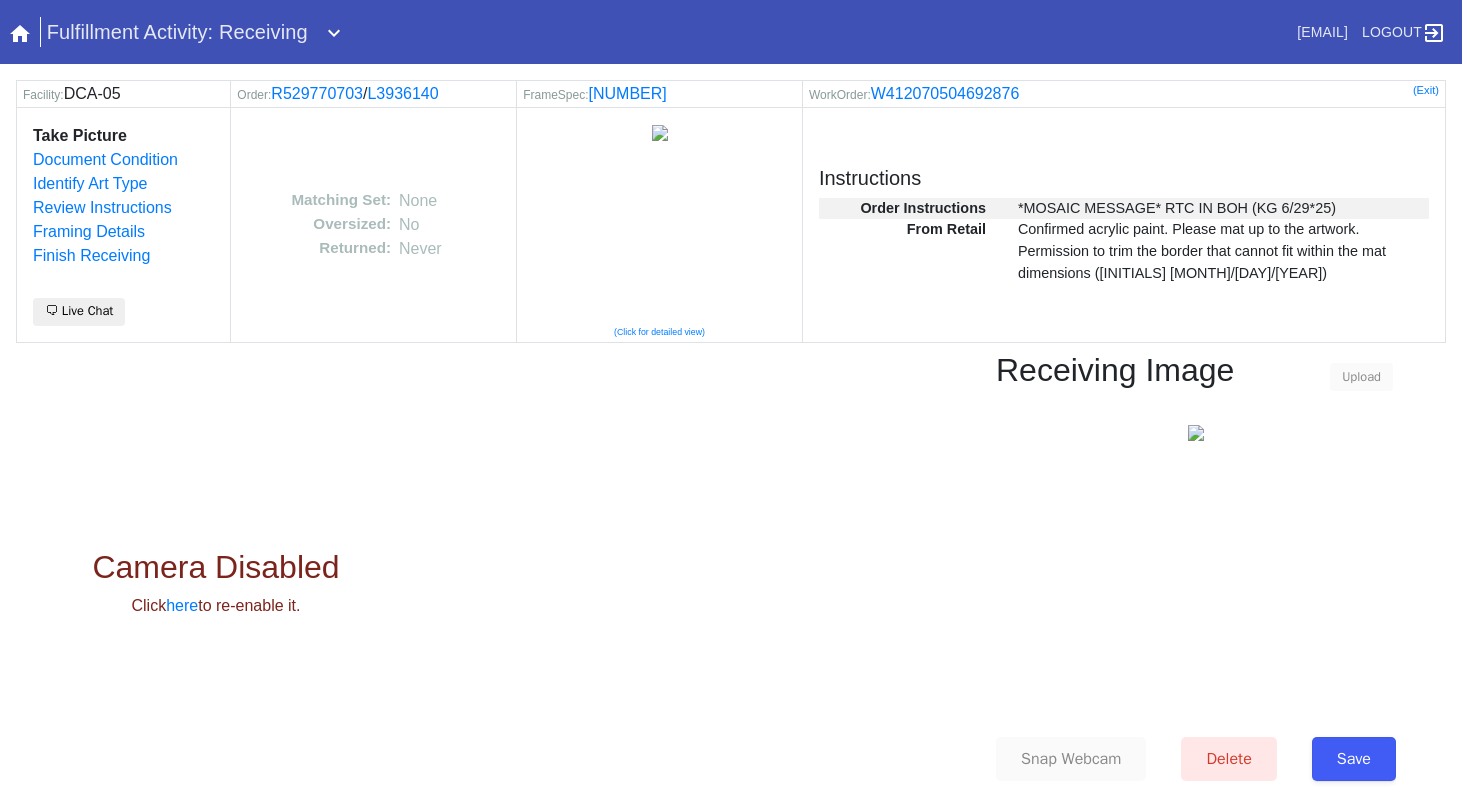 scroll, scrollTop: 0, scrollLeft: 0, axis: both 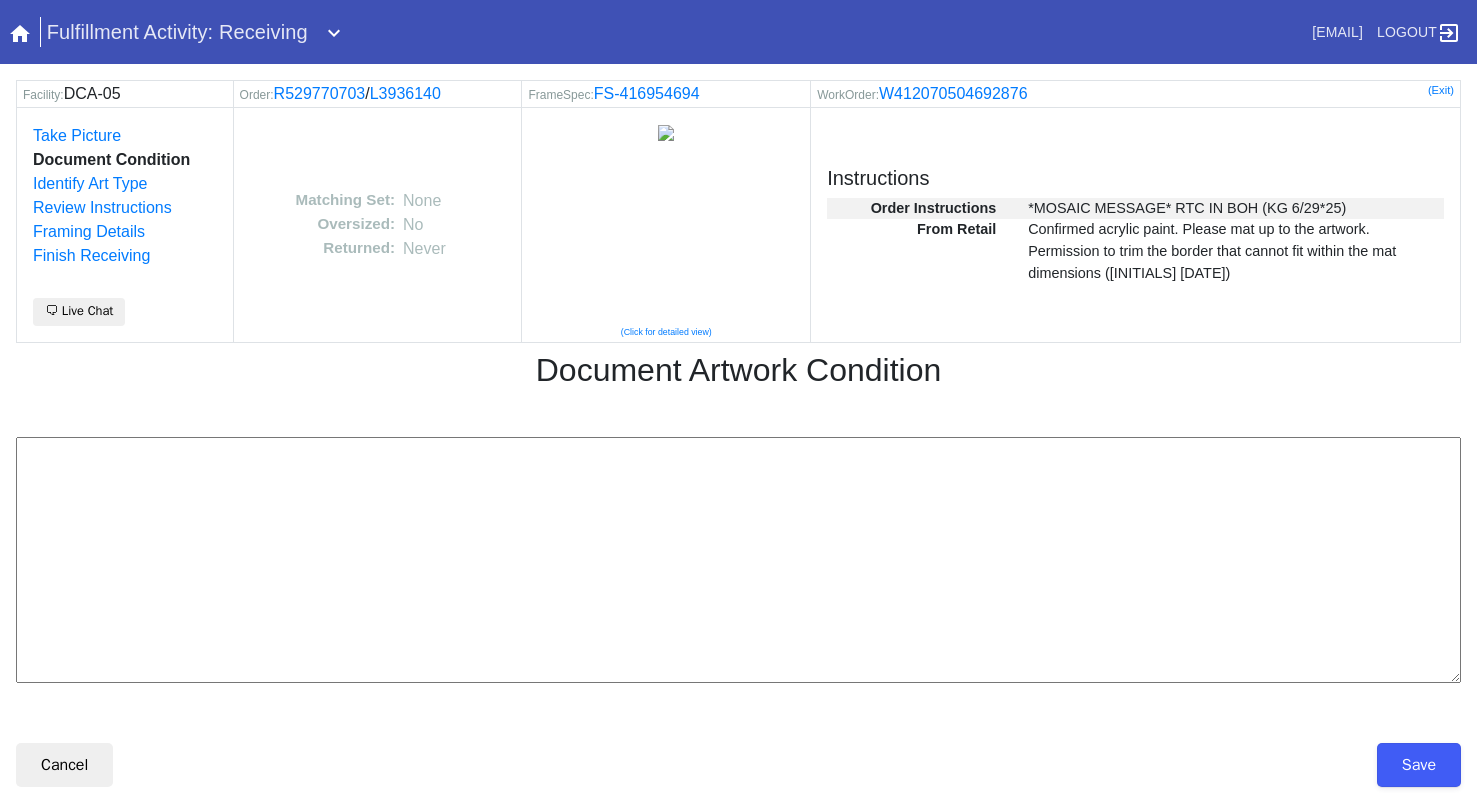 click at bounding box center [738, 560] 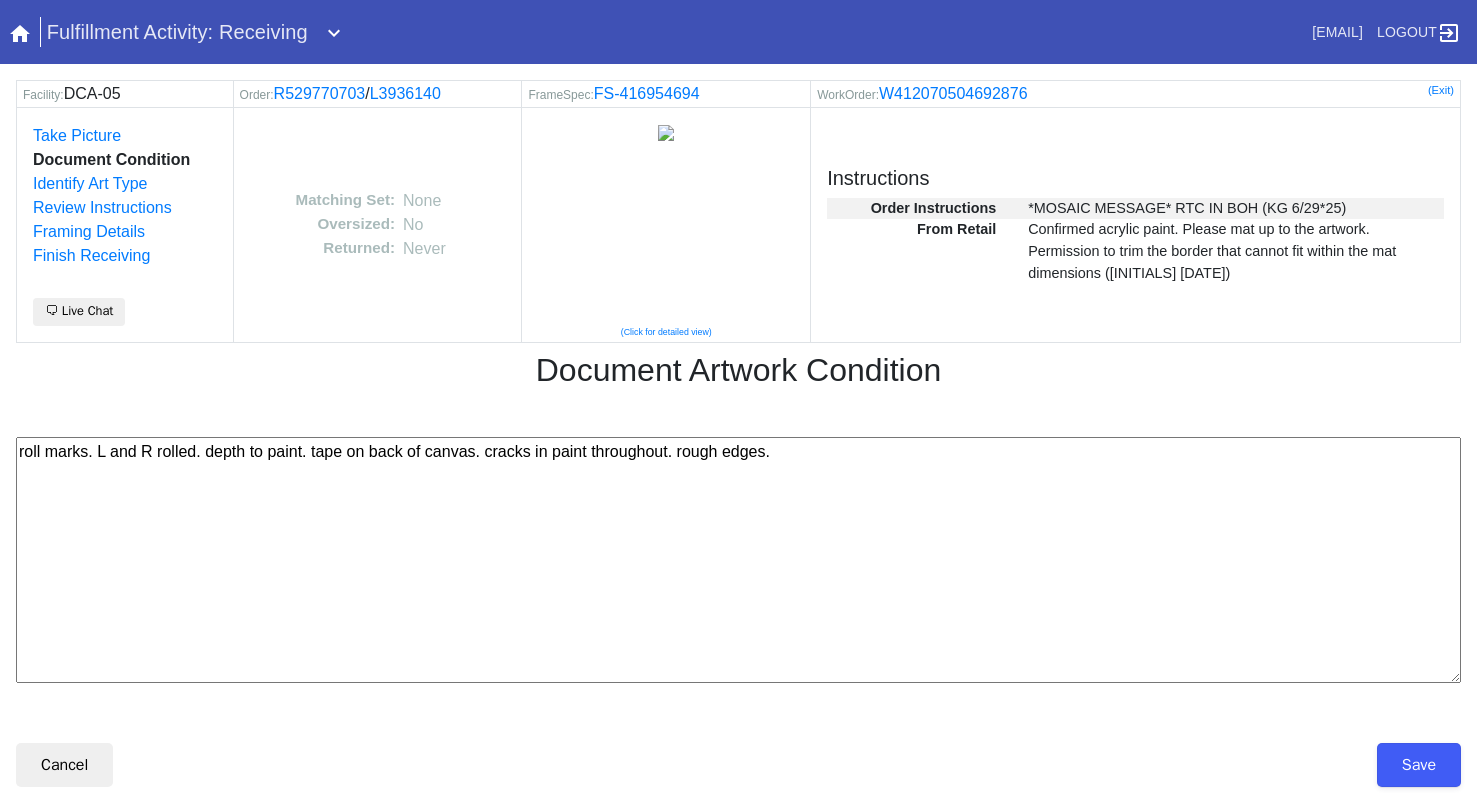 paste on "--km 7/7/25" 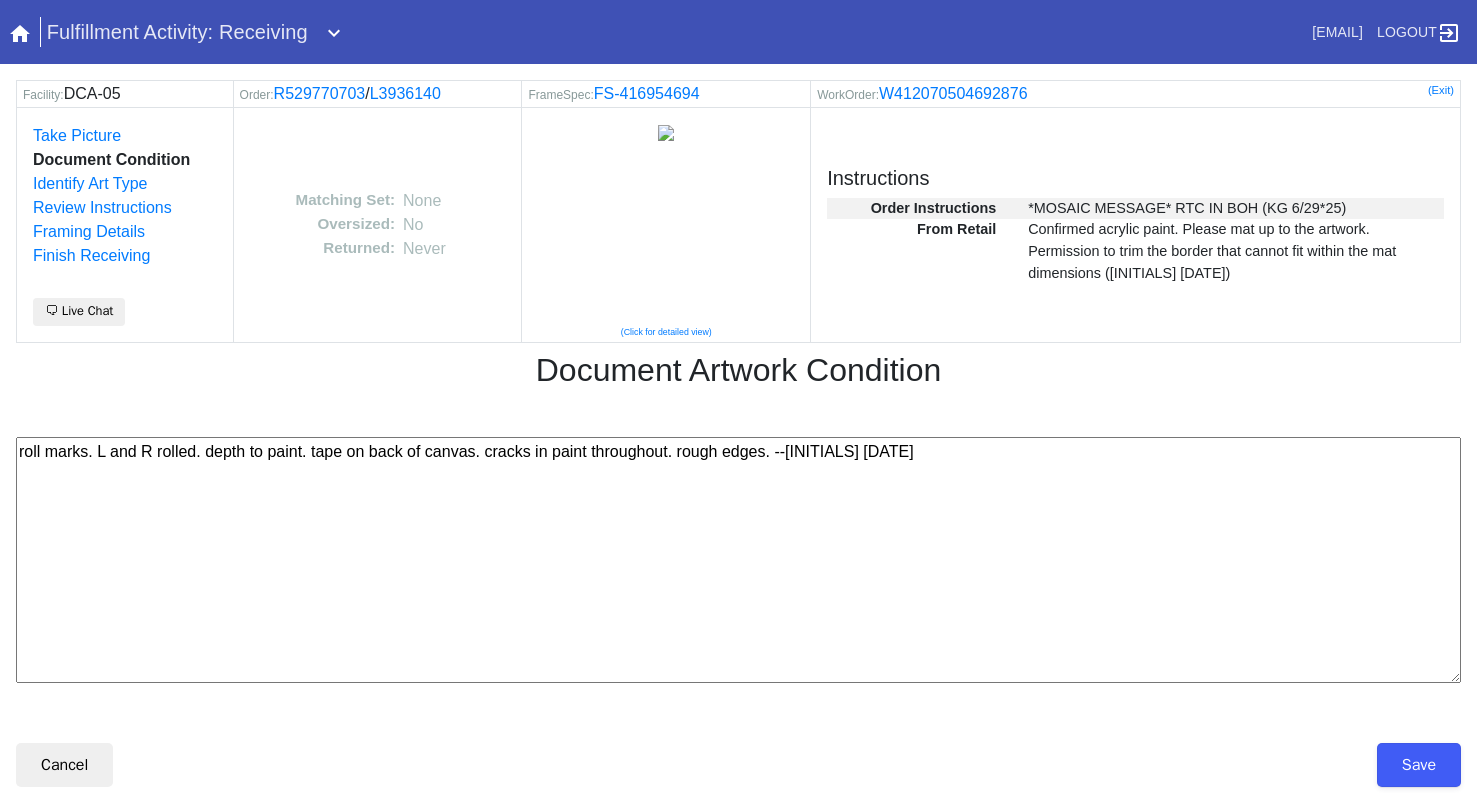 type on "roll marks. L and R rolled. depth to paint. tape on back of canvas. cracks in paint throughout. rough edges. --km 7/7/25" 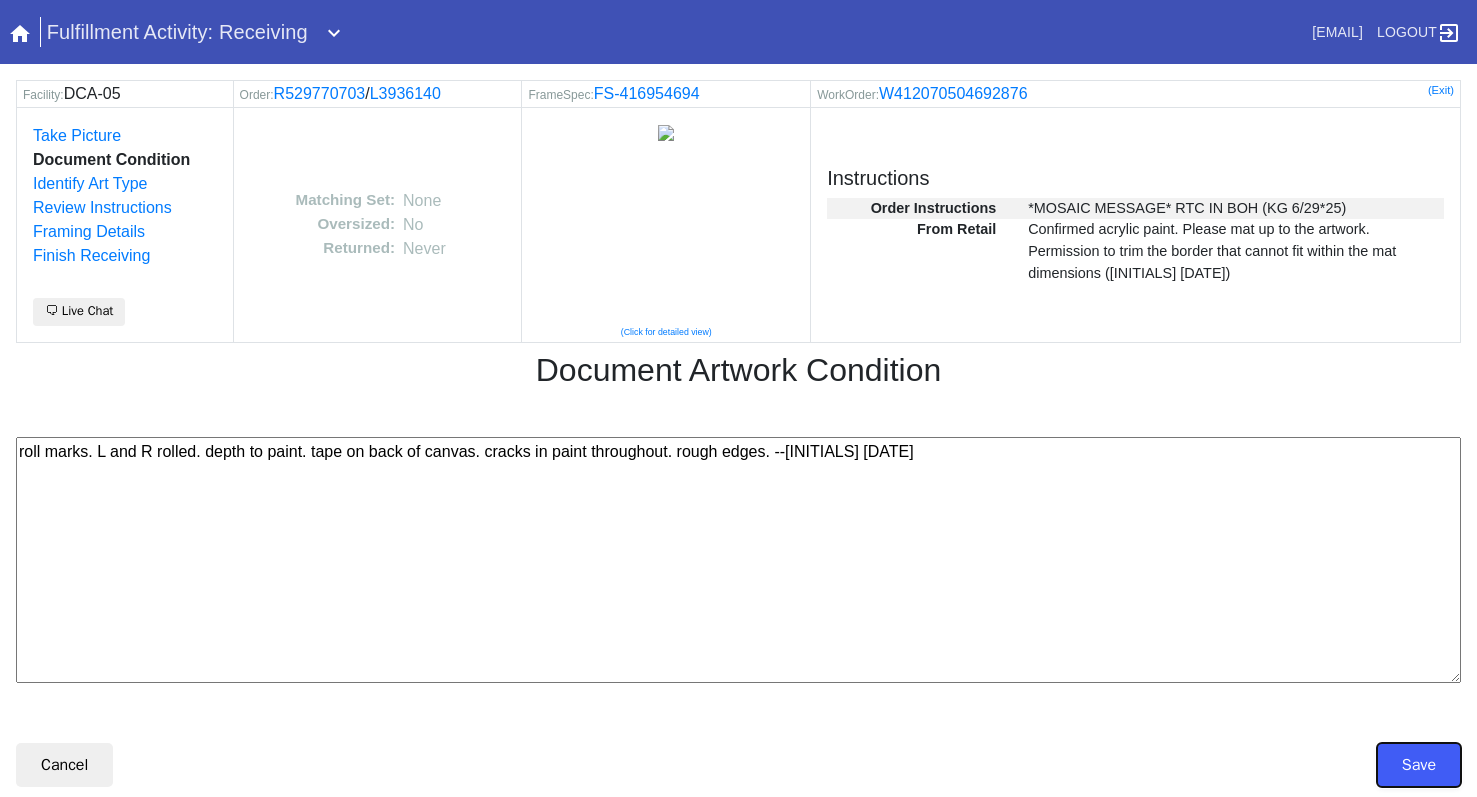 click on "Save" at bounding box center [1419, 765] 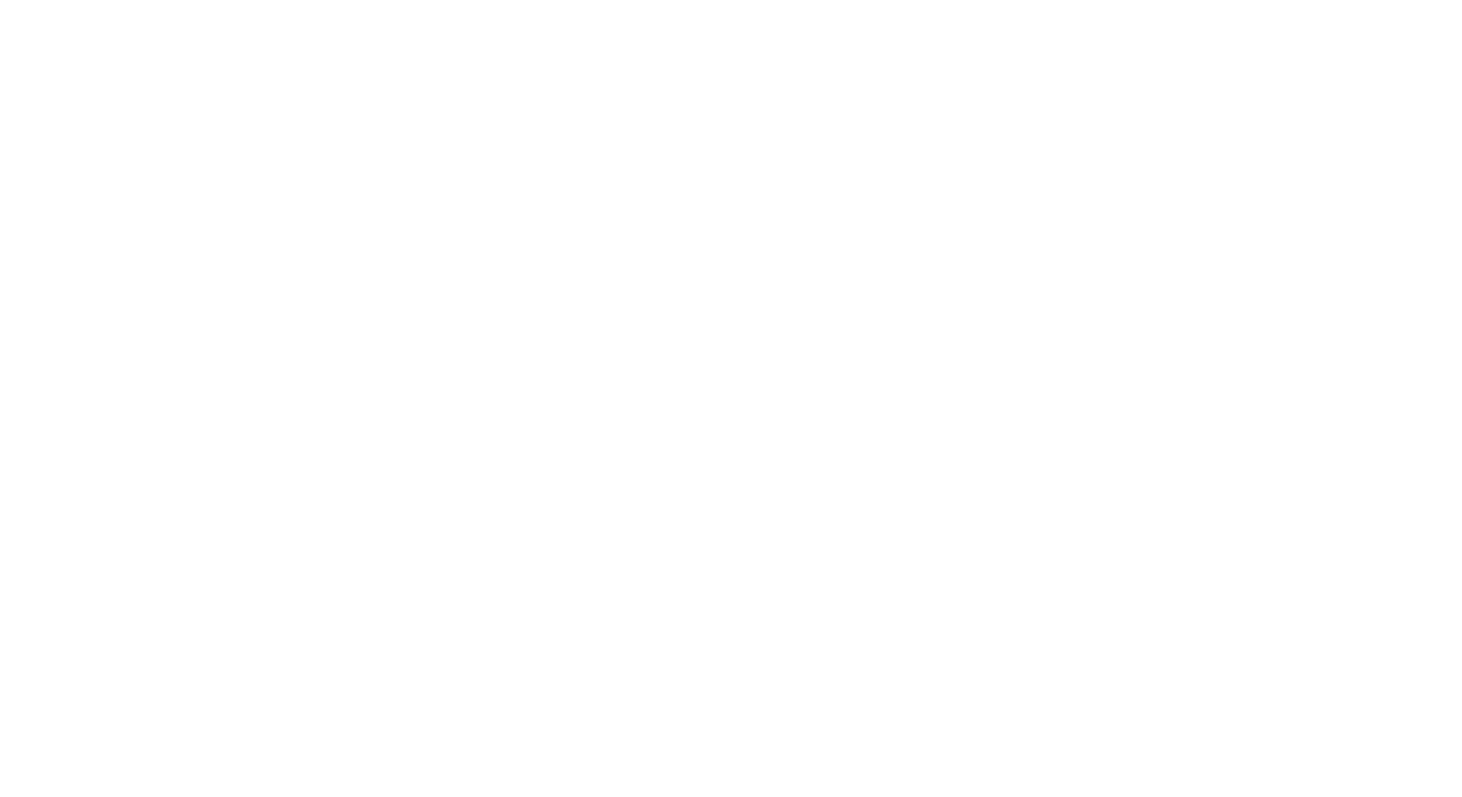 scroll, scrollTop: 0, scrollLeft: 0, axis: both 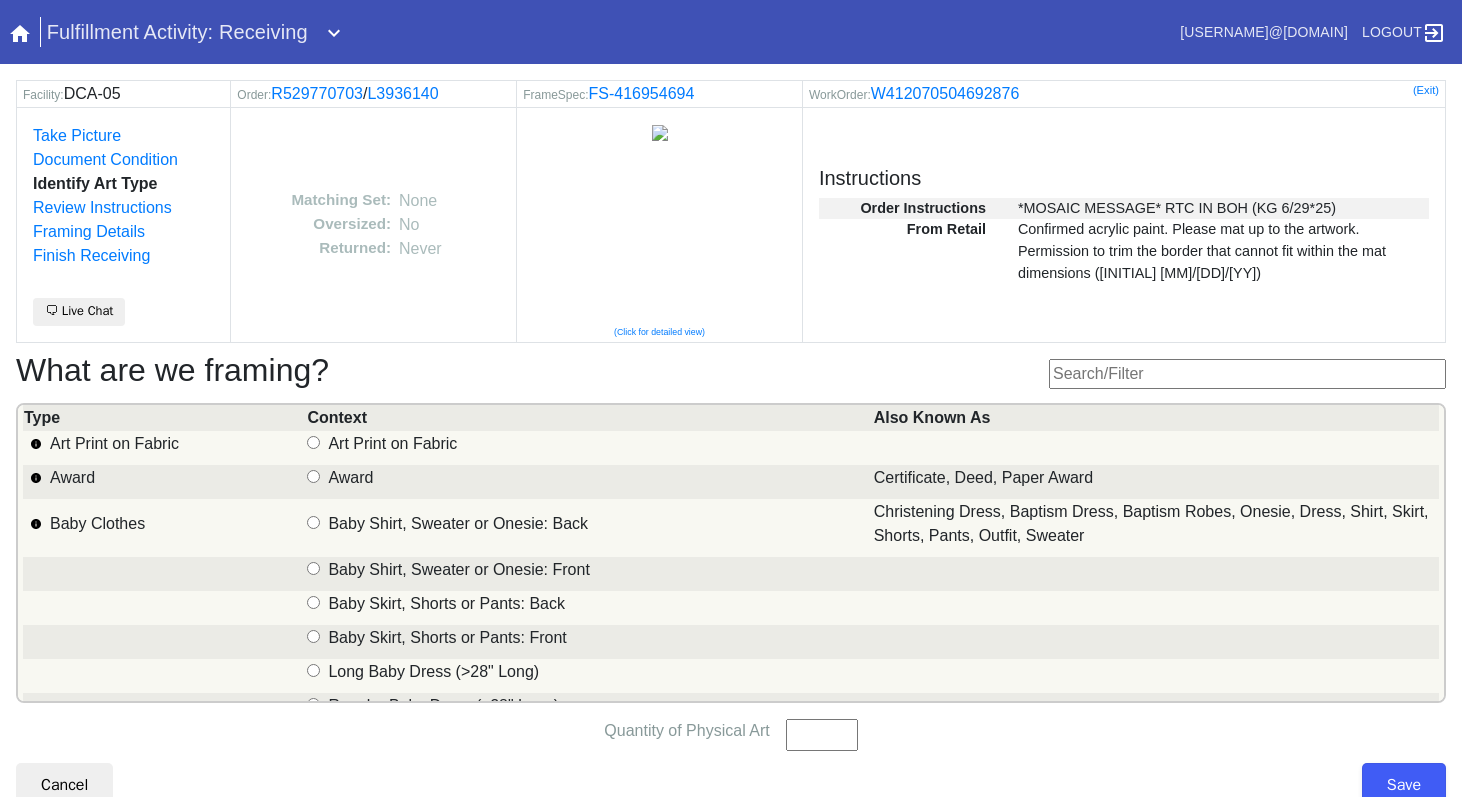 click at bounding box center [1247, 374] 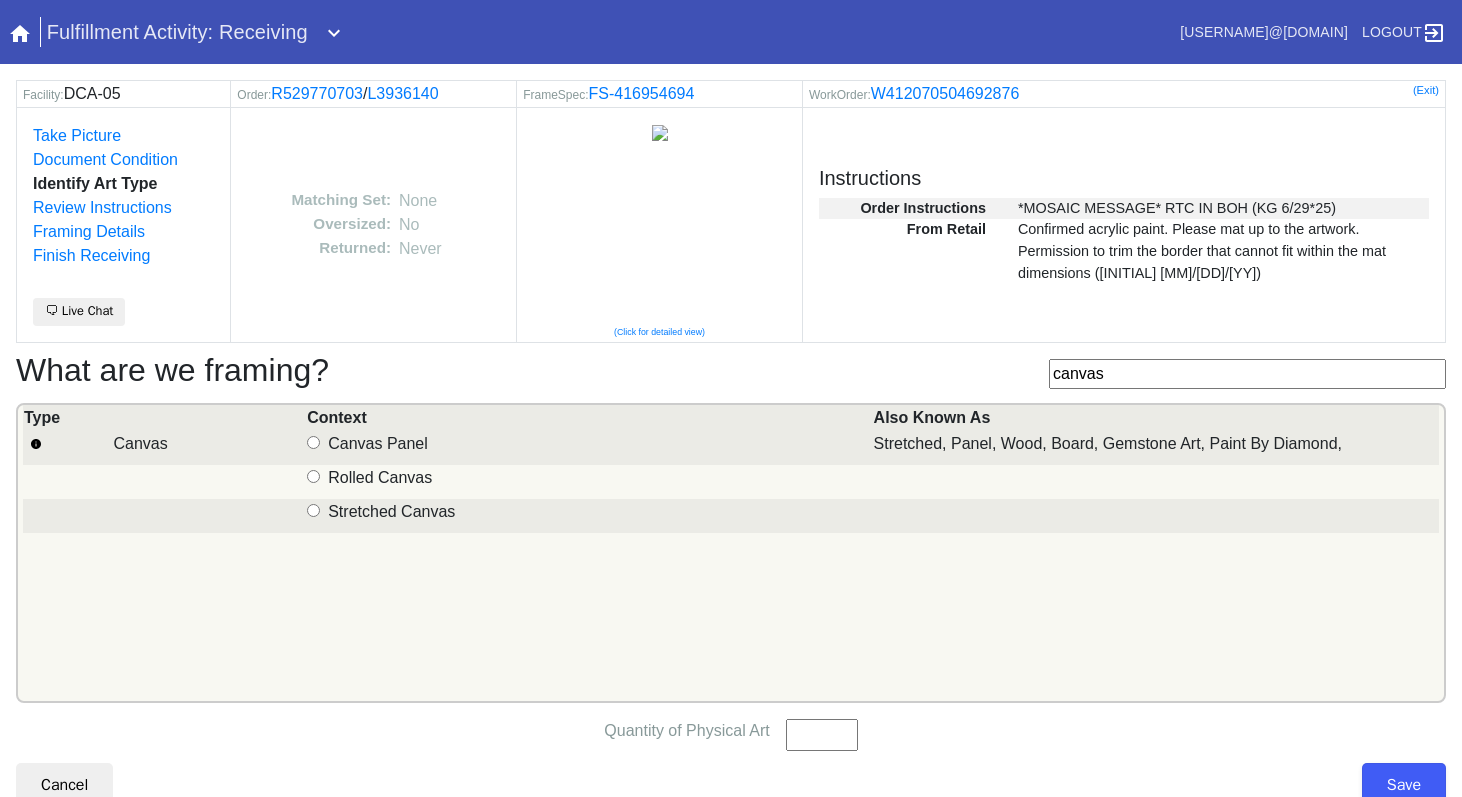 type on "canvas" 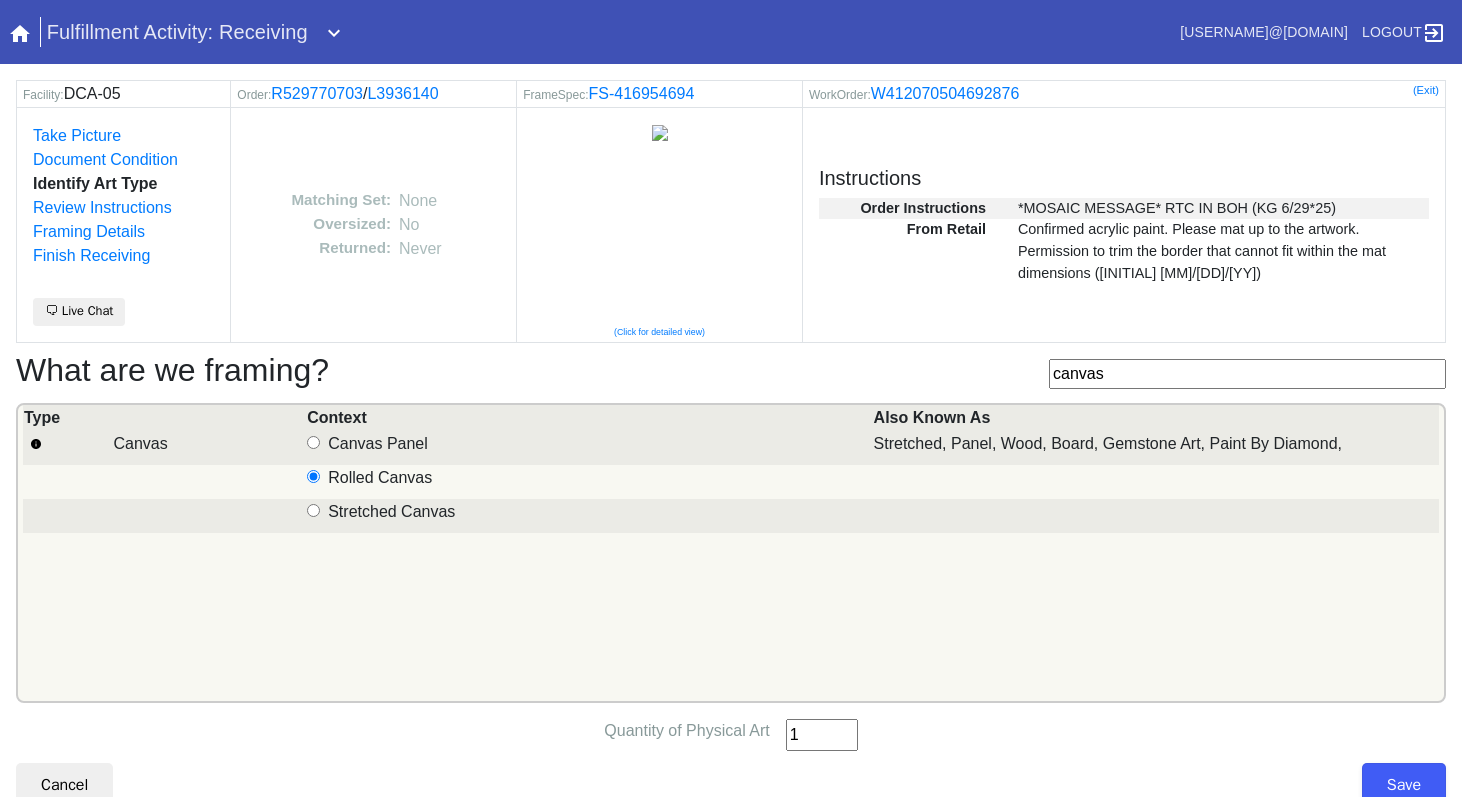 type on "1" 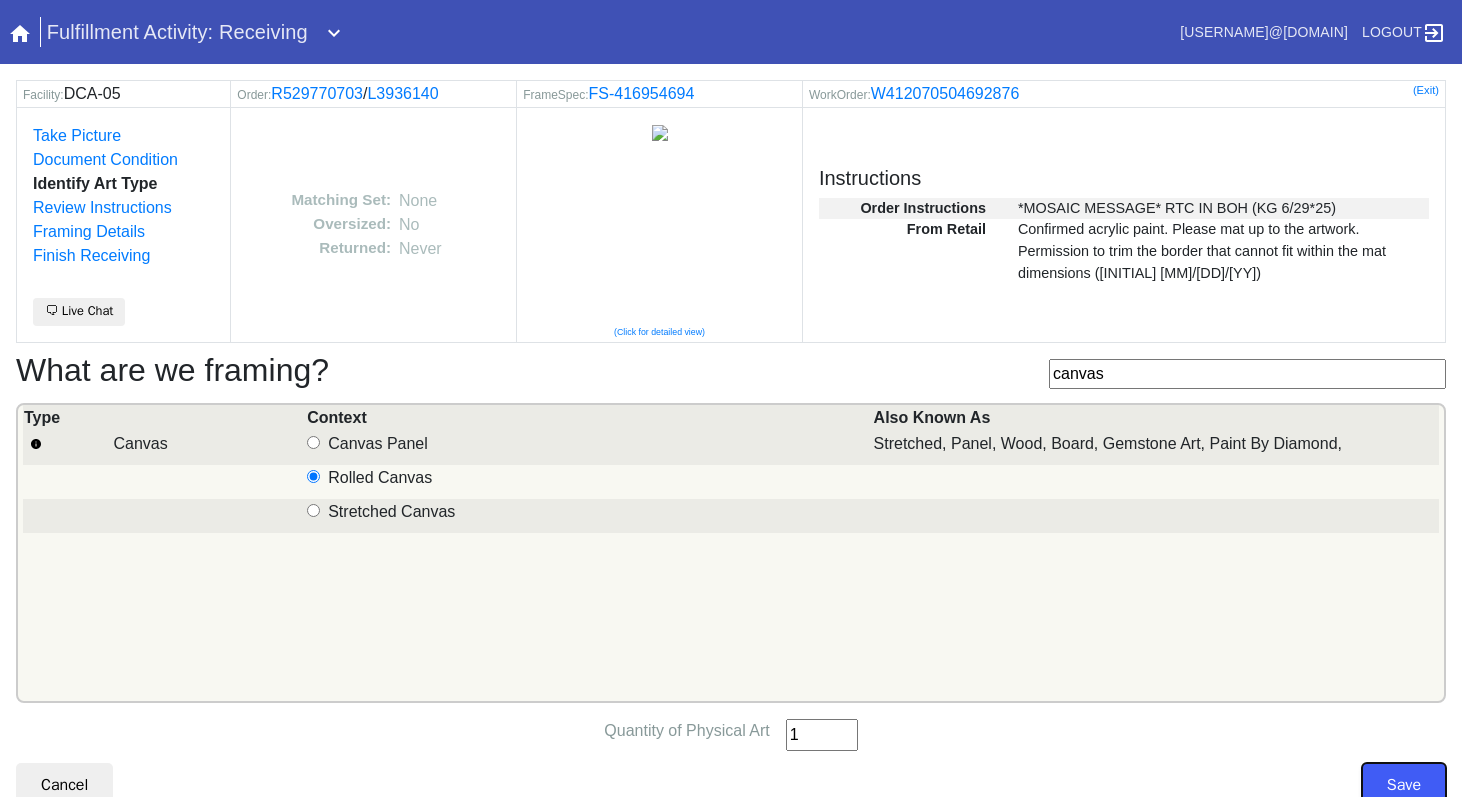 drag, startPoint x: 1411, startPoint y: 765, endPoint x: 1410, endPoint y: 777, distance: 12.0415945 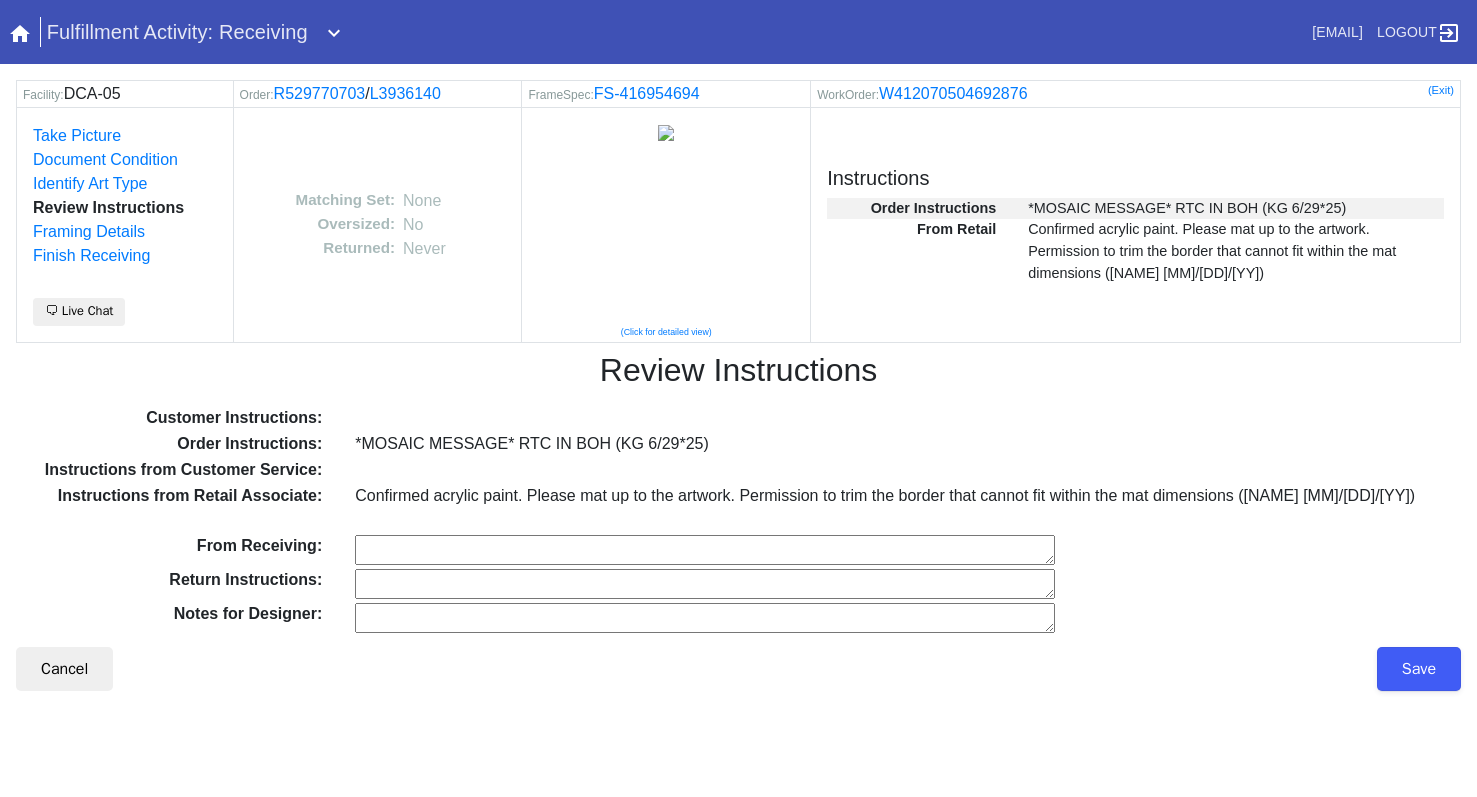scroll, scrollTop: 0, scrollLeft: 0, axis: both 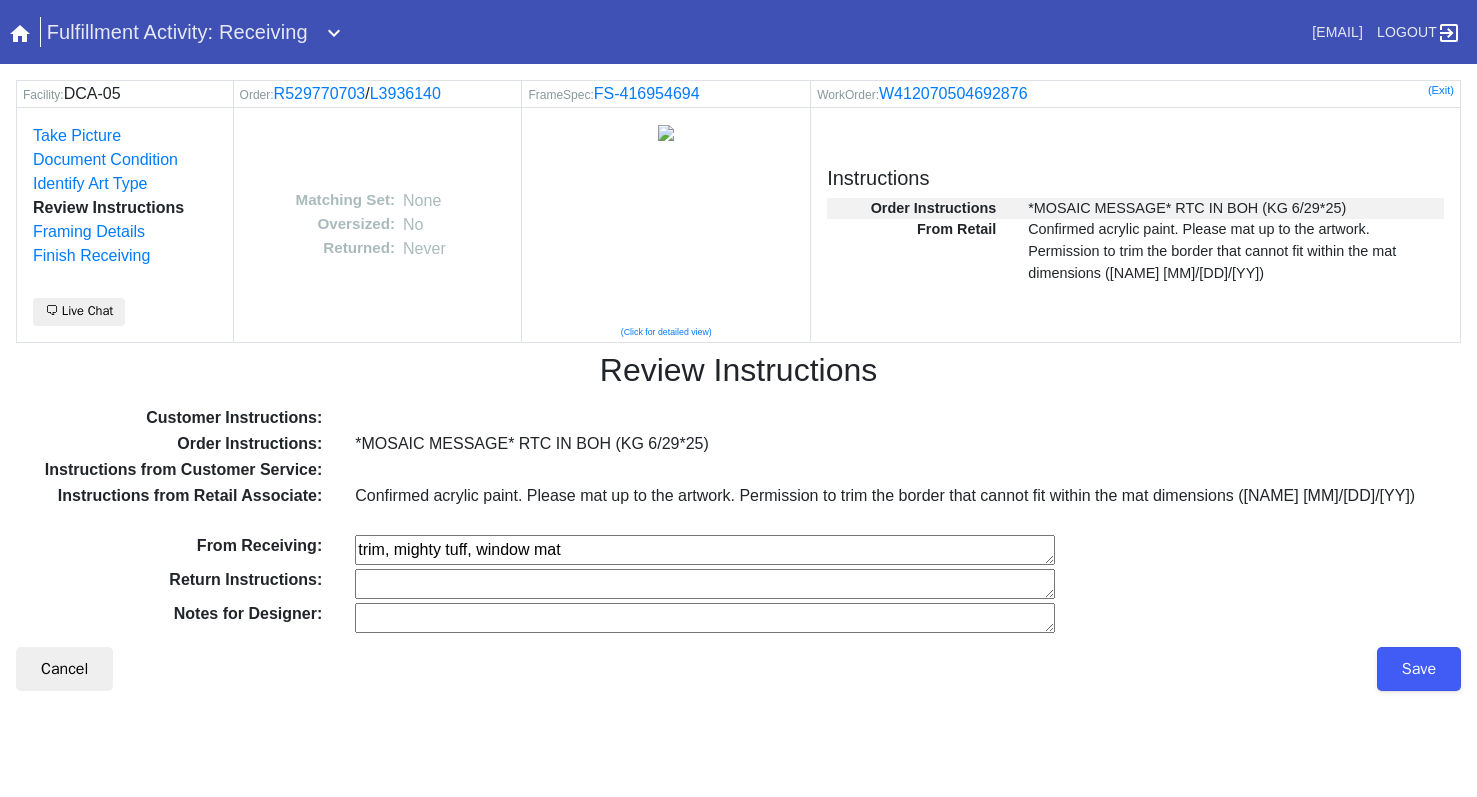 type on "trim, mighty tuff, window mat" 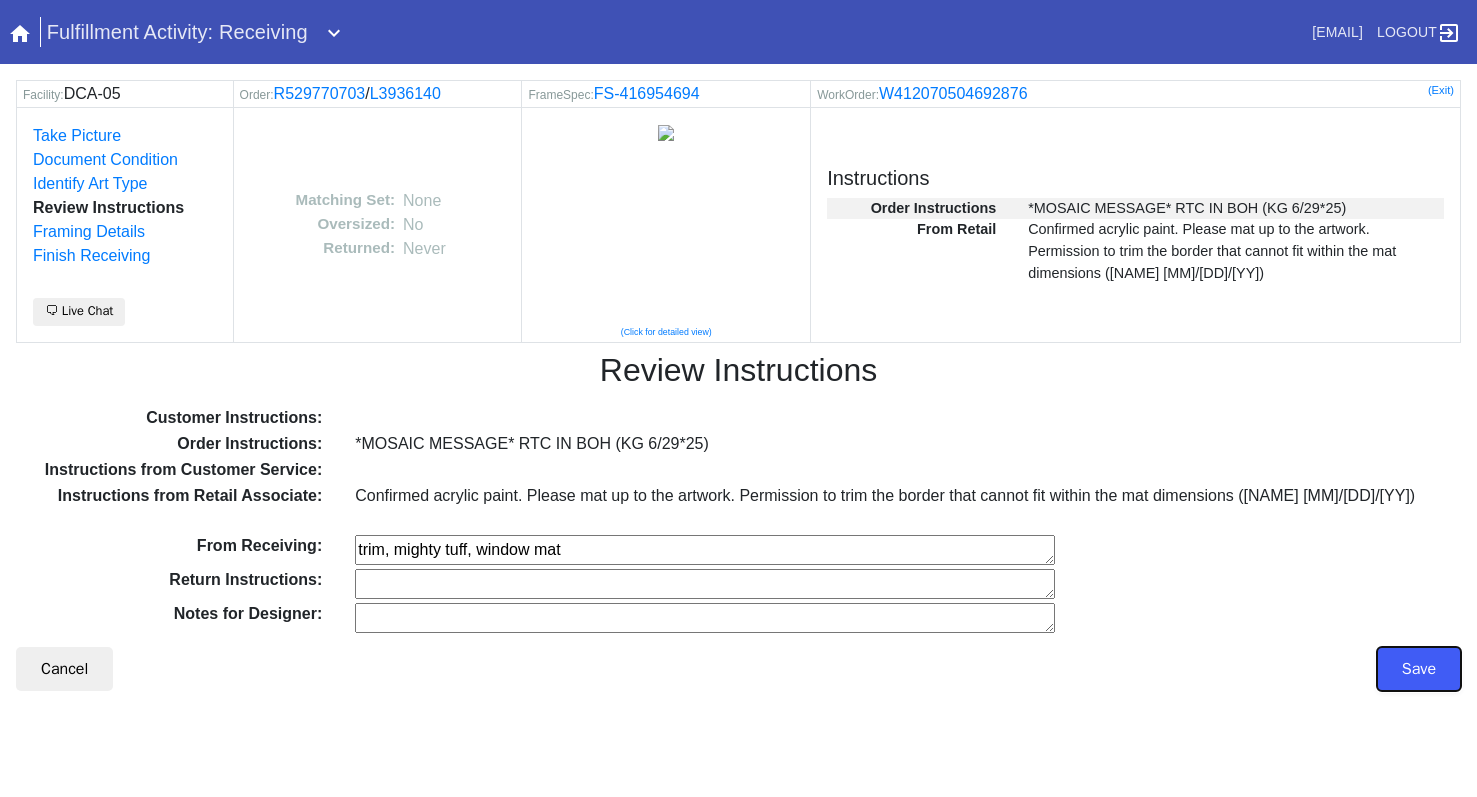 click on "Save" at bounding box center (1419, 669) 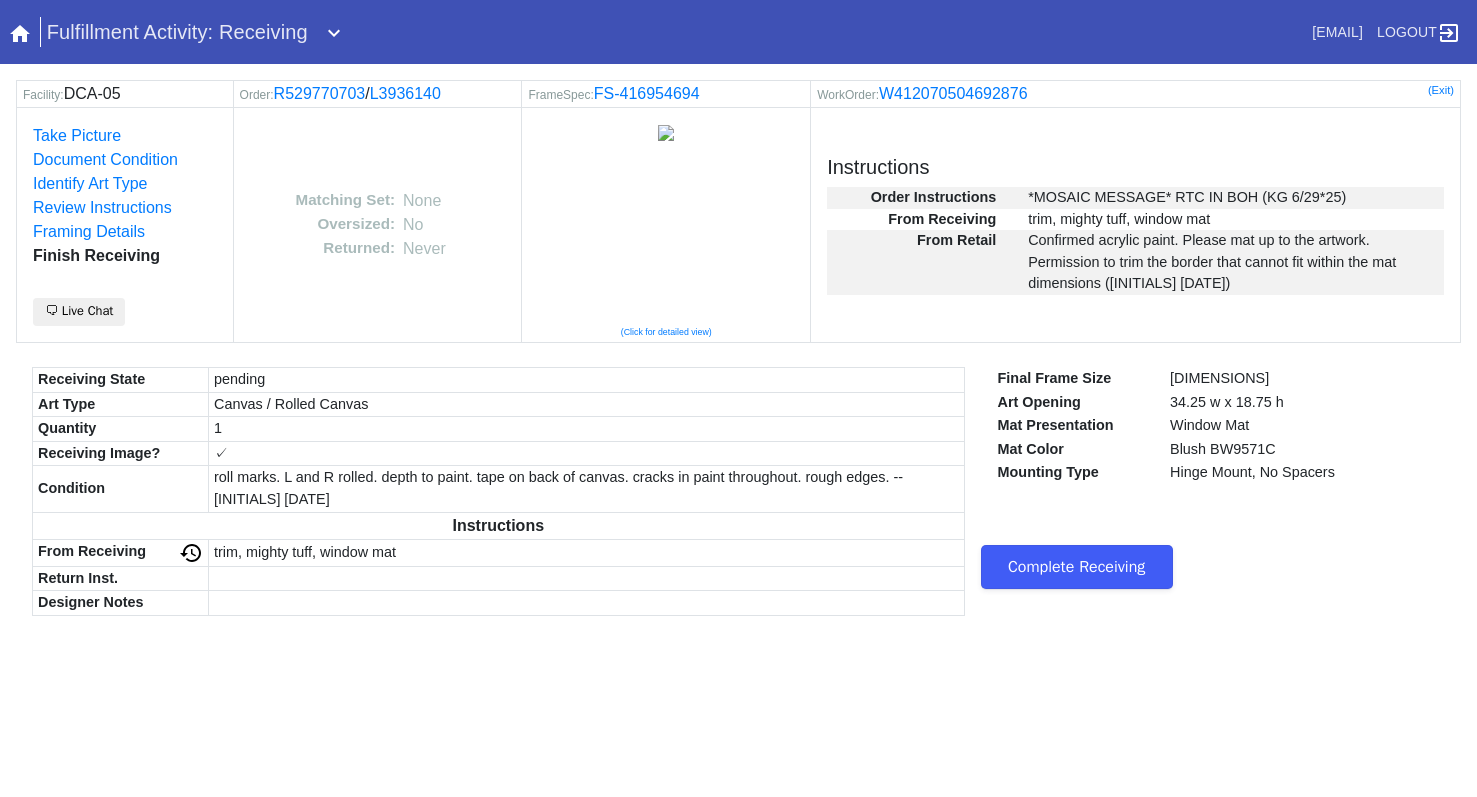 scroll, scrollTop: 0, scrollLeft: 0, axis: both 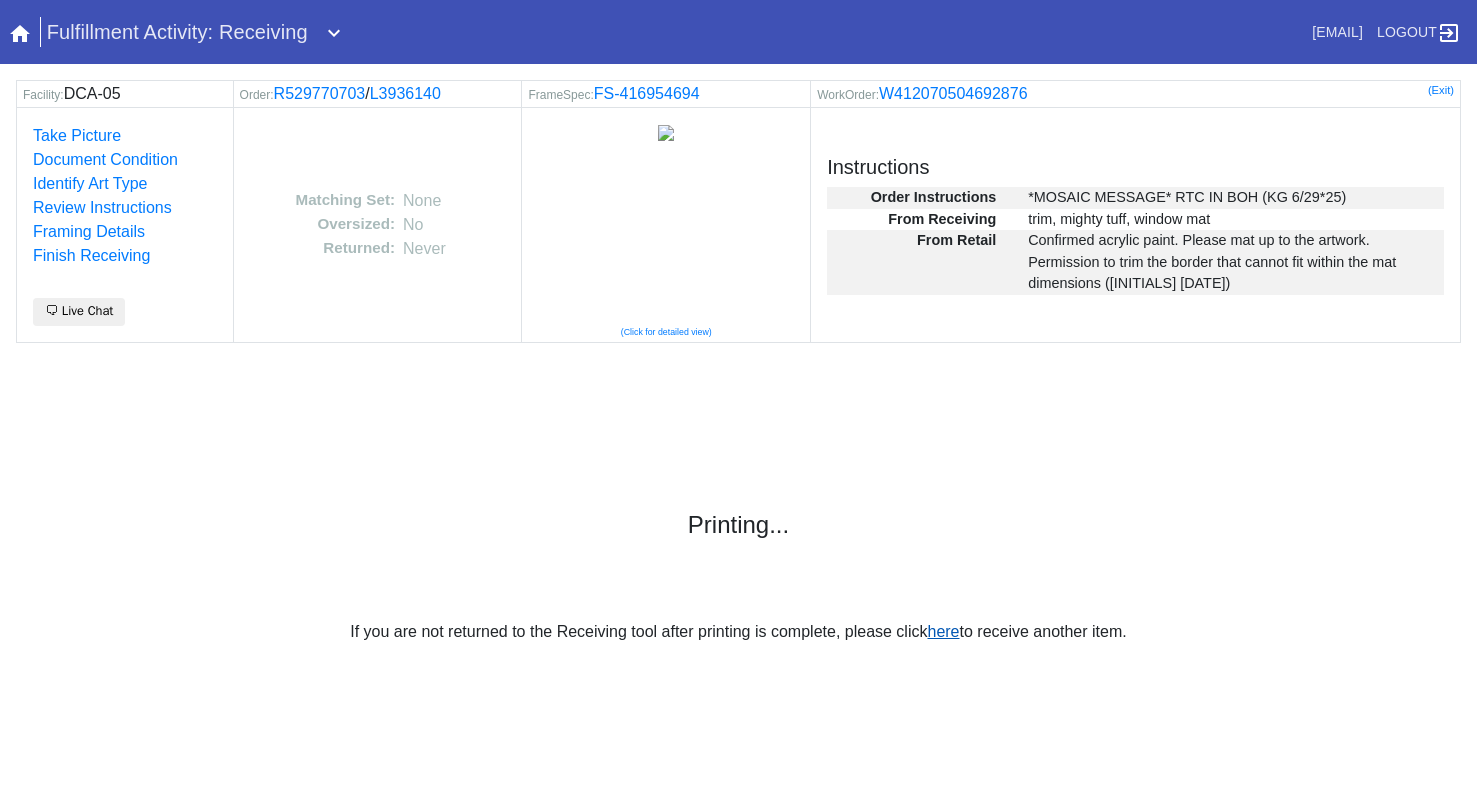 click on "If you are not returned to the Receiving tool after printing is complete, please click  here  to receive another item." at bounding box center (738, 632) 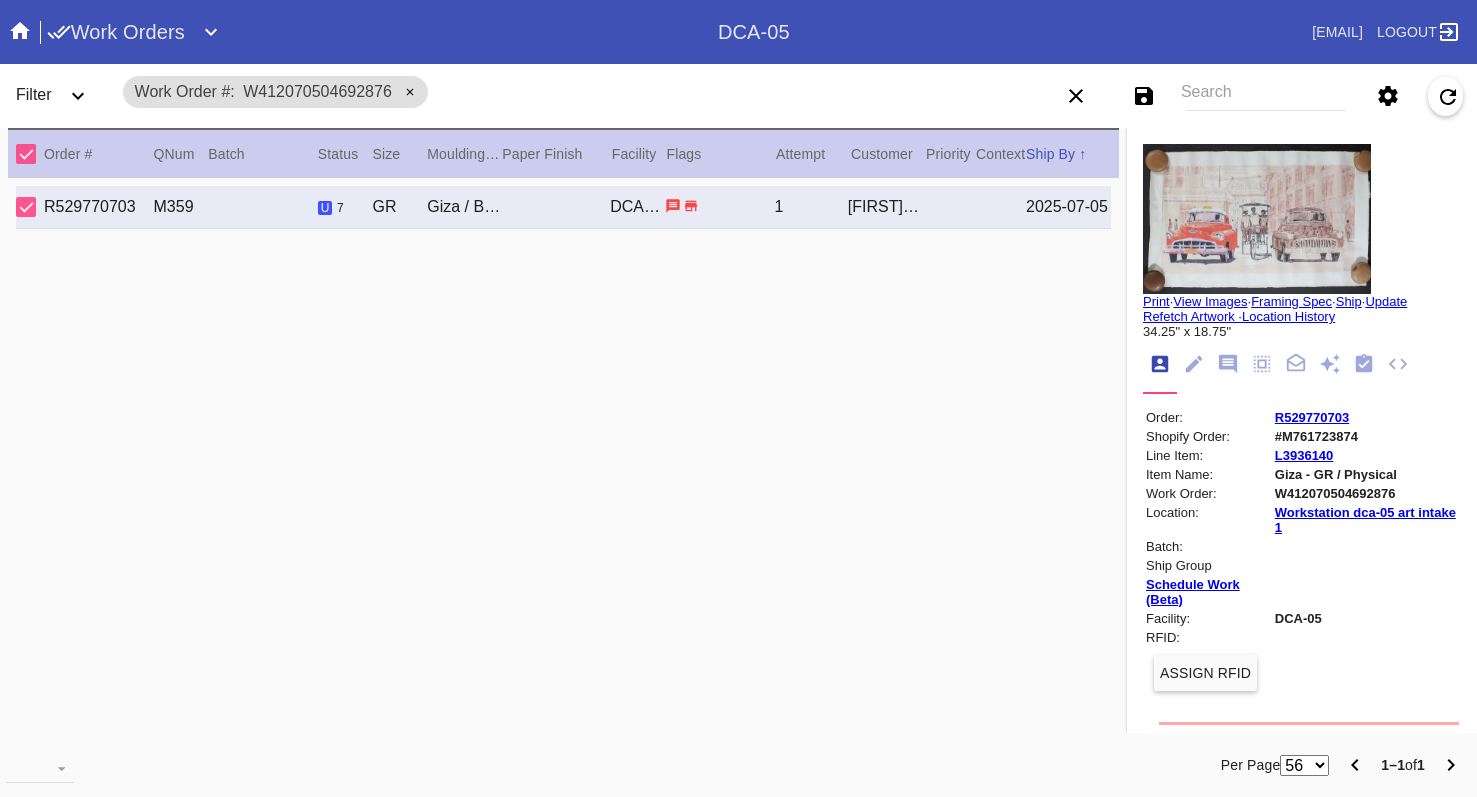 scroll, scrollTop: 0, scrollLeft: 0, axis: both 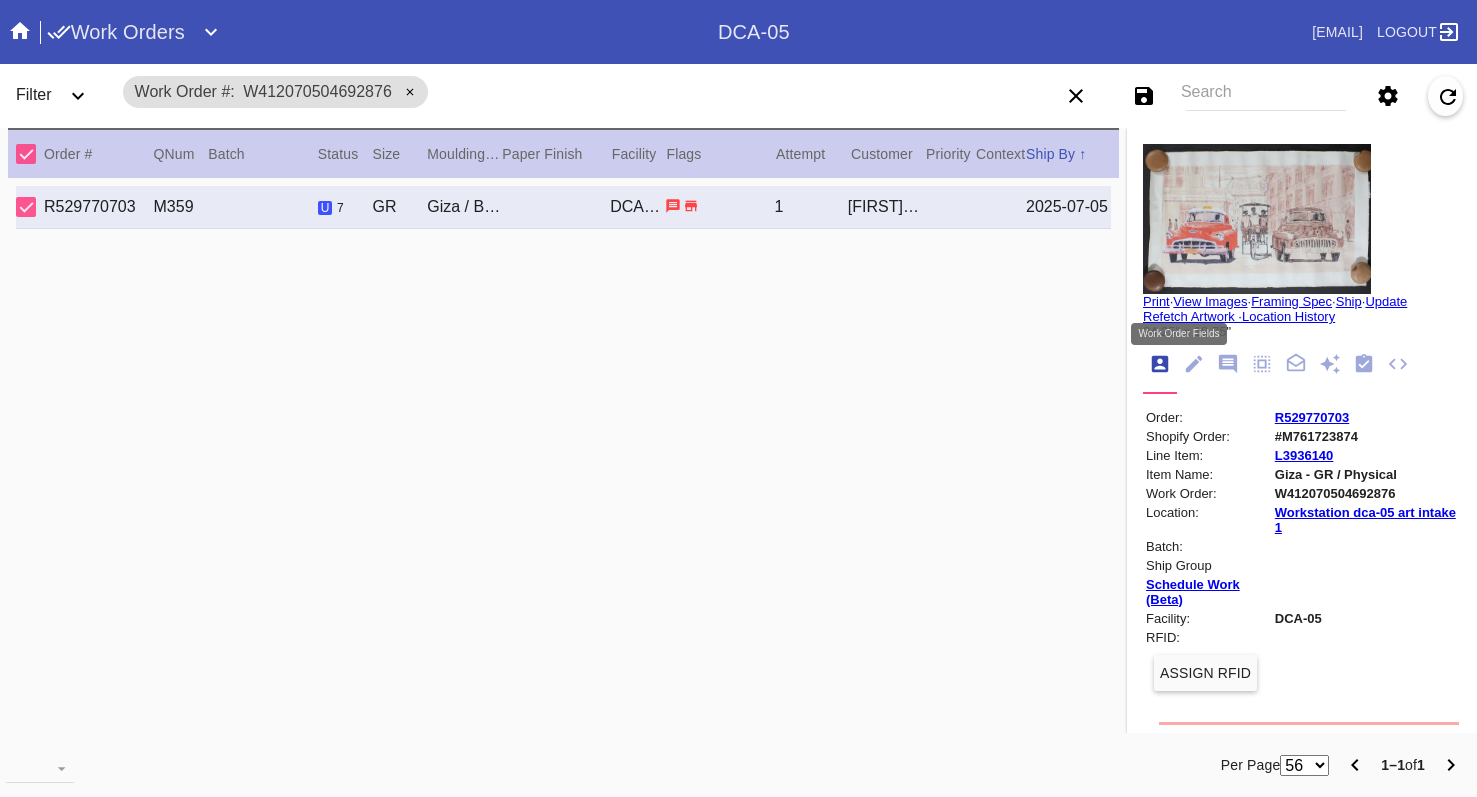drag, startPoint x: 1175, startPoint y: 365, endPoint x: 1227, endPoint y: 398, distance: 61.587337 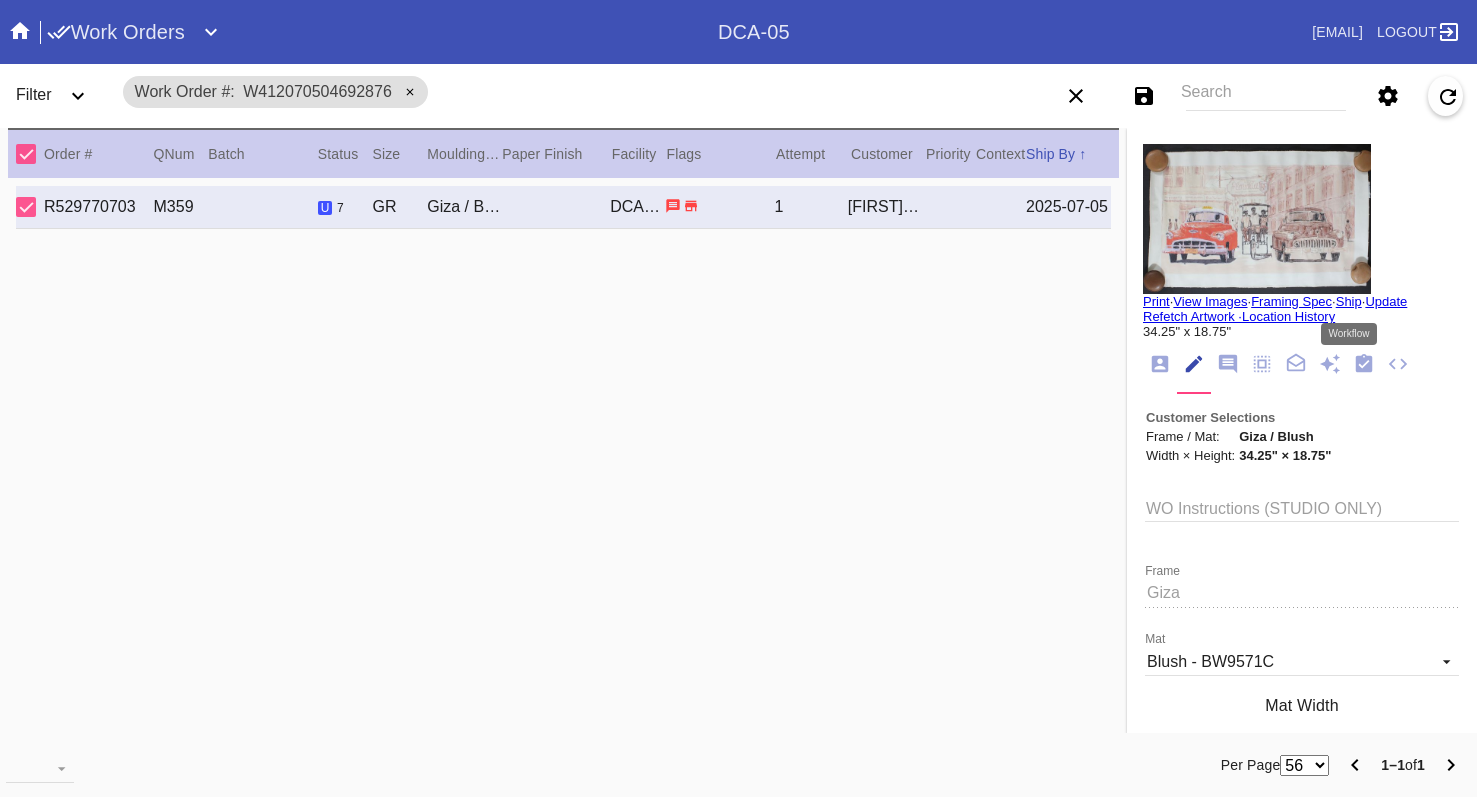 click at bounding box center [1364, 364] 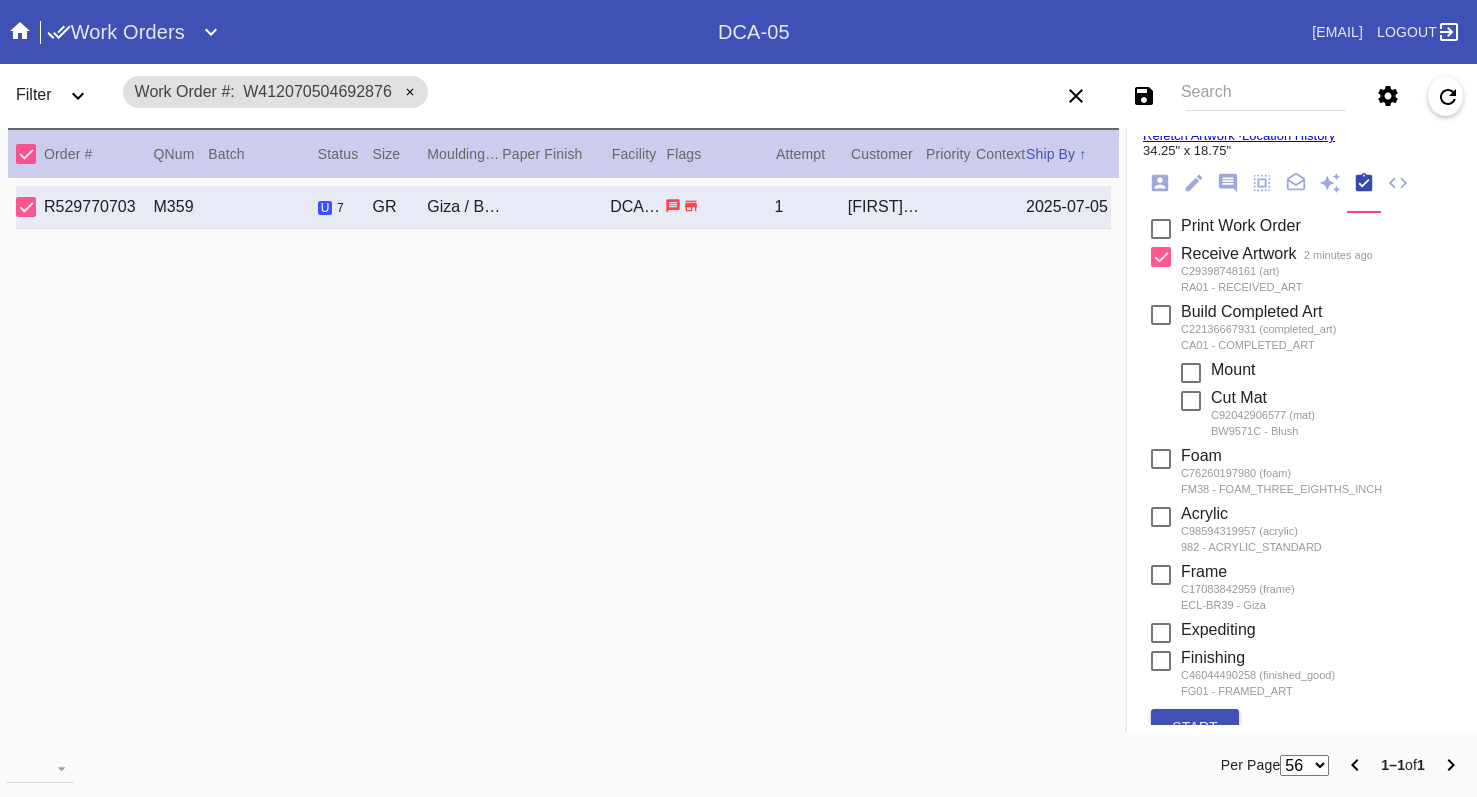 scroll, scrollTop: 300, scrollLeft: 0, axis: vertical 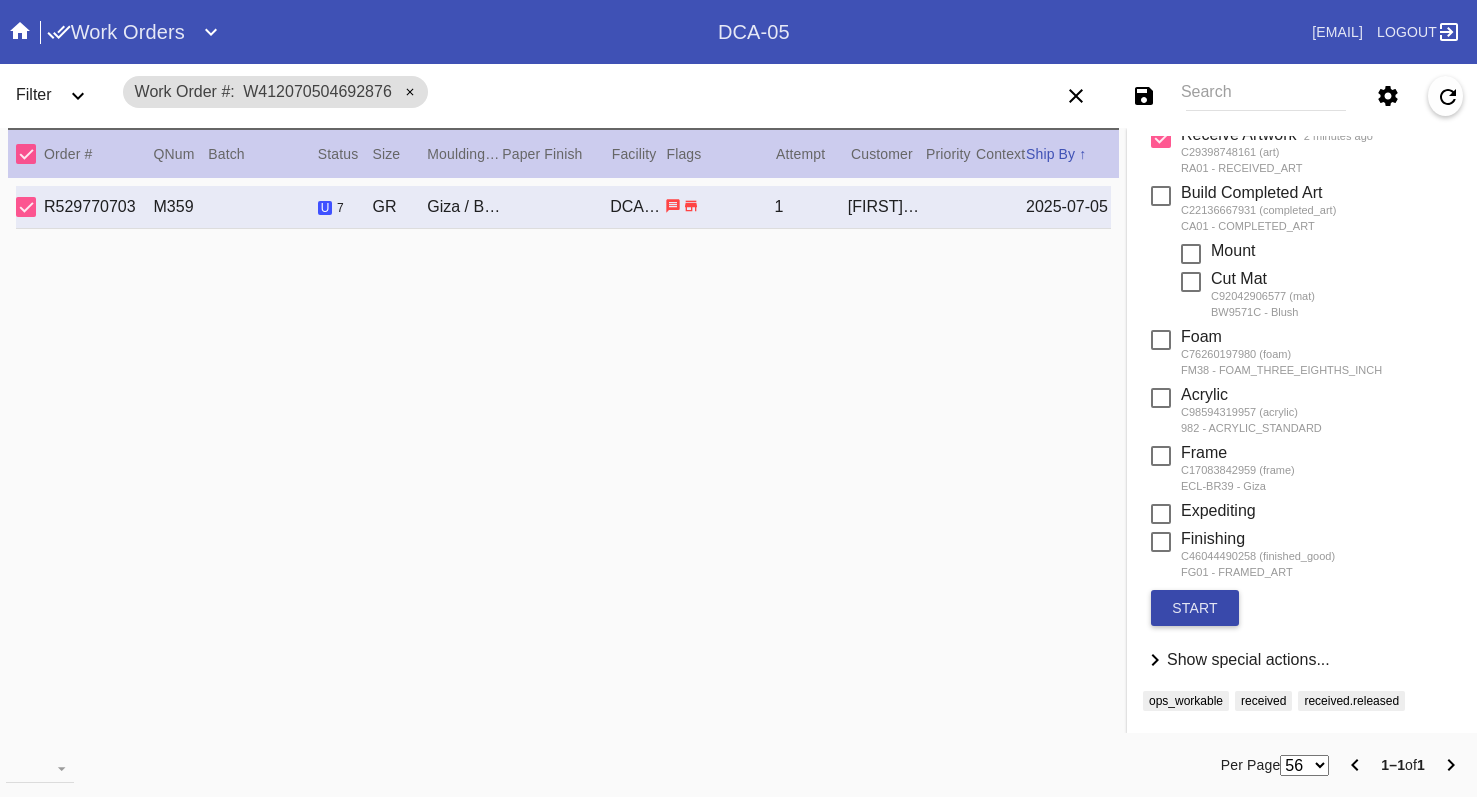 click on "start" at bounding box center (1195, 608) 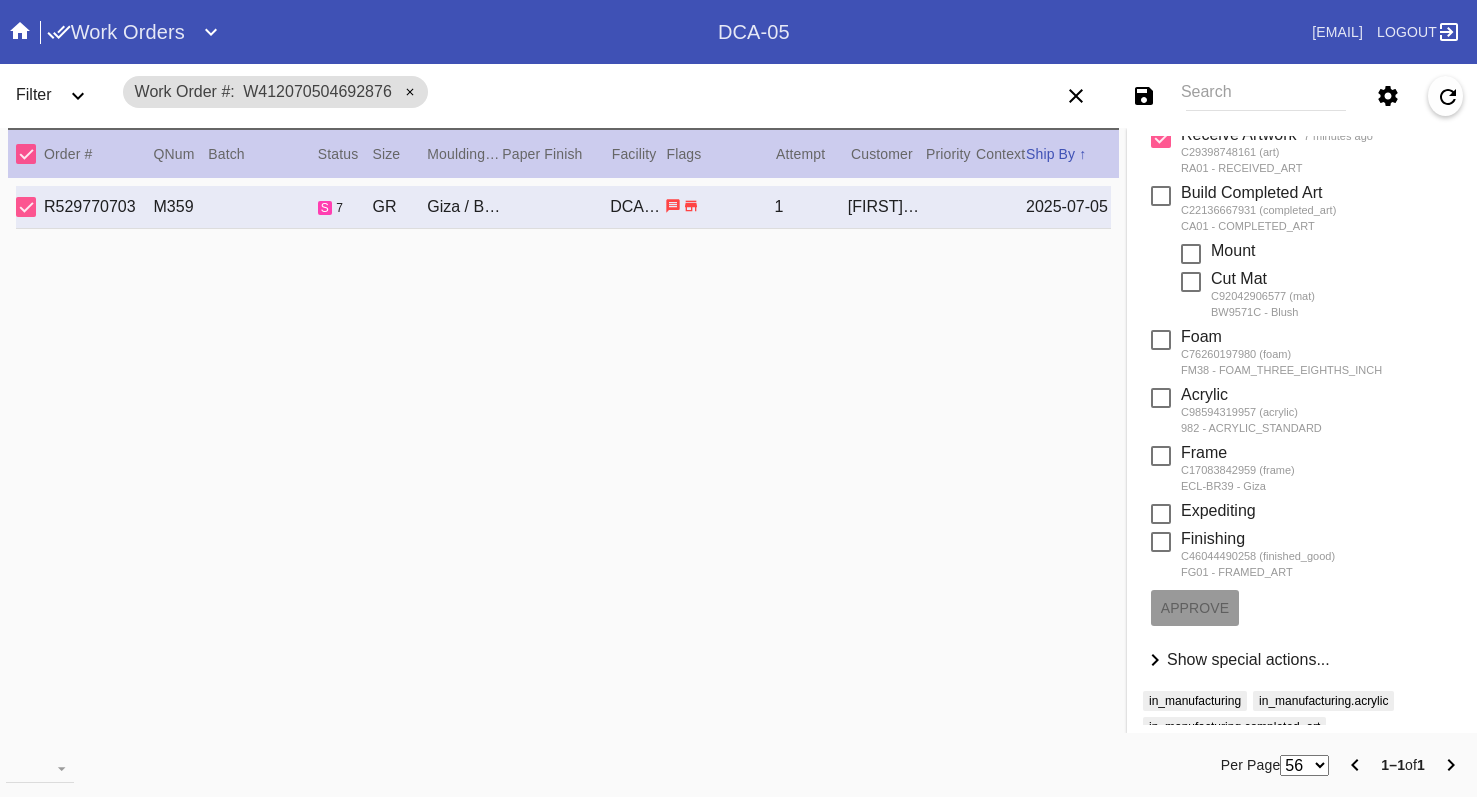 click on "Search" at bounding box center [1266, 96] 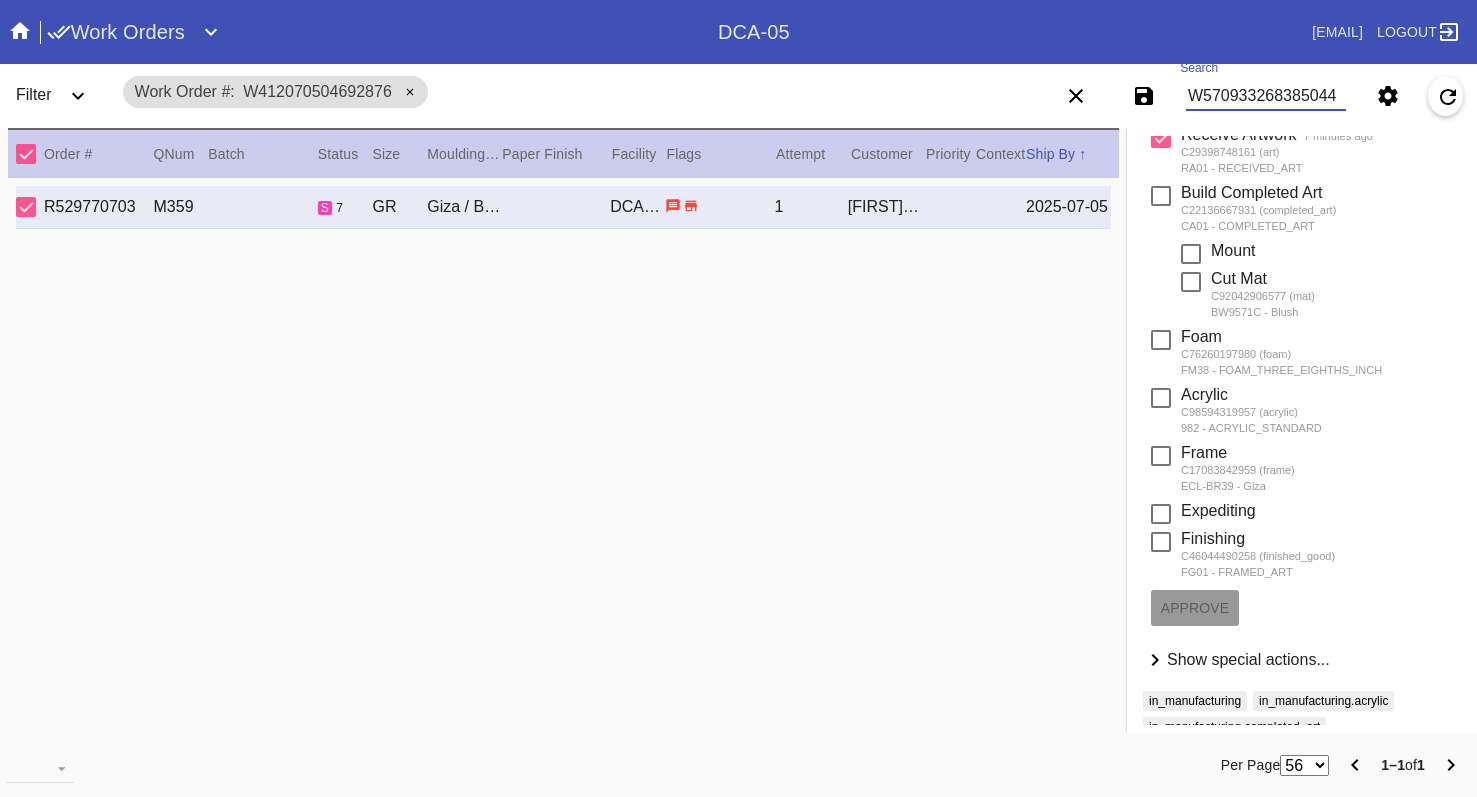 type on "W570933268385044" 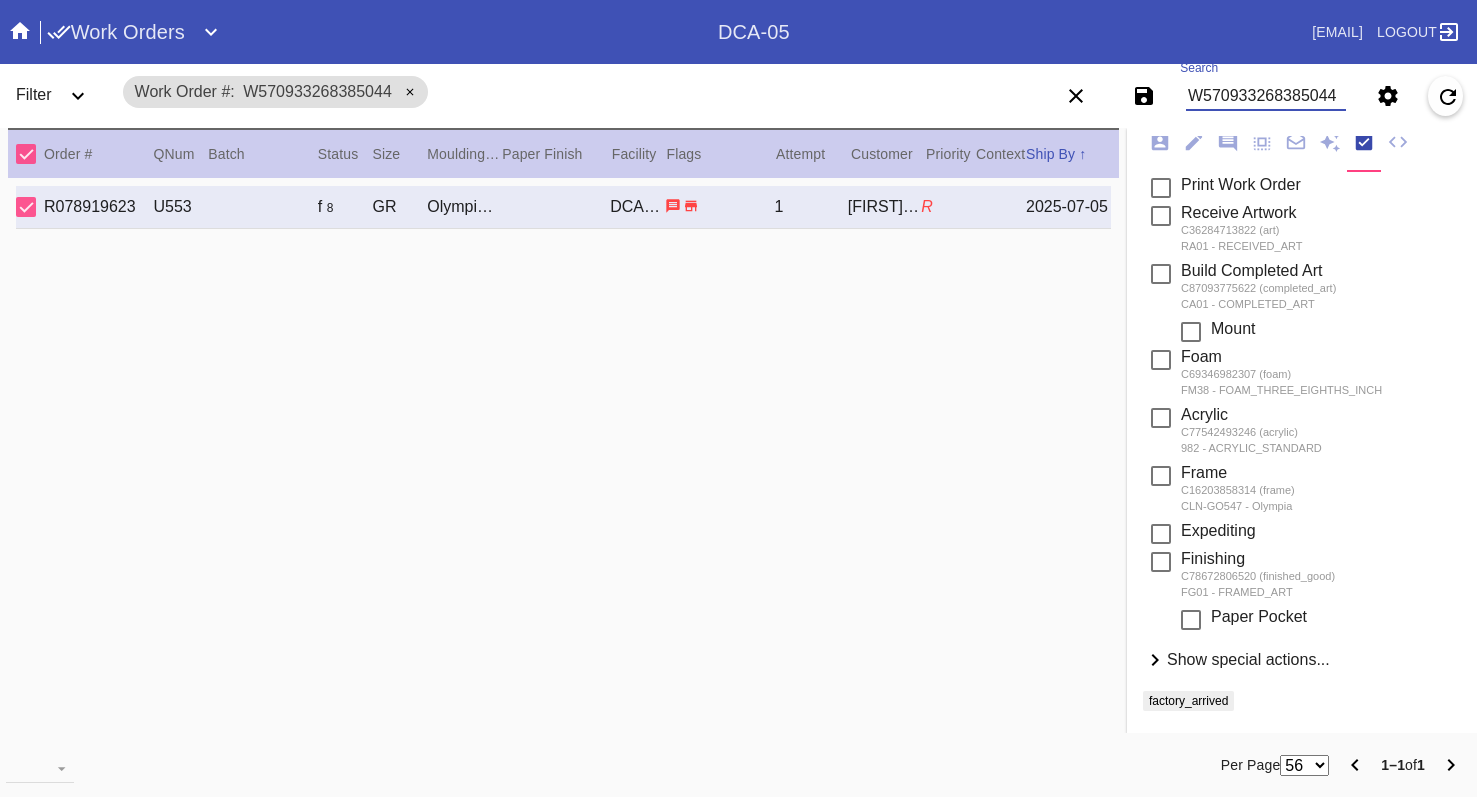scroll, scrollTop: 222, scrollLeft: 0, axis: vertical 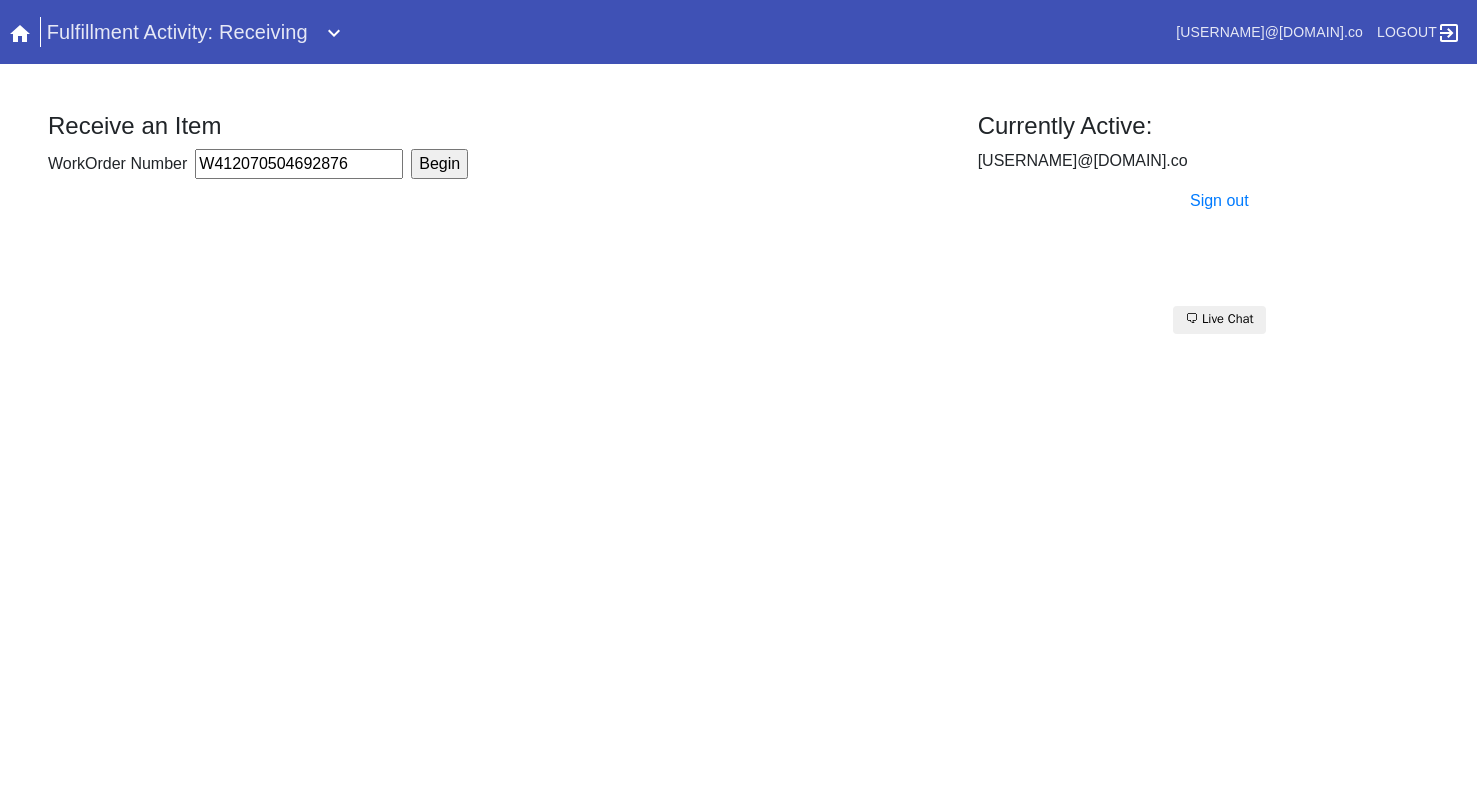 type on "W412070504692876" 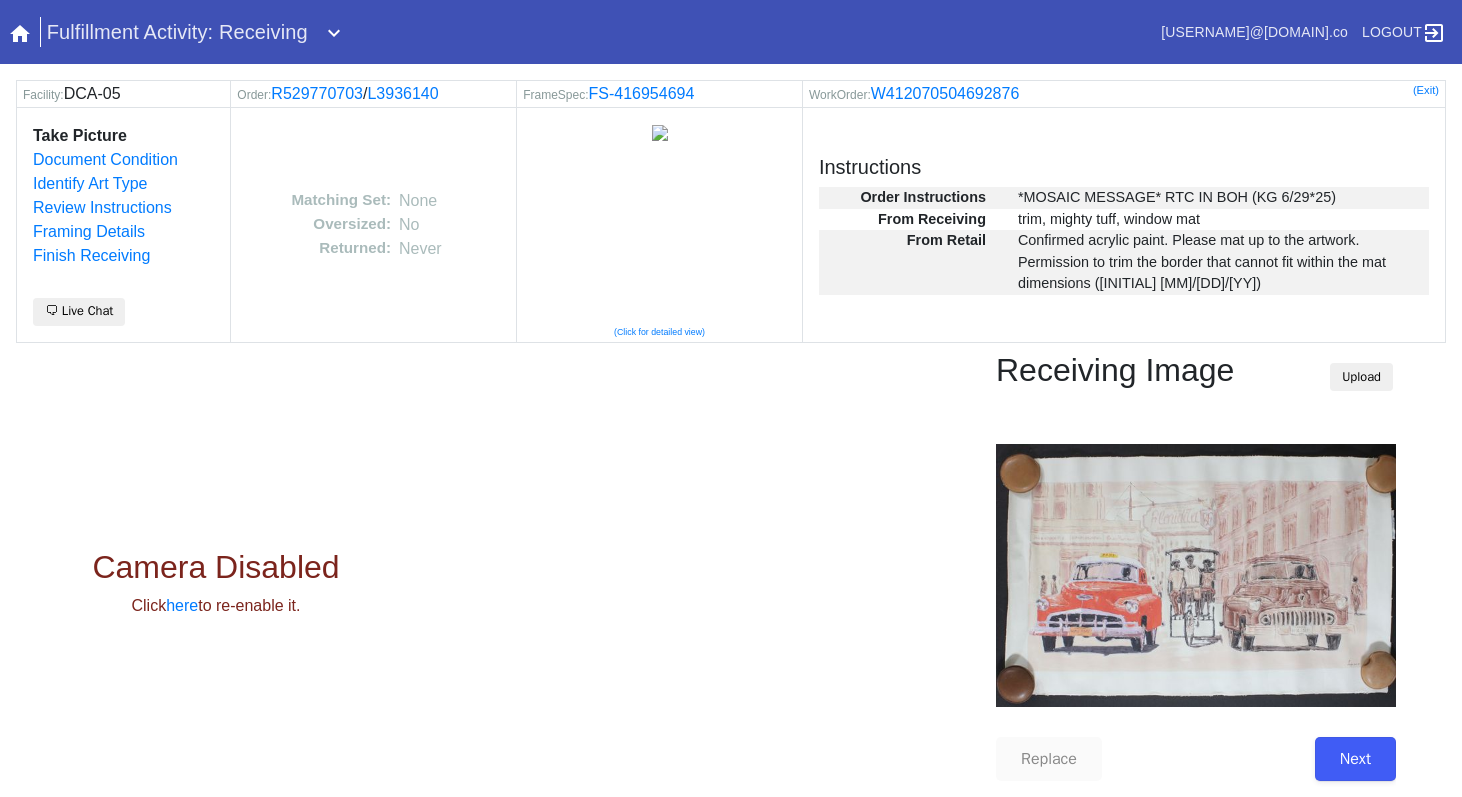 scroll, scrollTop: 0, scrollLeft: 0, axis: both 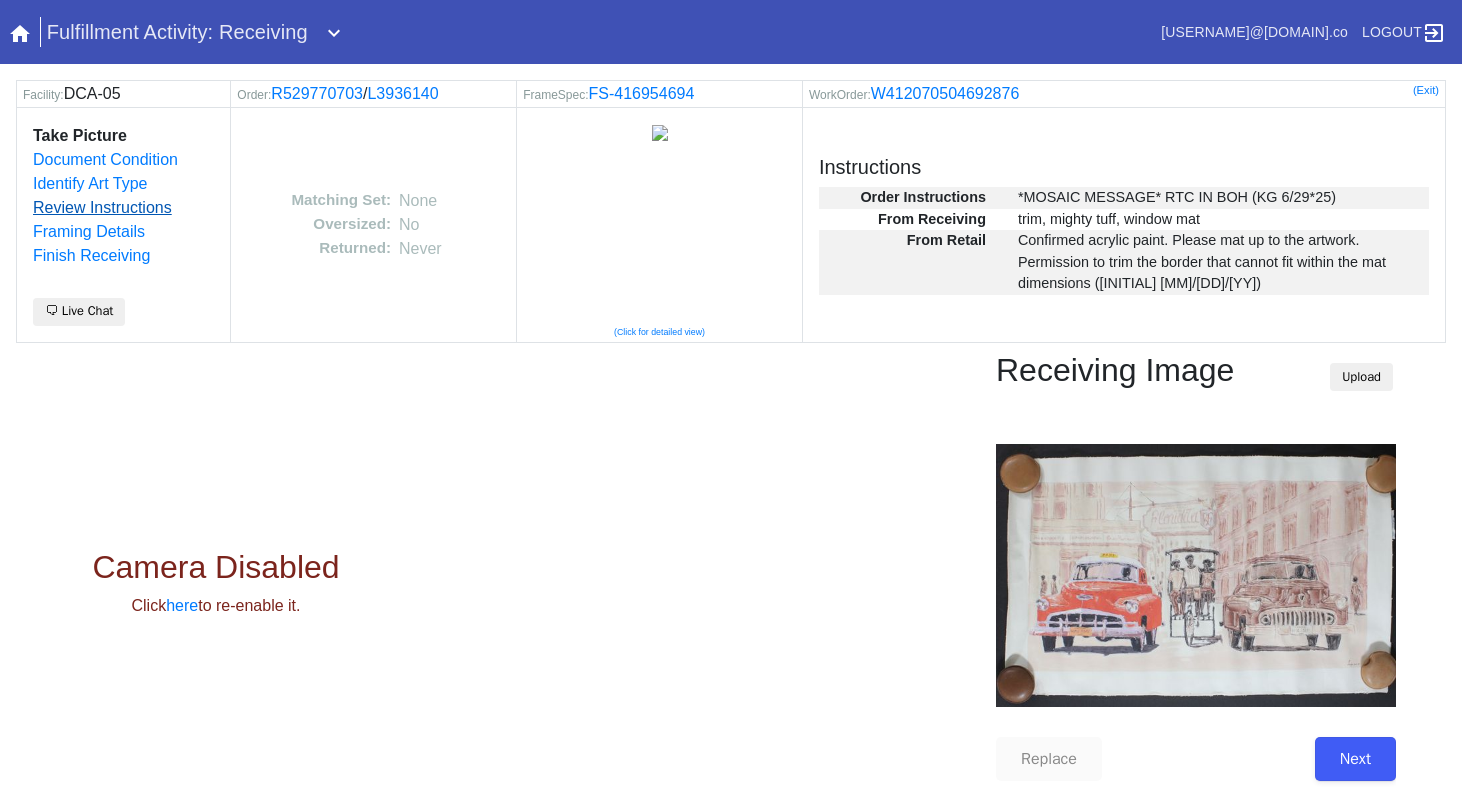click on "Review Instructions" at bounding box center (102, 207) 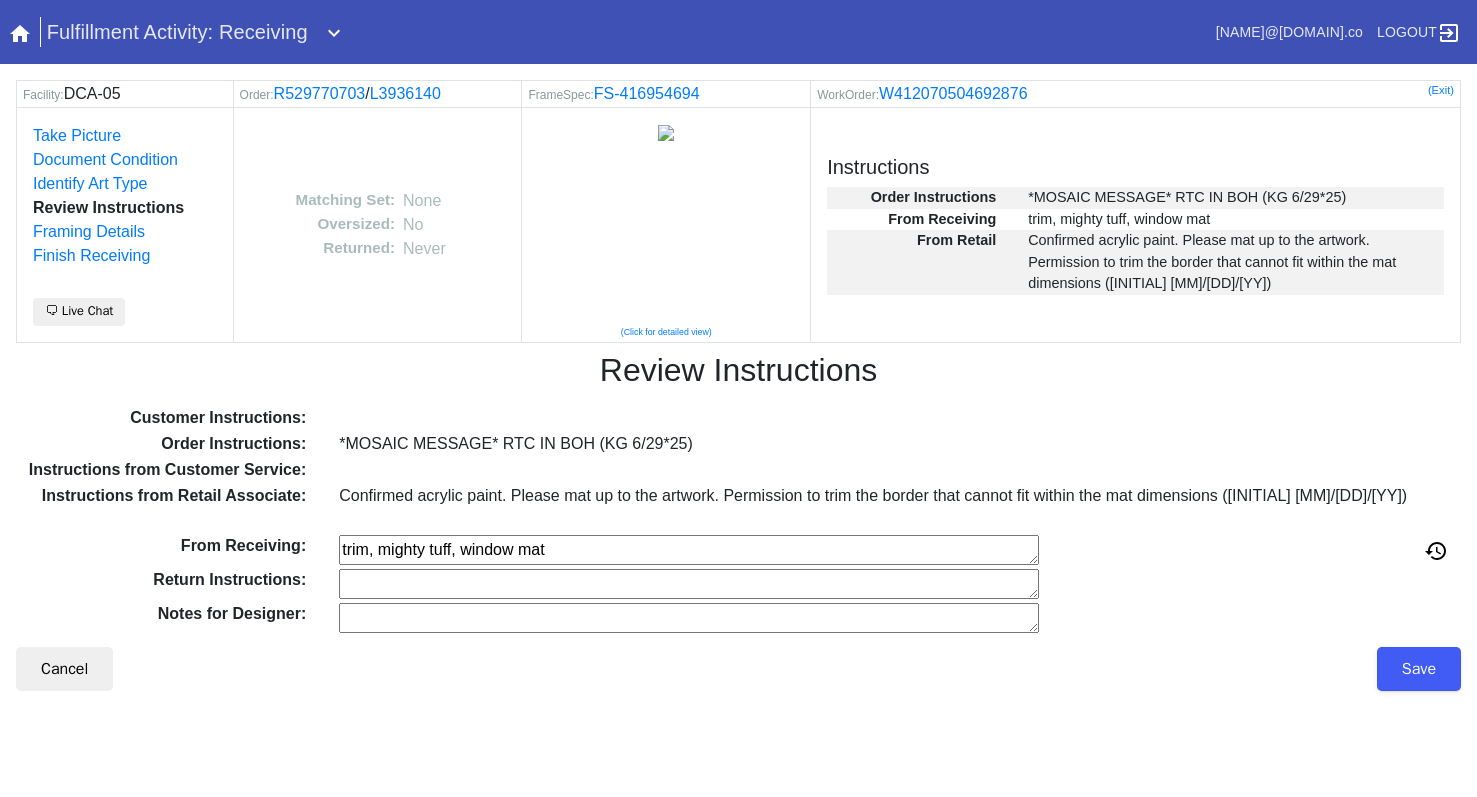 scroll, scrollTop: 0, scrollLeft: 0, axis: both 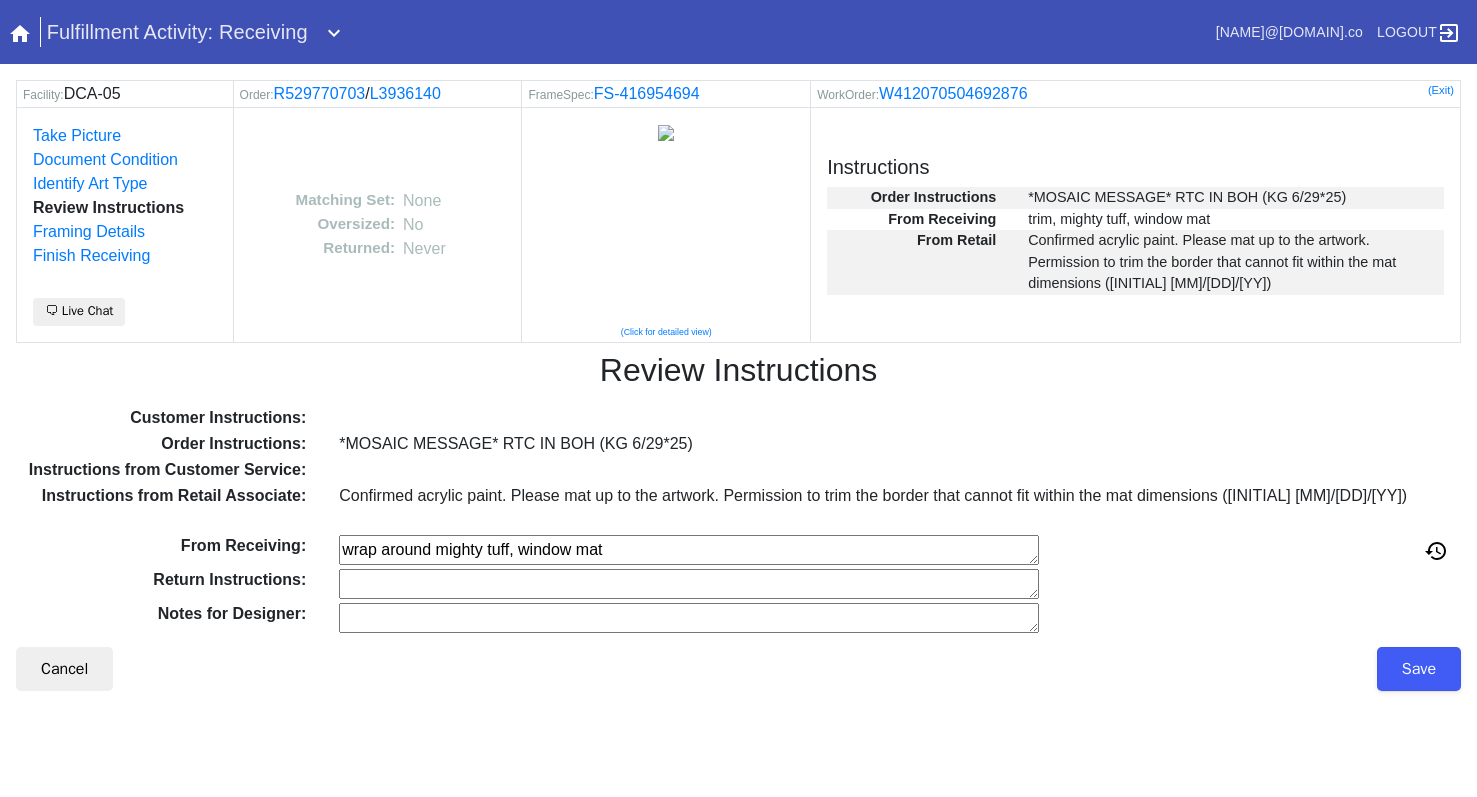 type on "wrap around mighty tuff, window mat" 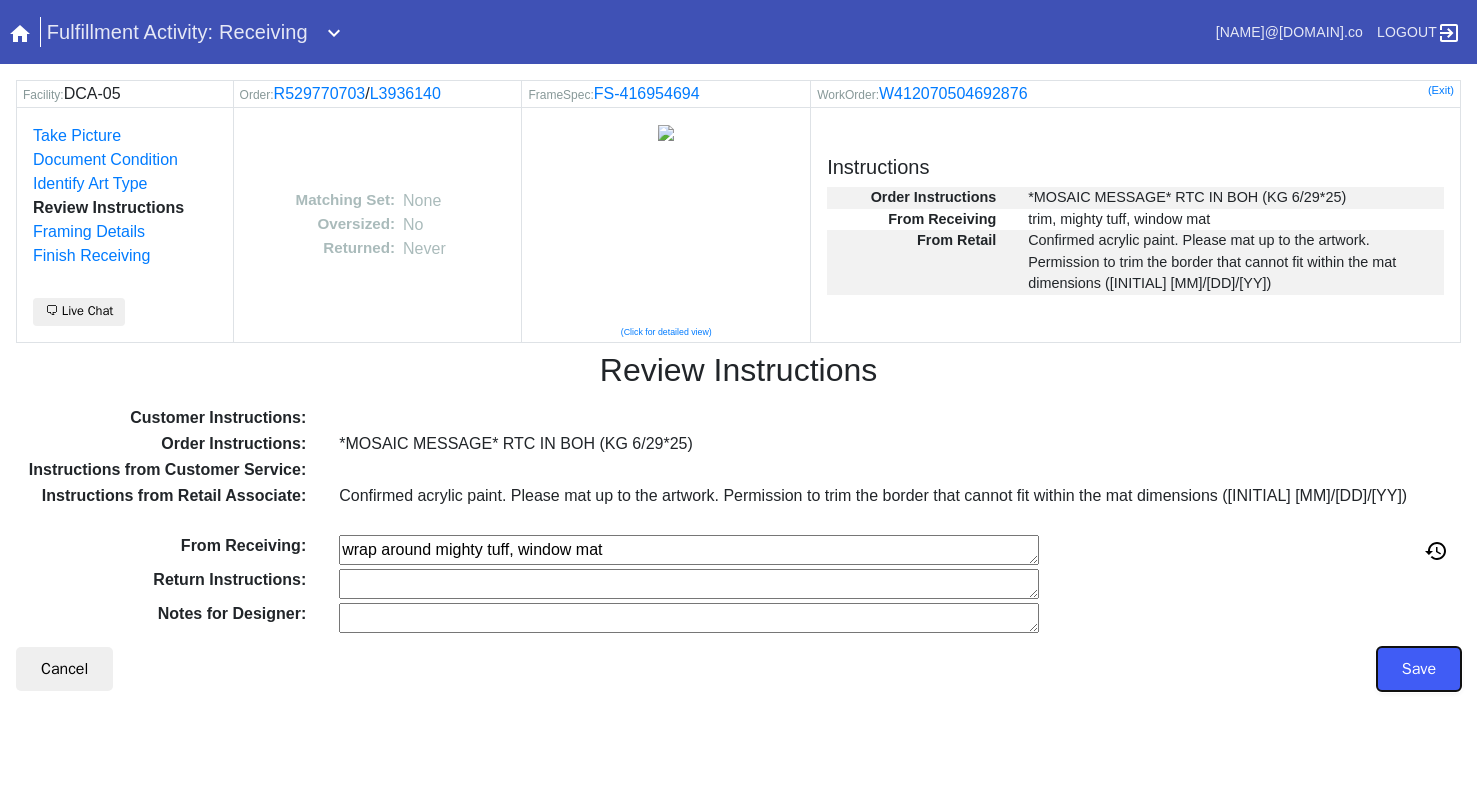 click on "Save" at bounding box center [1419, 669] 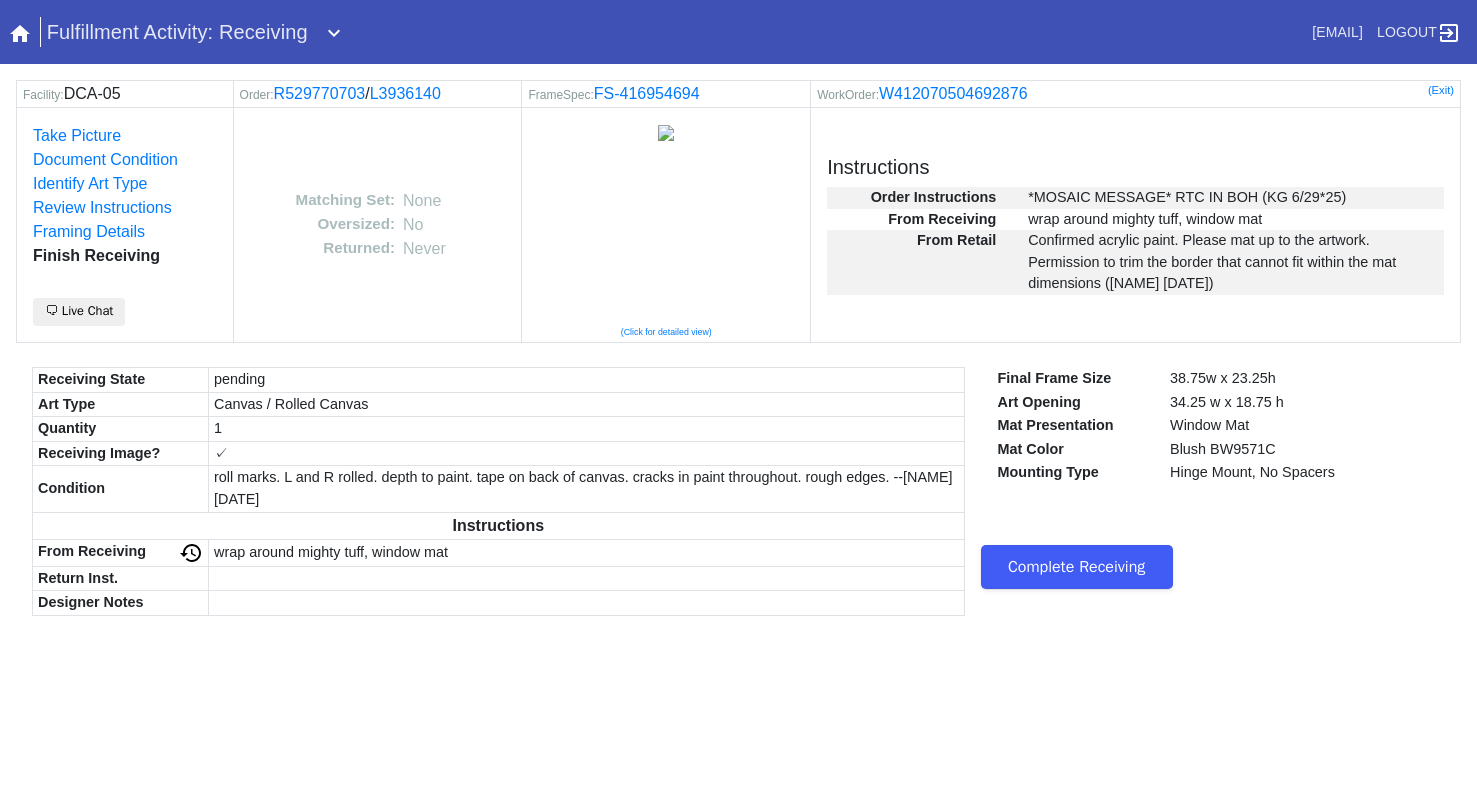 scroll, scrollTop: 0, scrollLeft: 0, axis: both 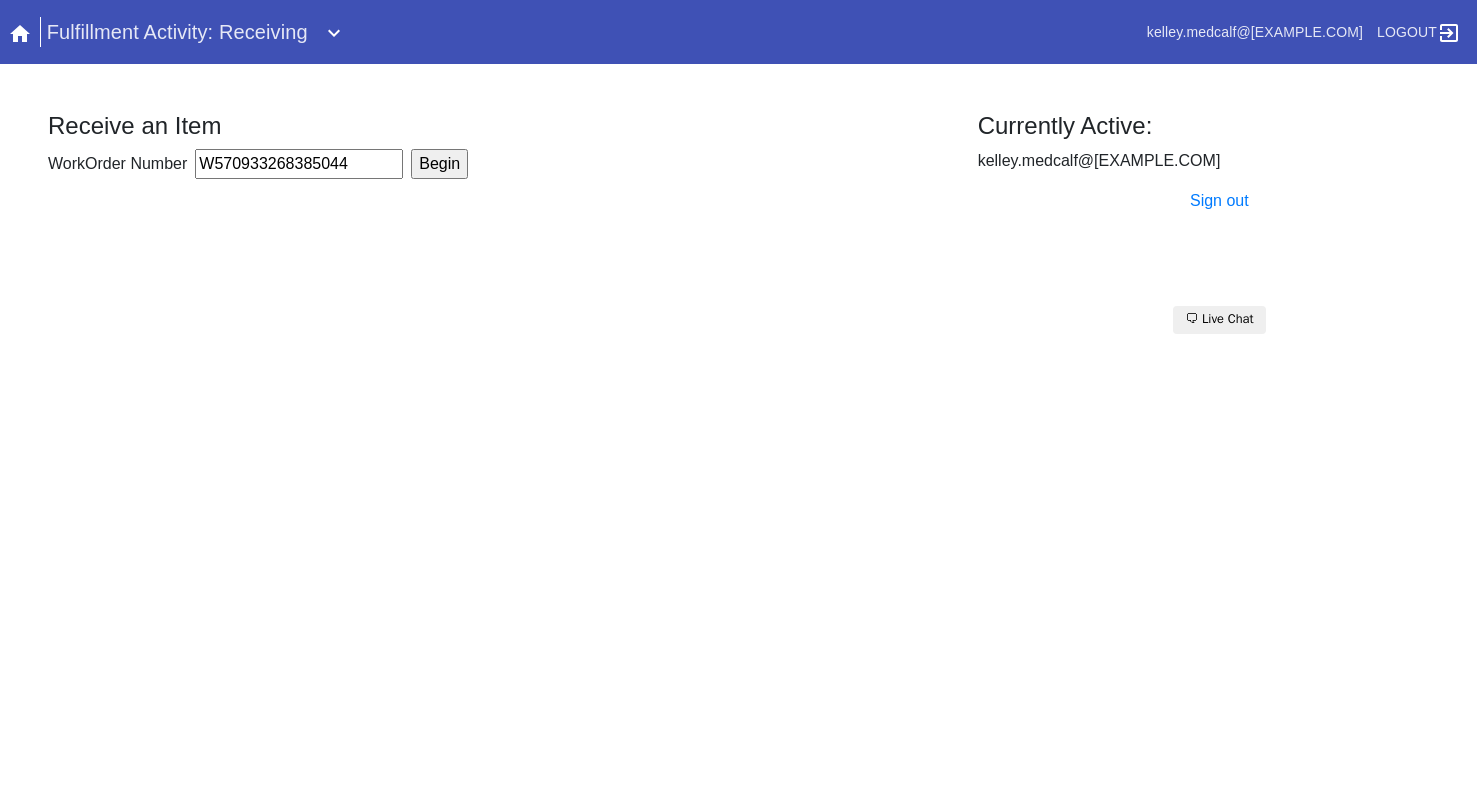 type on "W570933268385044" 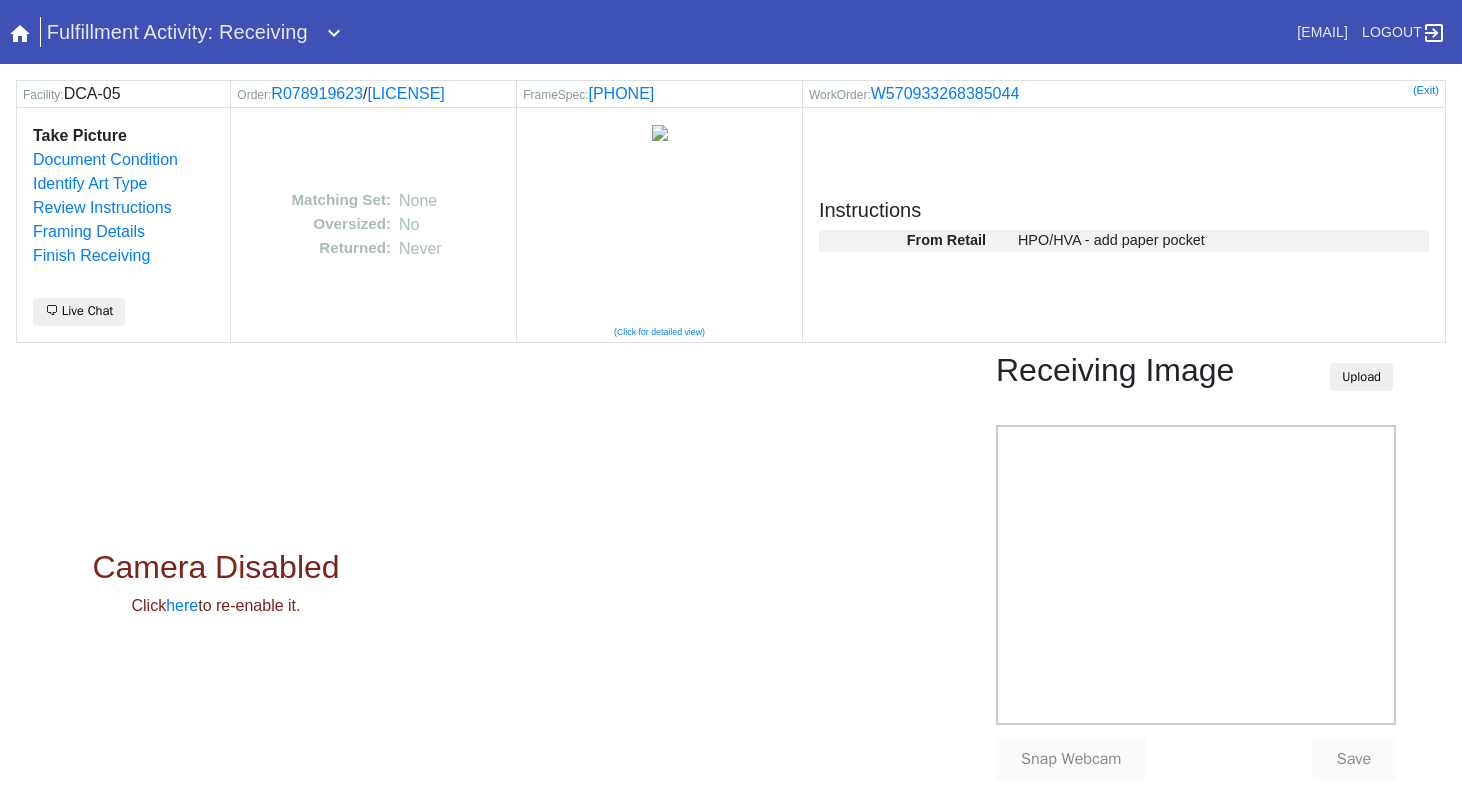 scroll, scrollTop: 0, scrollLeft: 0, axis: both 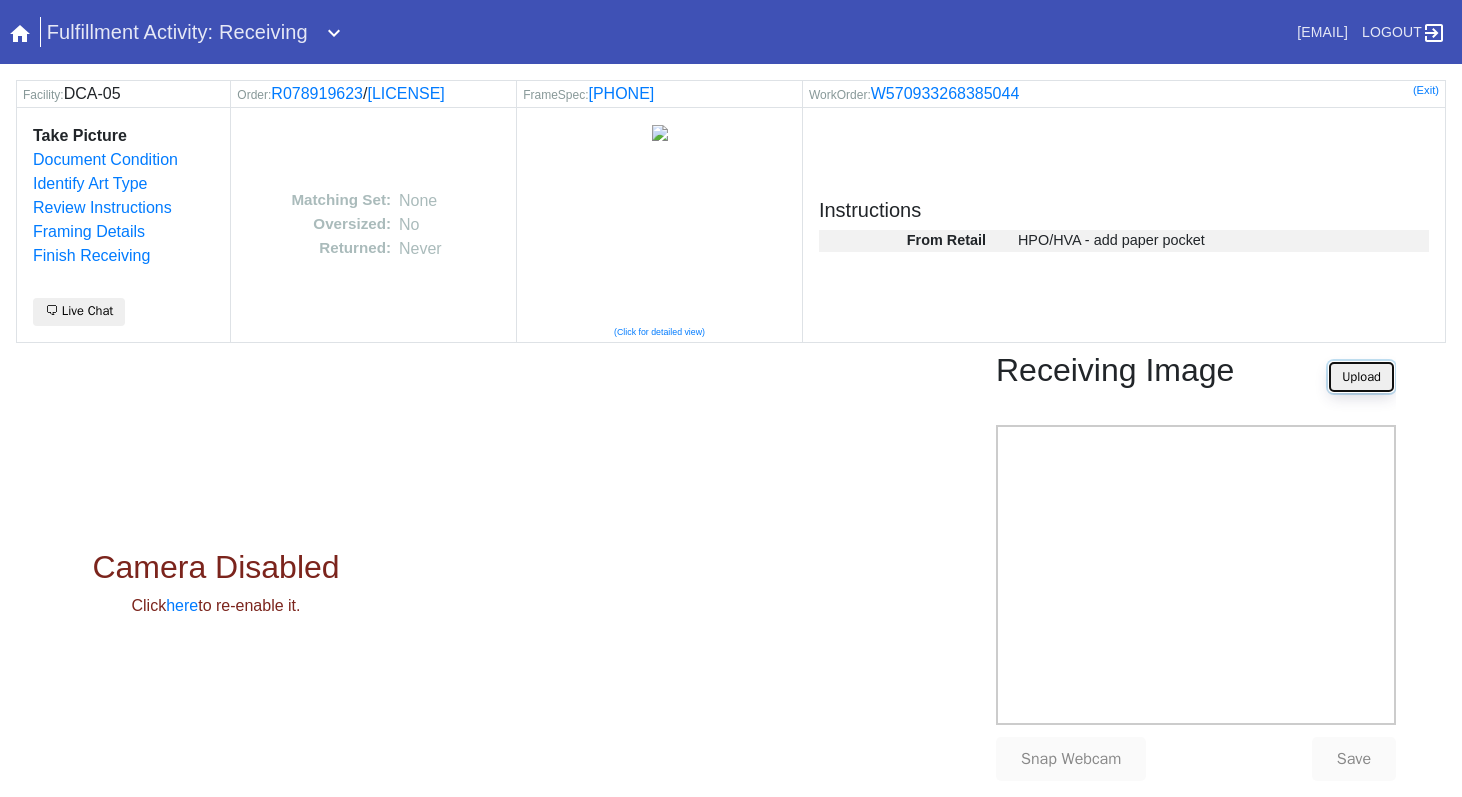 click on "Upload" at bounding box center (1361, 377) 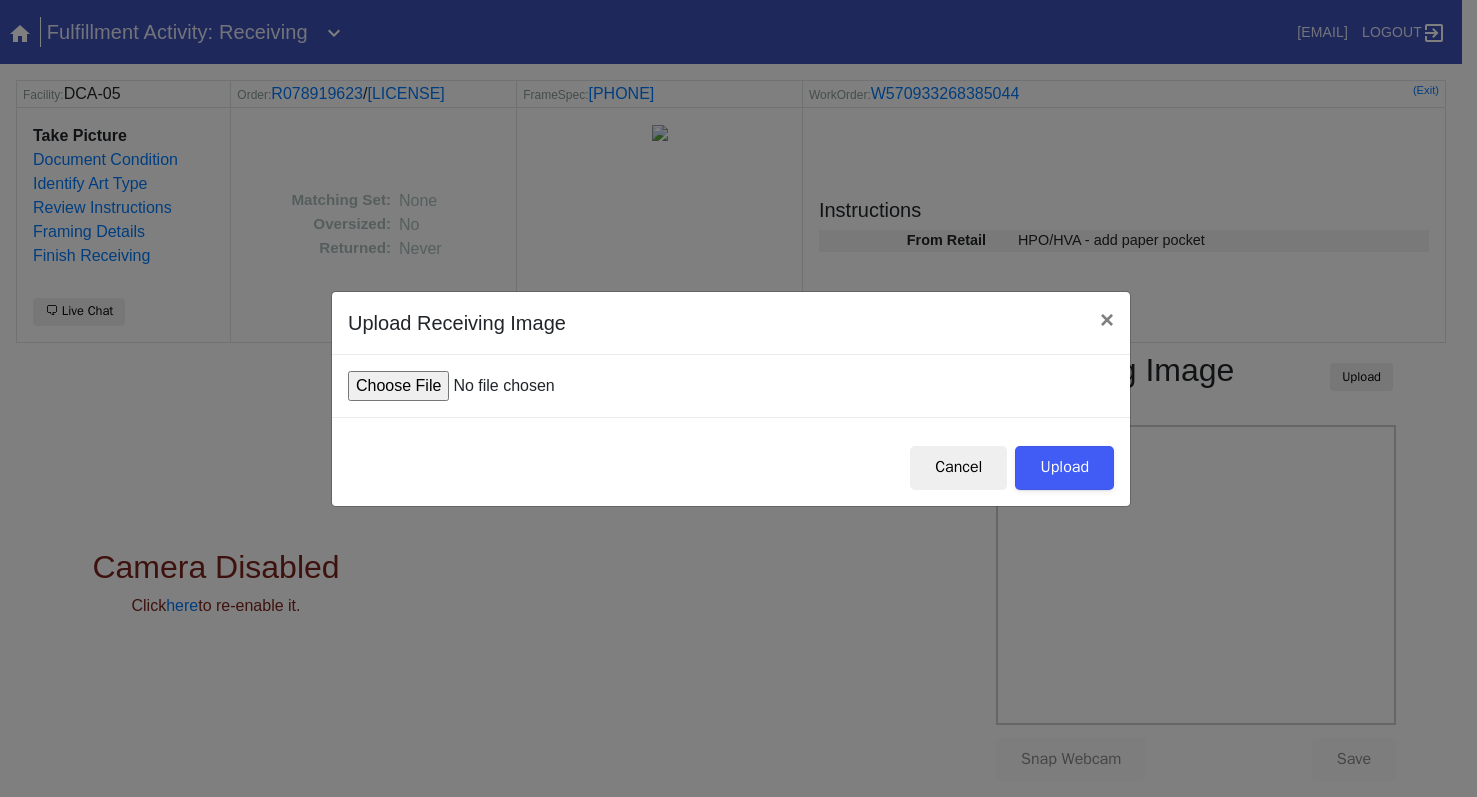 click at bounding box center (499, 386) 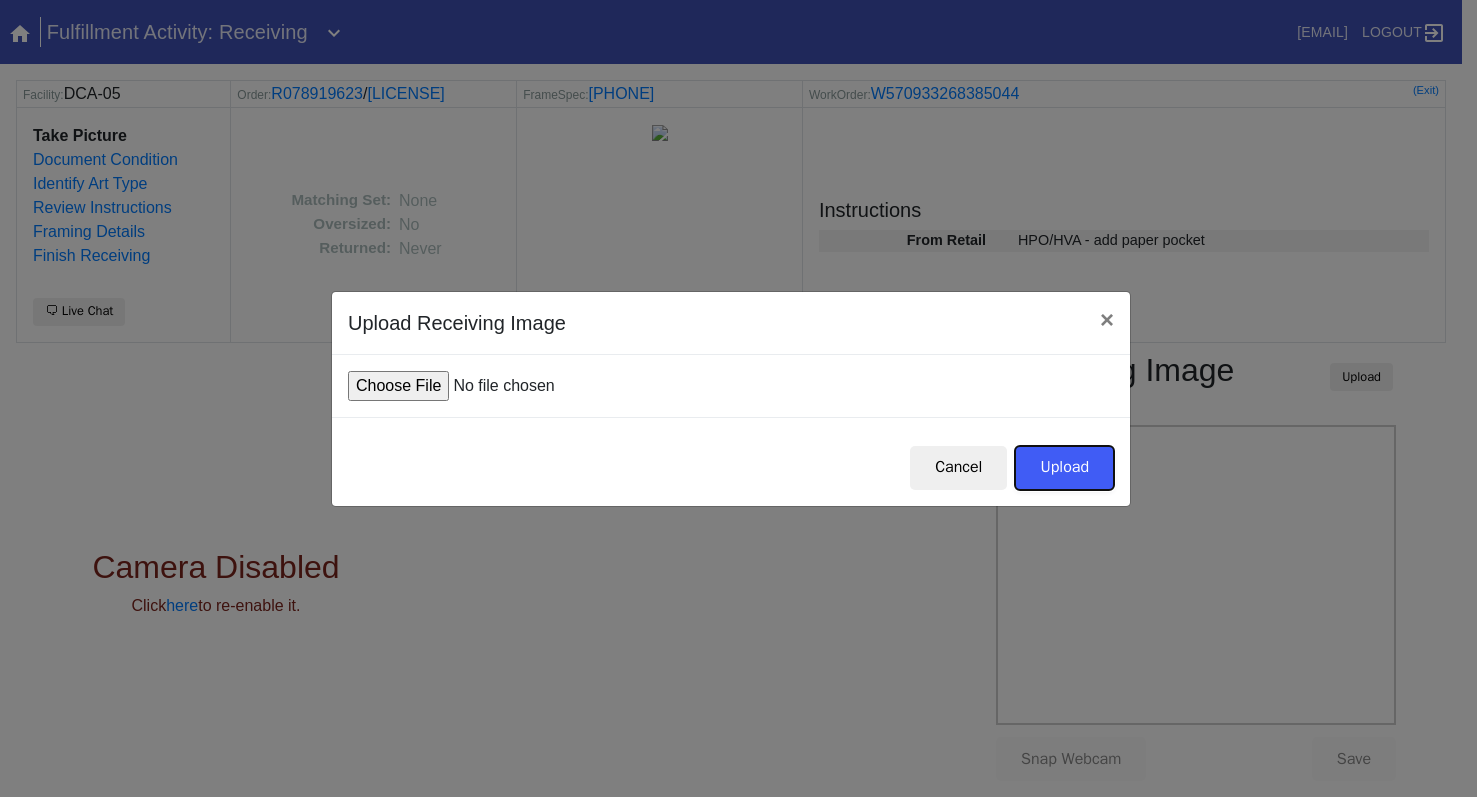 click on "Upload" at bounding box center (1064, 468) 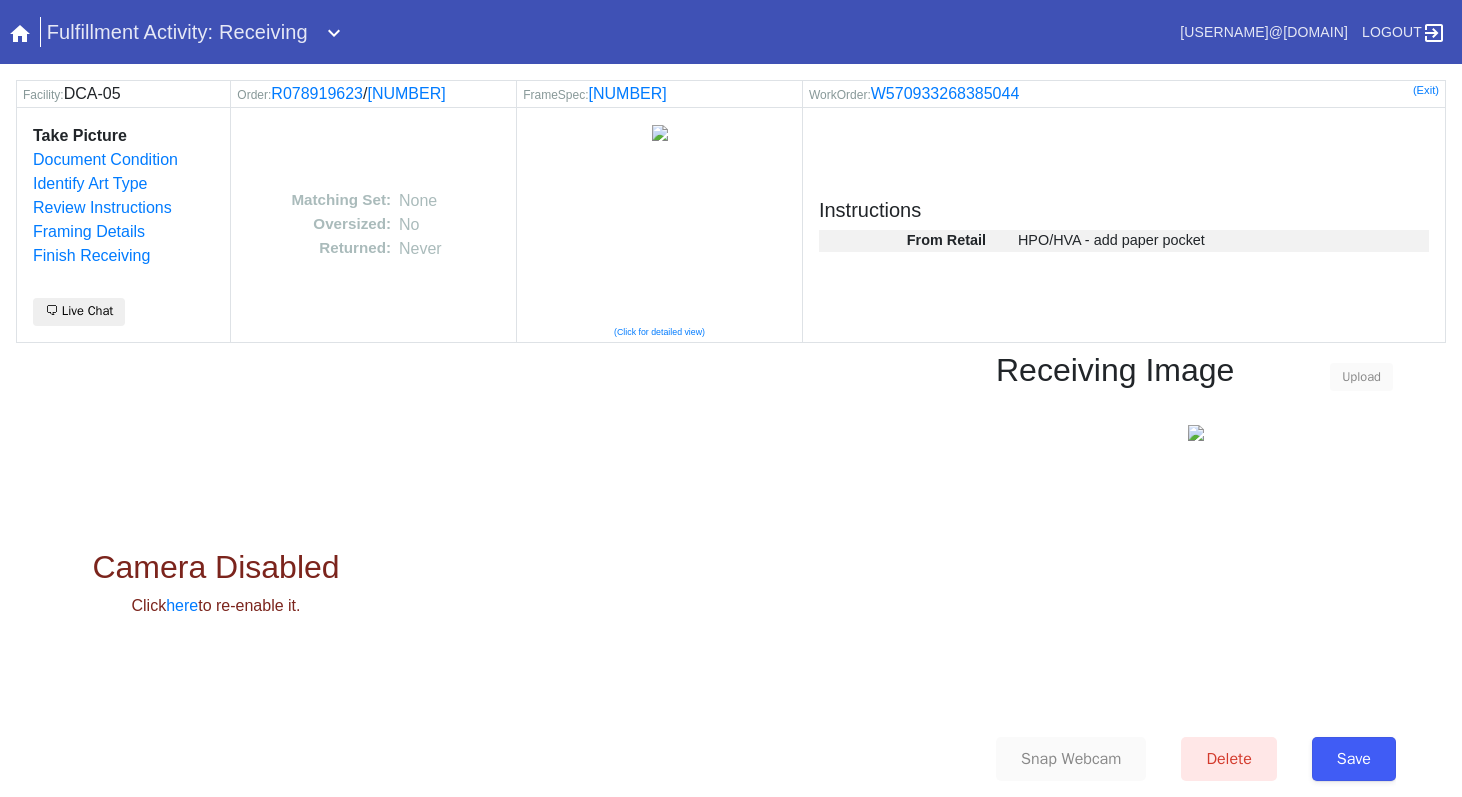 scroll, scrollTop: 0, scrollLeft: 0, axis: both 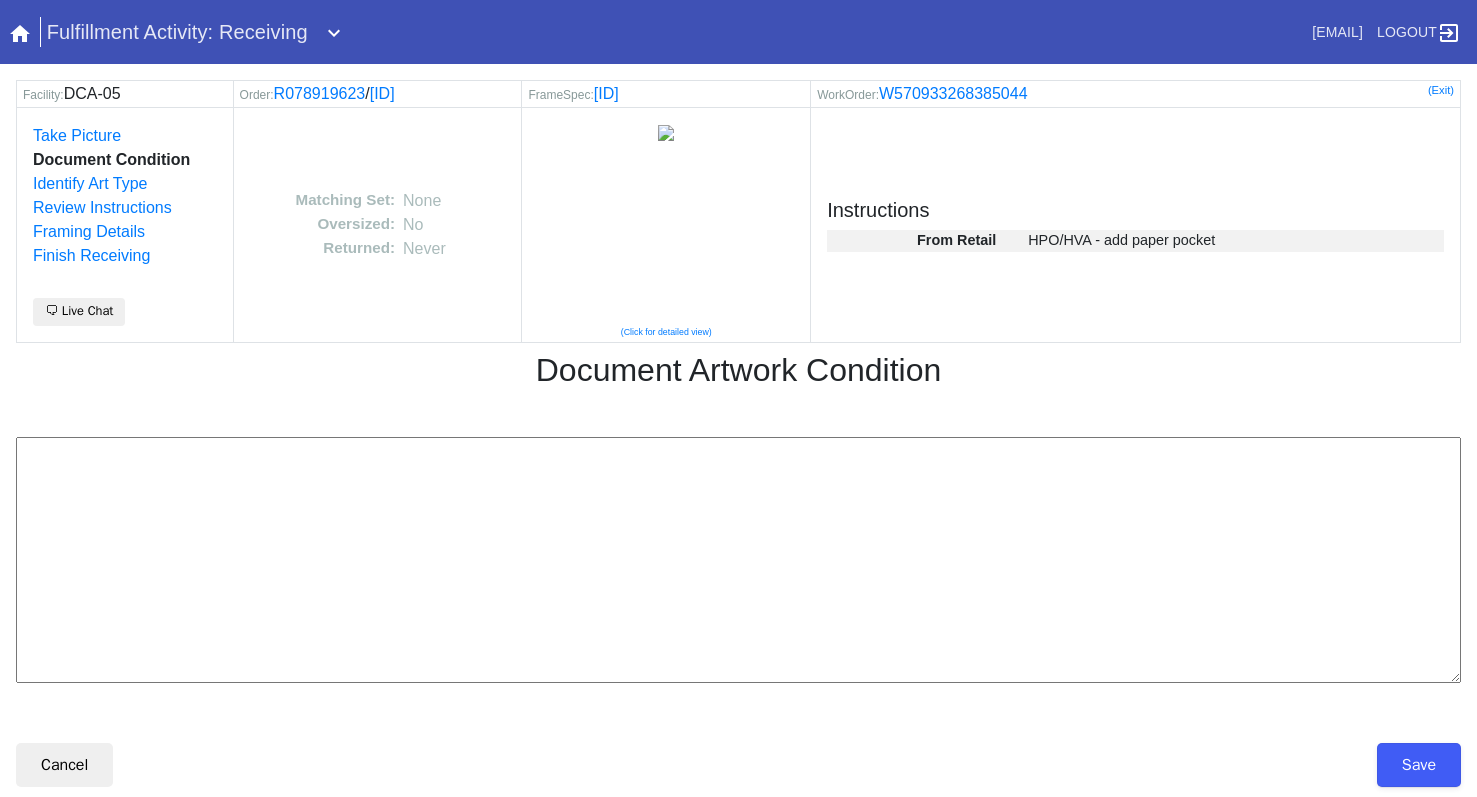click at bounding box center (738, 560) 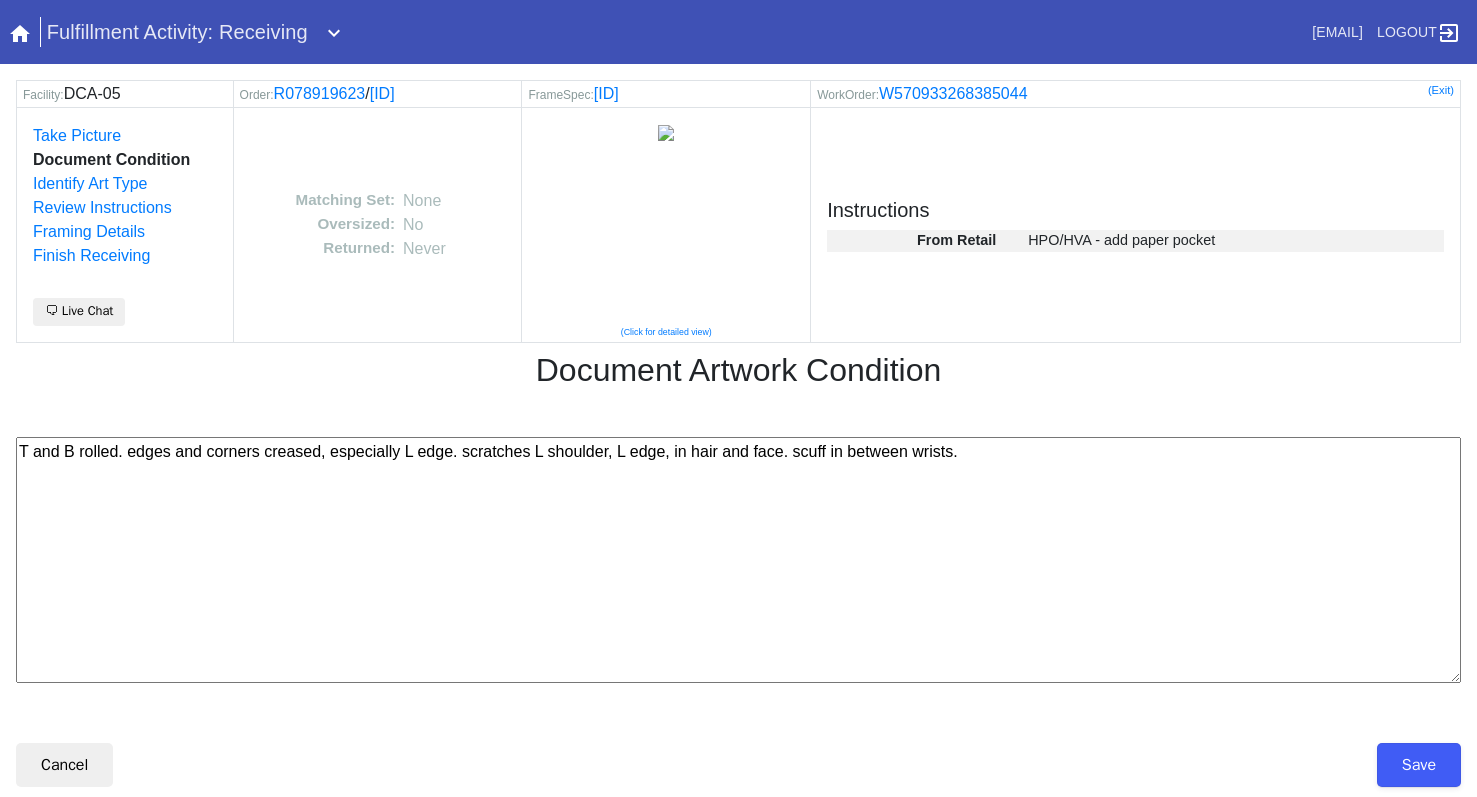 paste on "--km [DATE]" 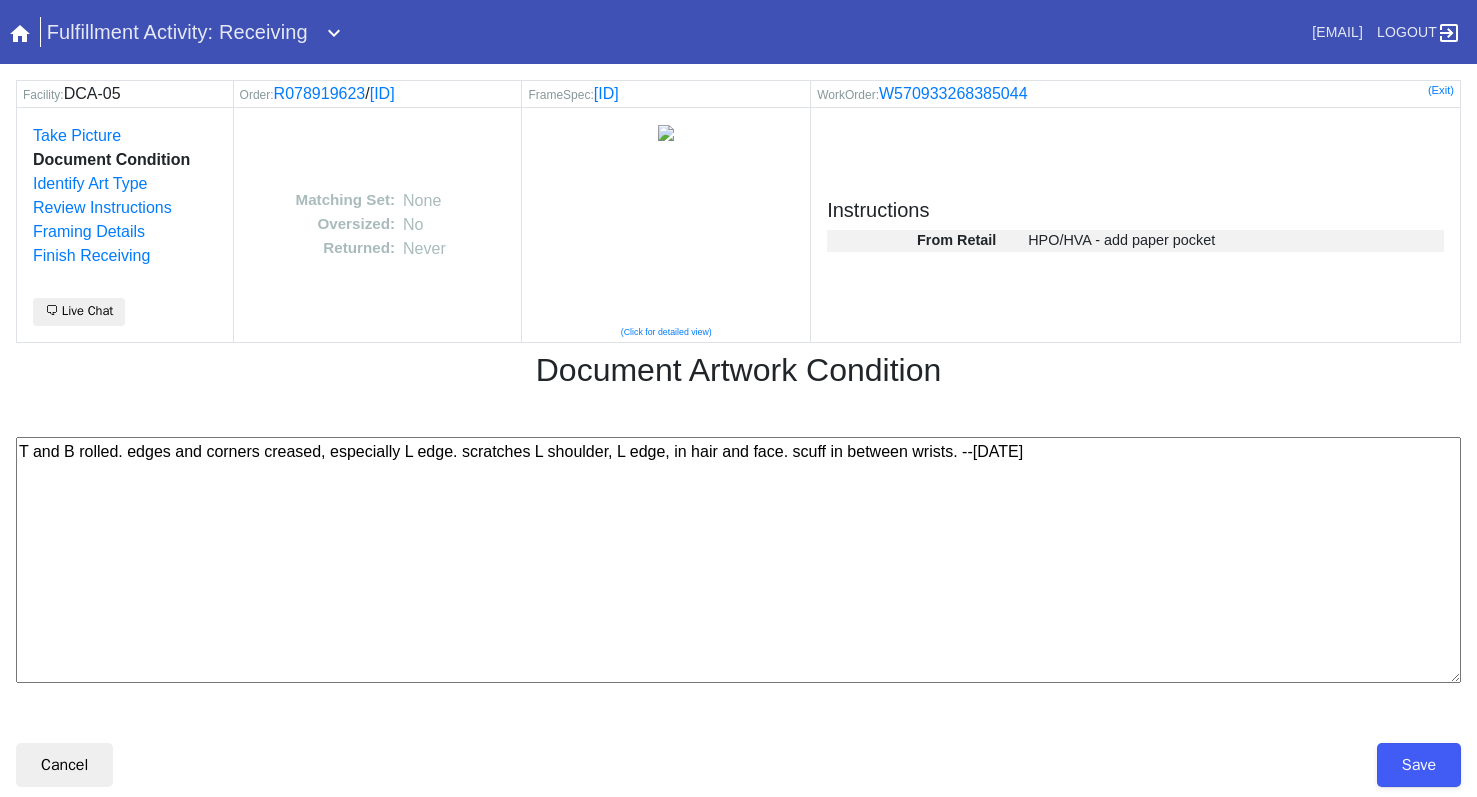 click on "T and B rolled. edges and corners creased, especially L edge. scratches L shoulder, L edge, in hair and face. scuff in between wrists. --[DATE]" at bounding box center (738, 560) 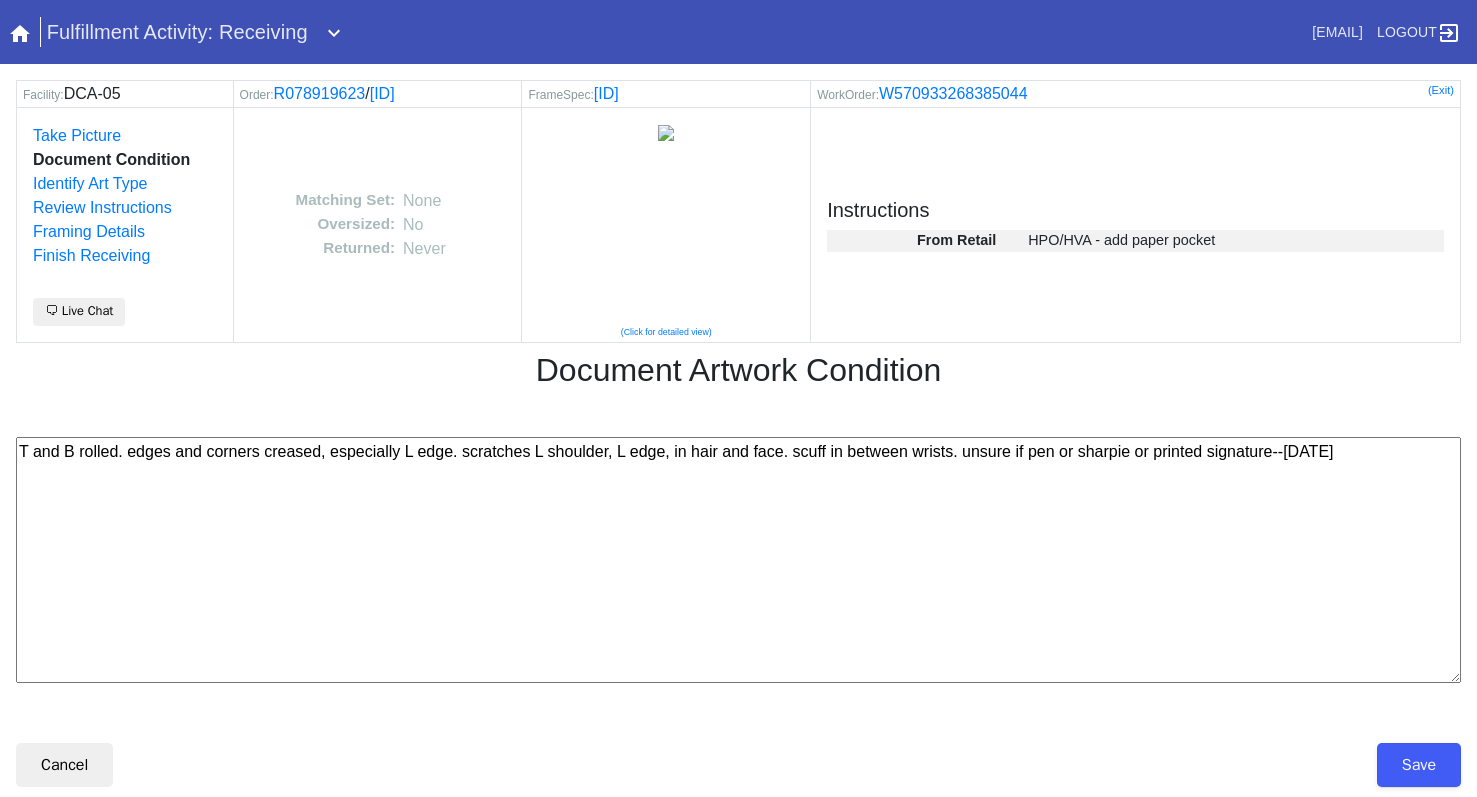 type on "T and B rolled. edges and corners creased, especially L edge. scratches L shoulder, L edge, in hair and face. scuff in between wrists. unsure if pen or sharpie or printed signature--[DATE]" 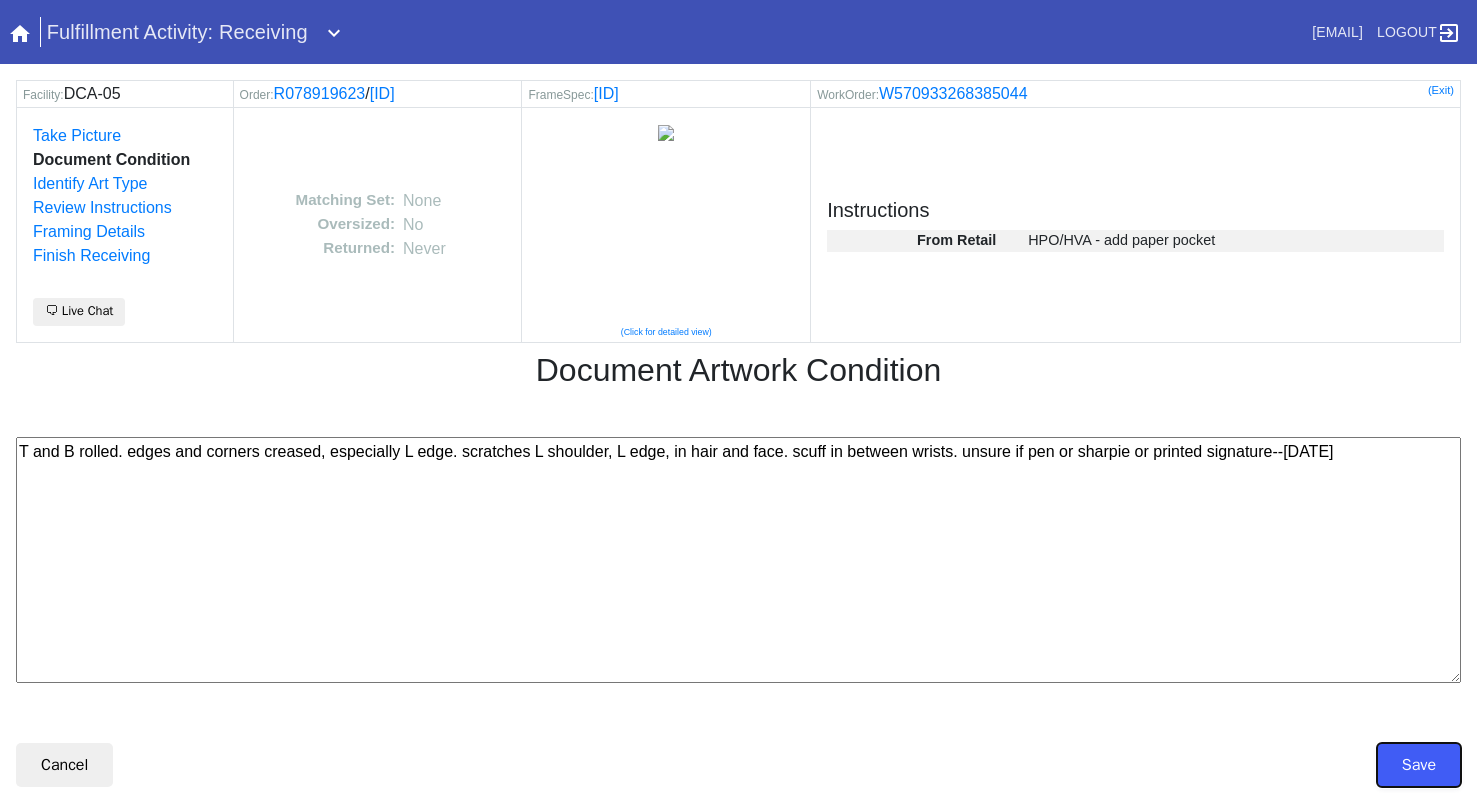 click on "Save" at bounding box center [1419, 765] 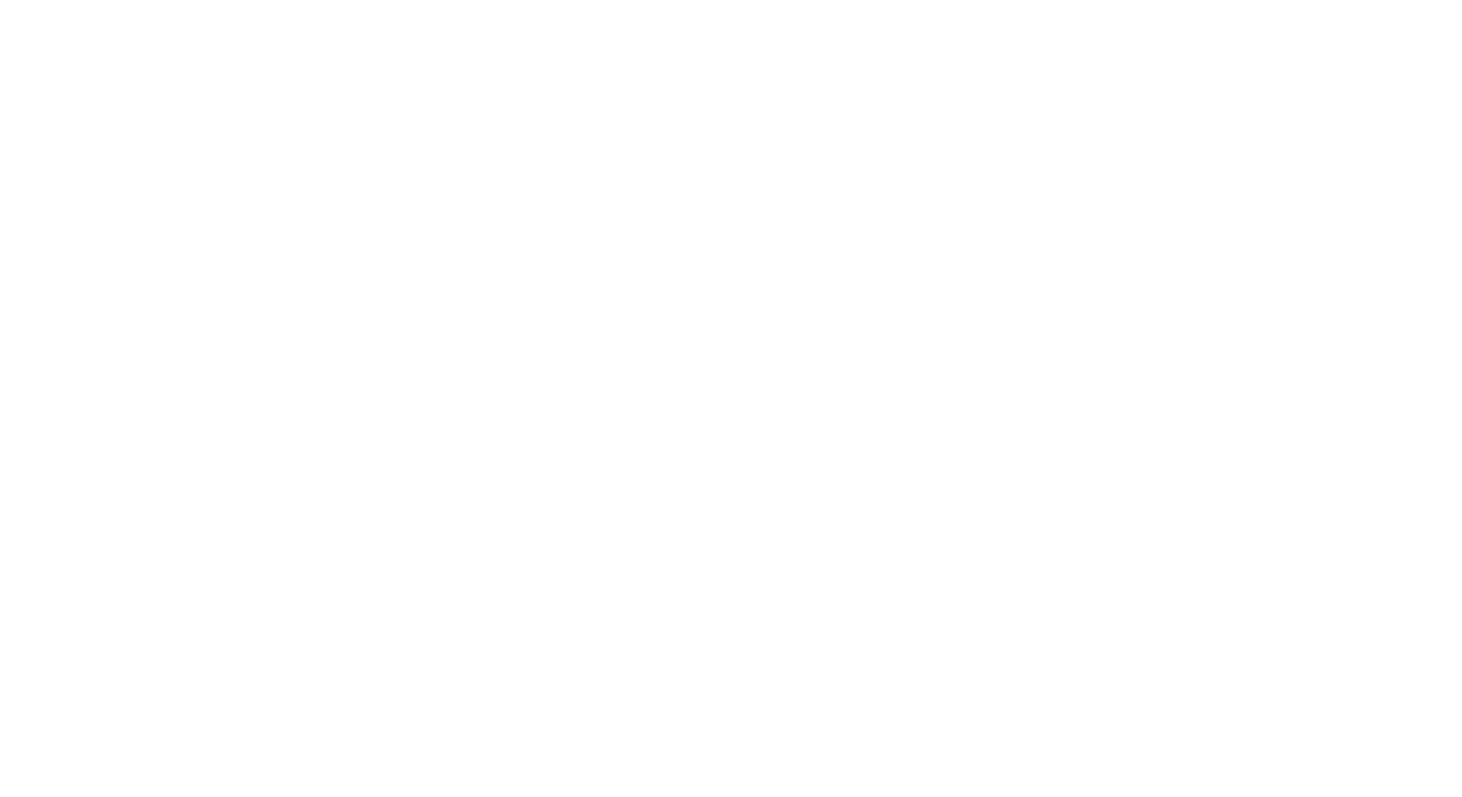 scroll, scrollTop: 0, scrollLeft: 0, axis: both 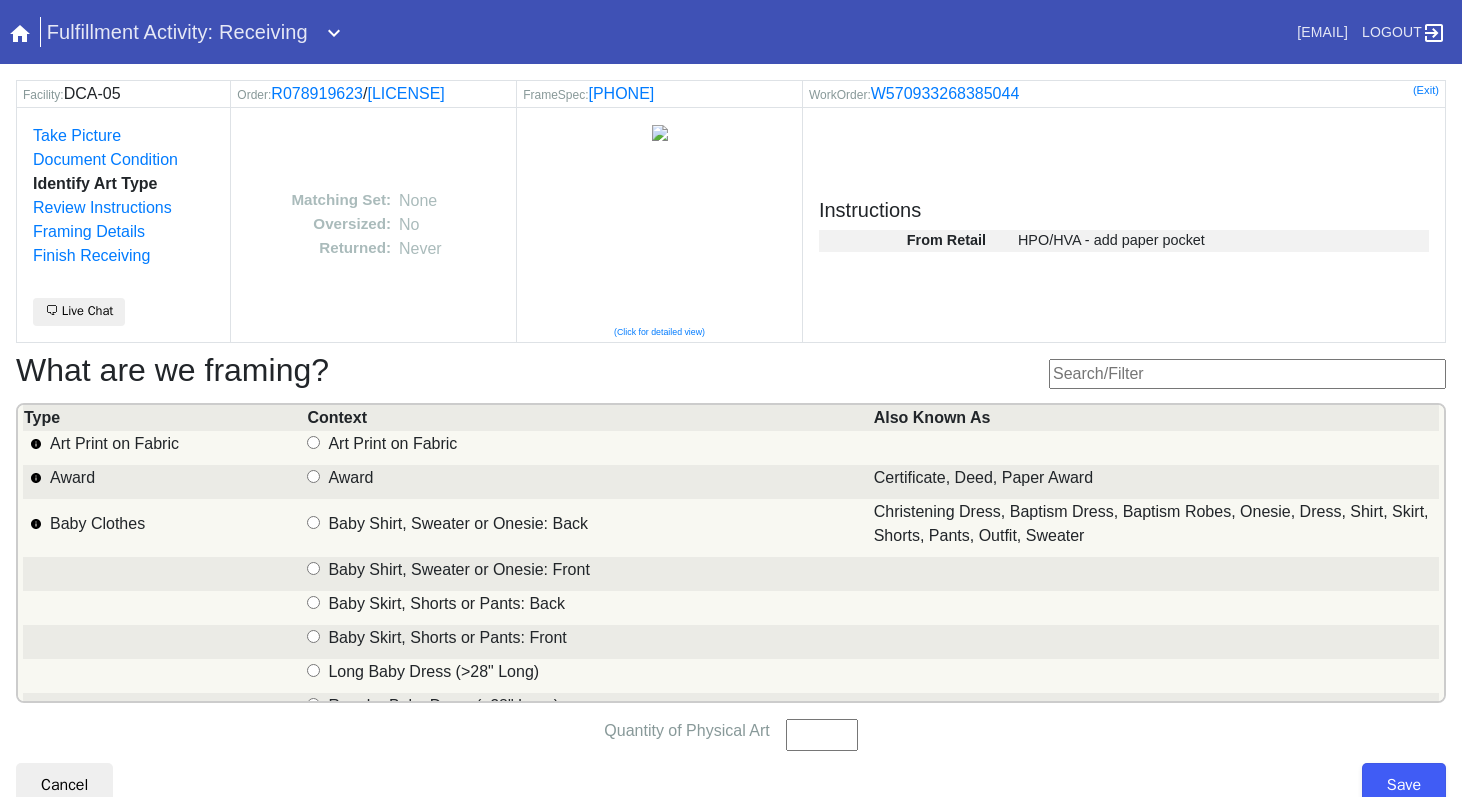 click at bounding box center [1247, 374] 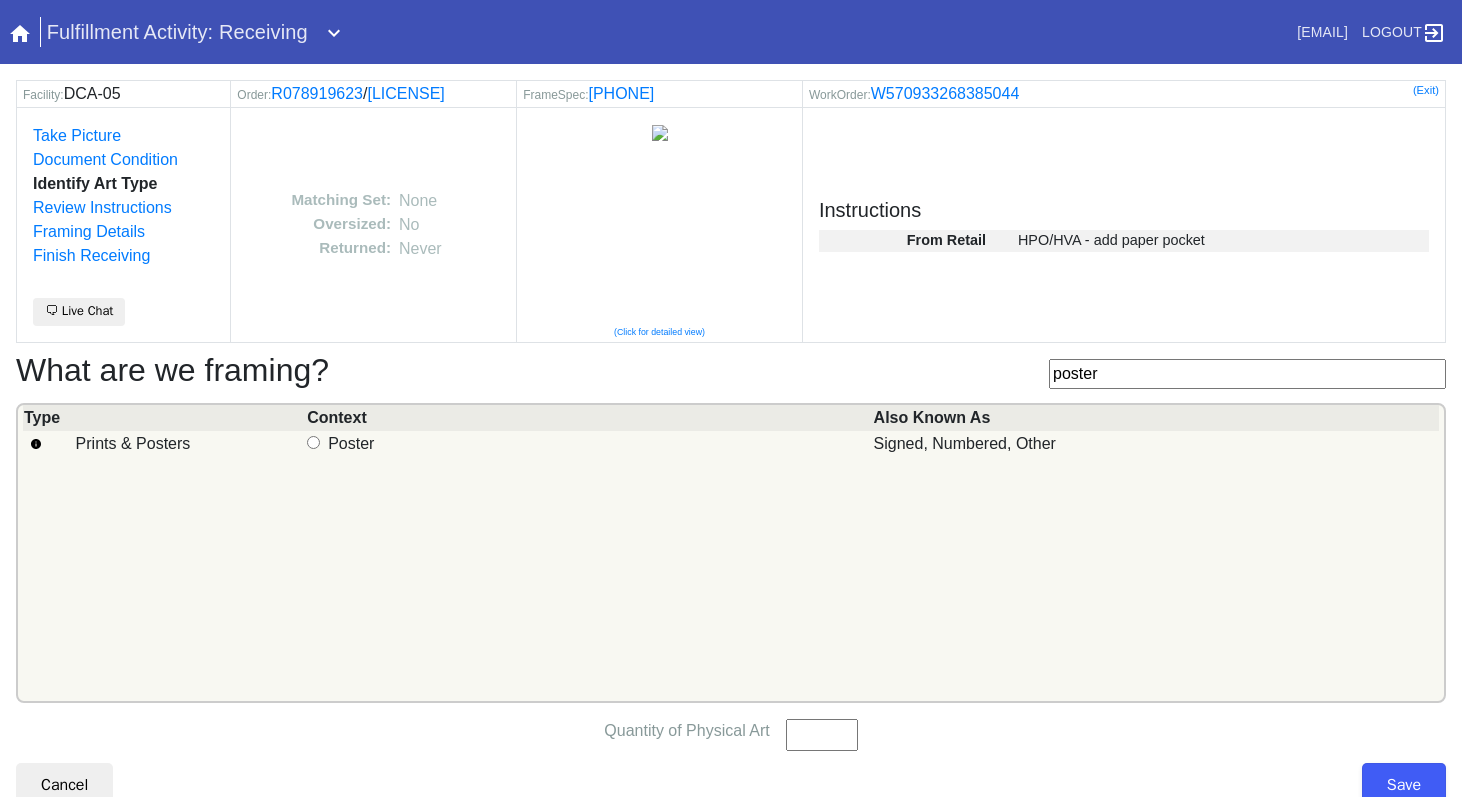 type on "poster" 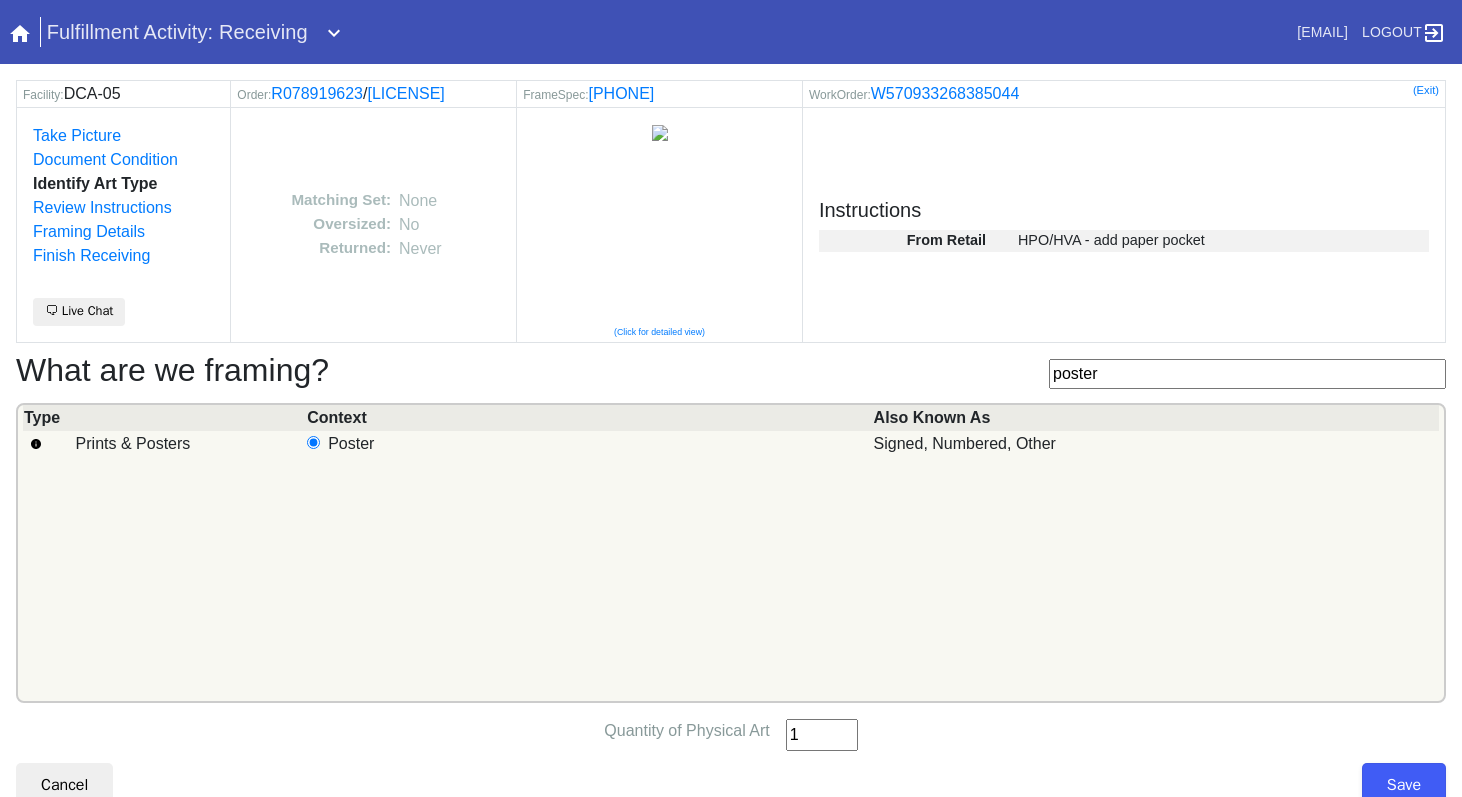 type on "1" 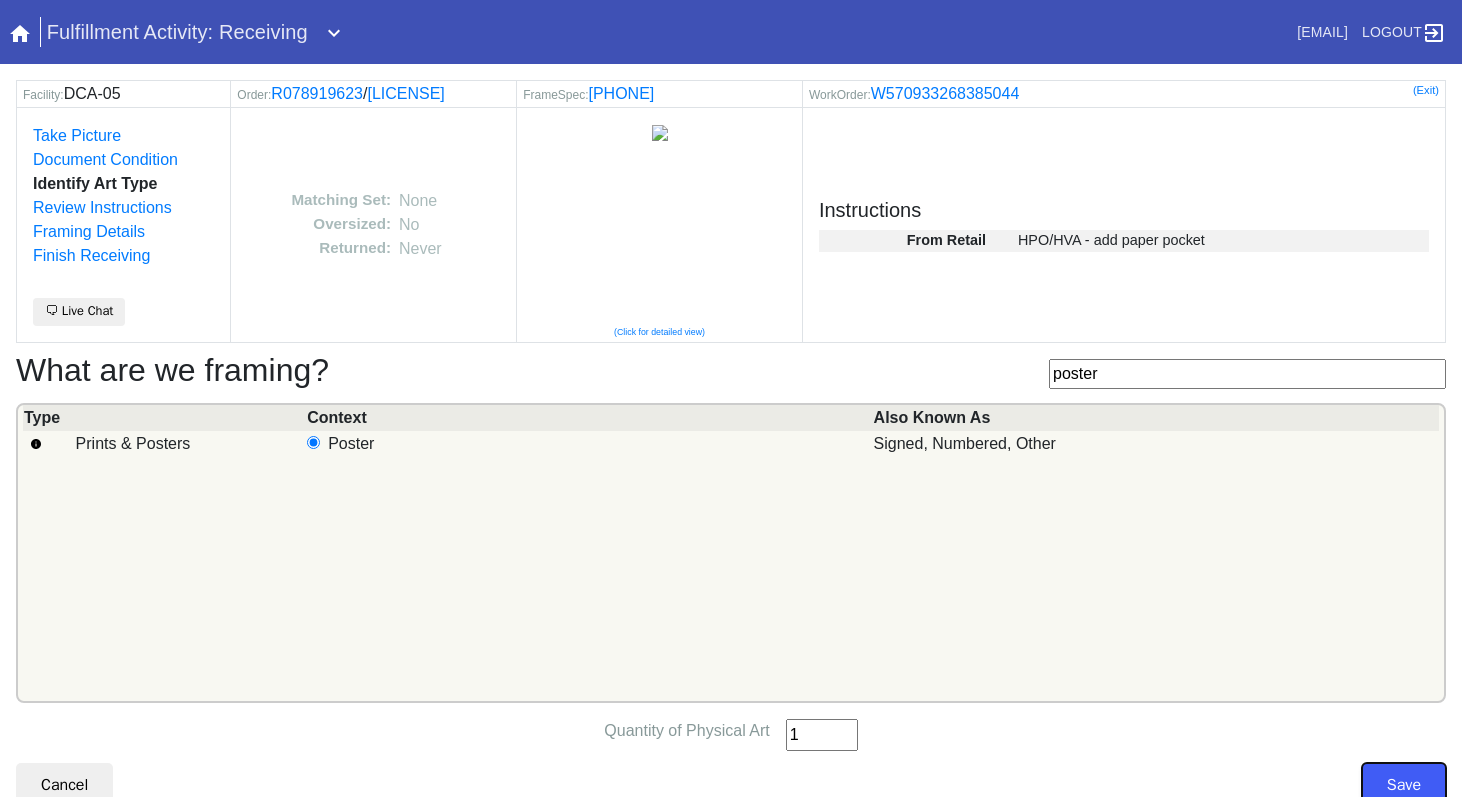 click on "Save" at bounding box center (1404, 785) 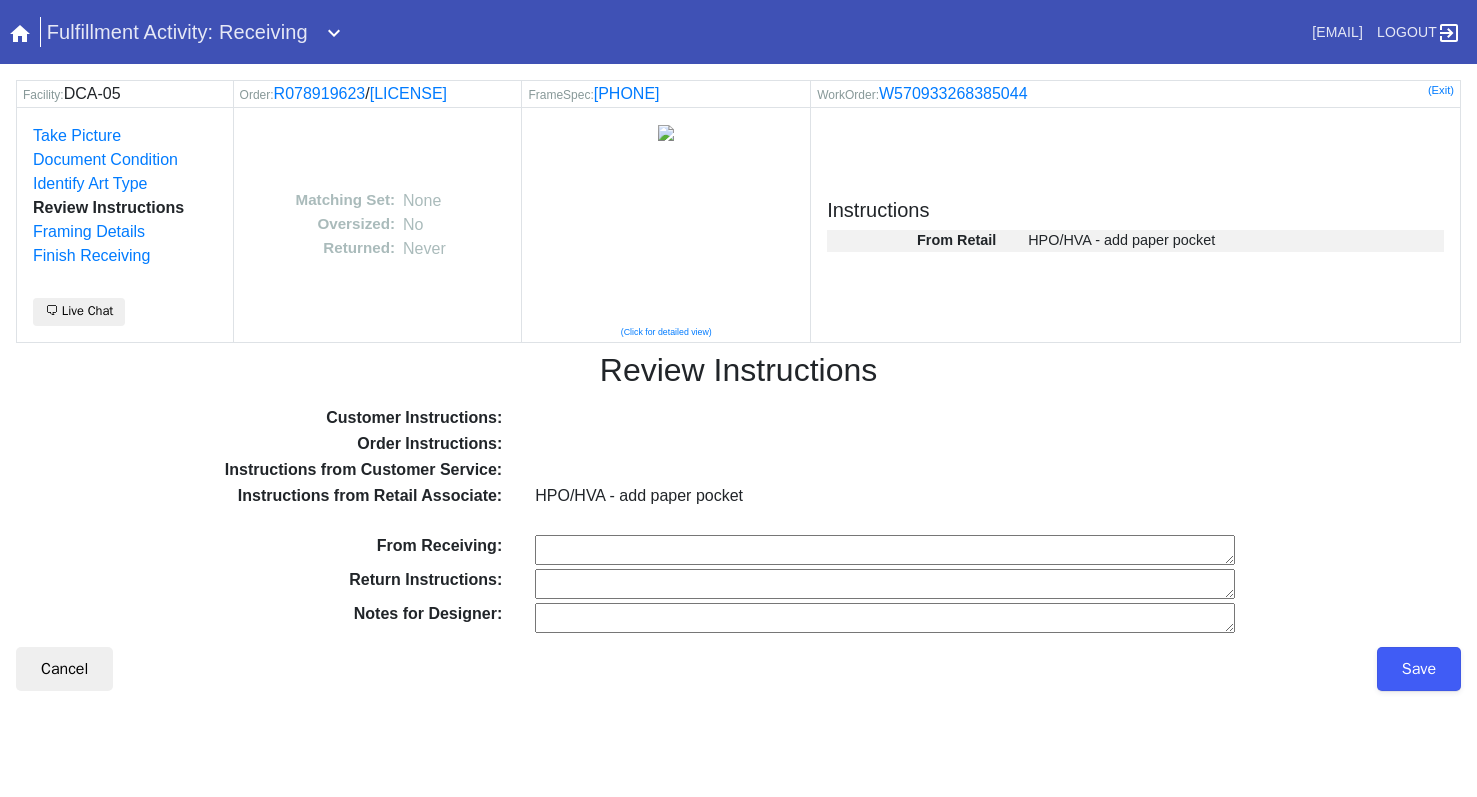 scroll, scrollTop: 0, scrollLeft: 0, axis: both 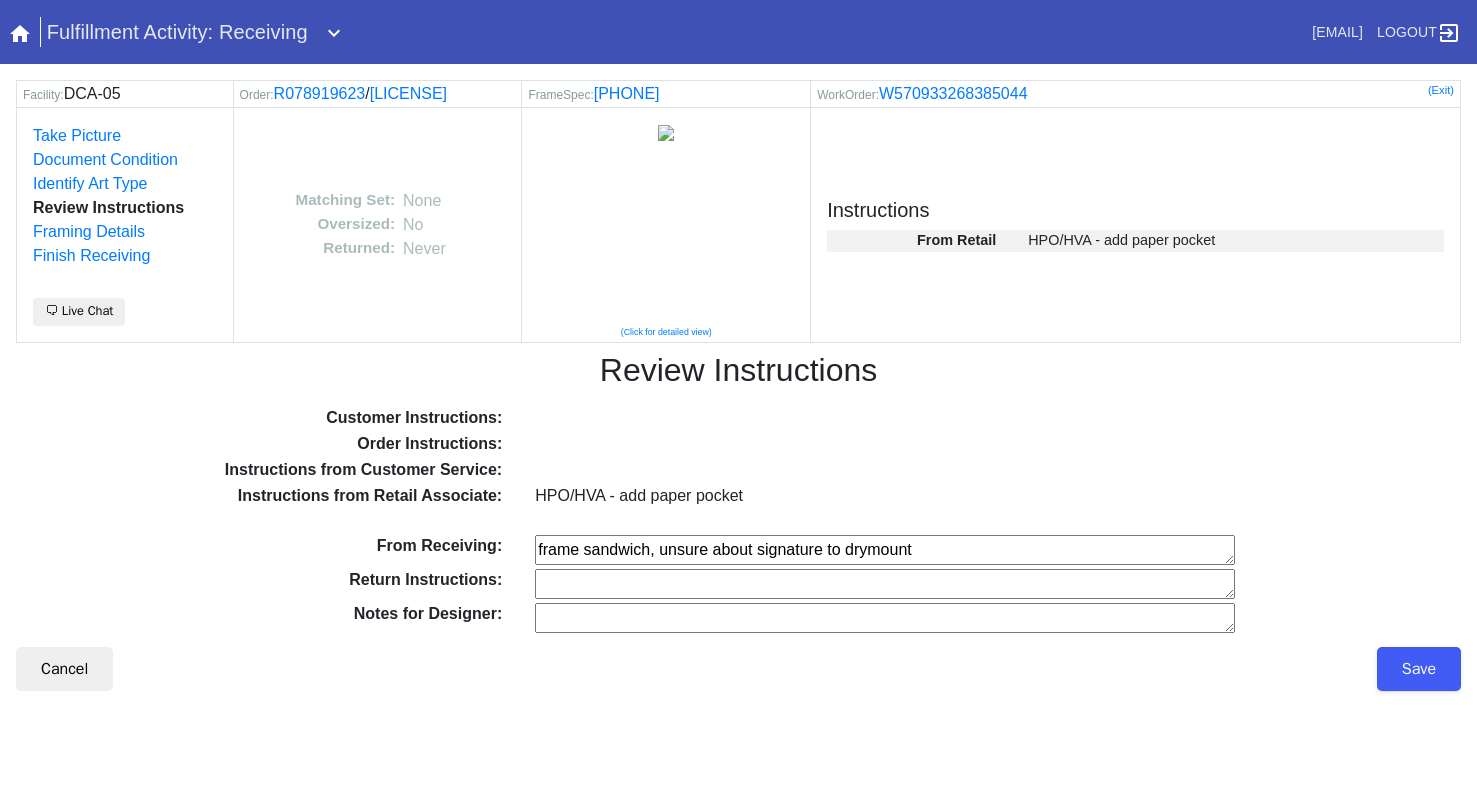 type on "frame sandwich, unsure about signature to drymount" 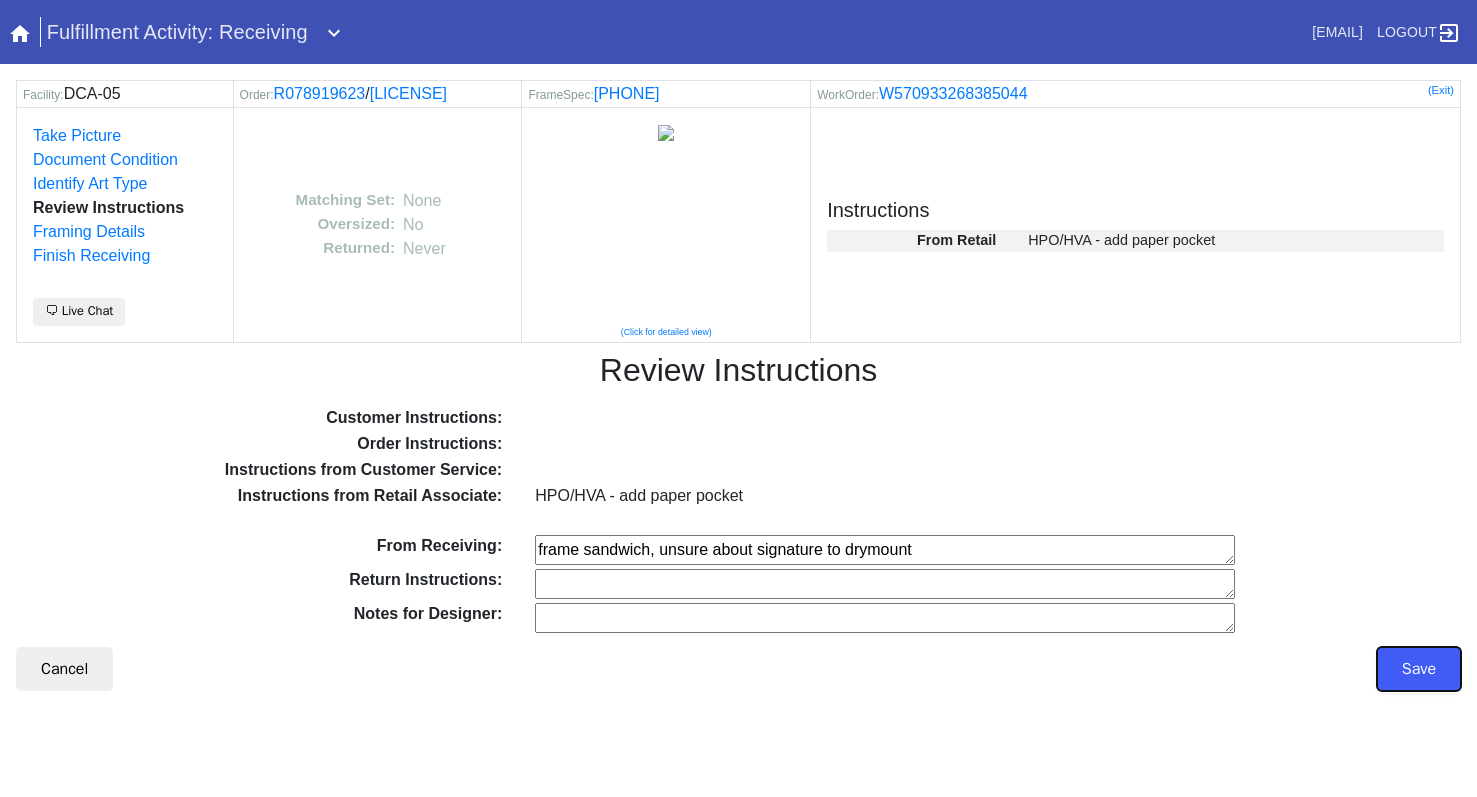 click on "Save" at bounding box center (1419, 669) 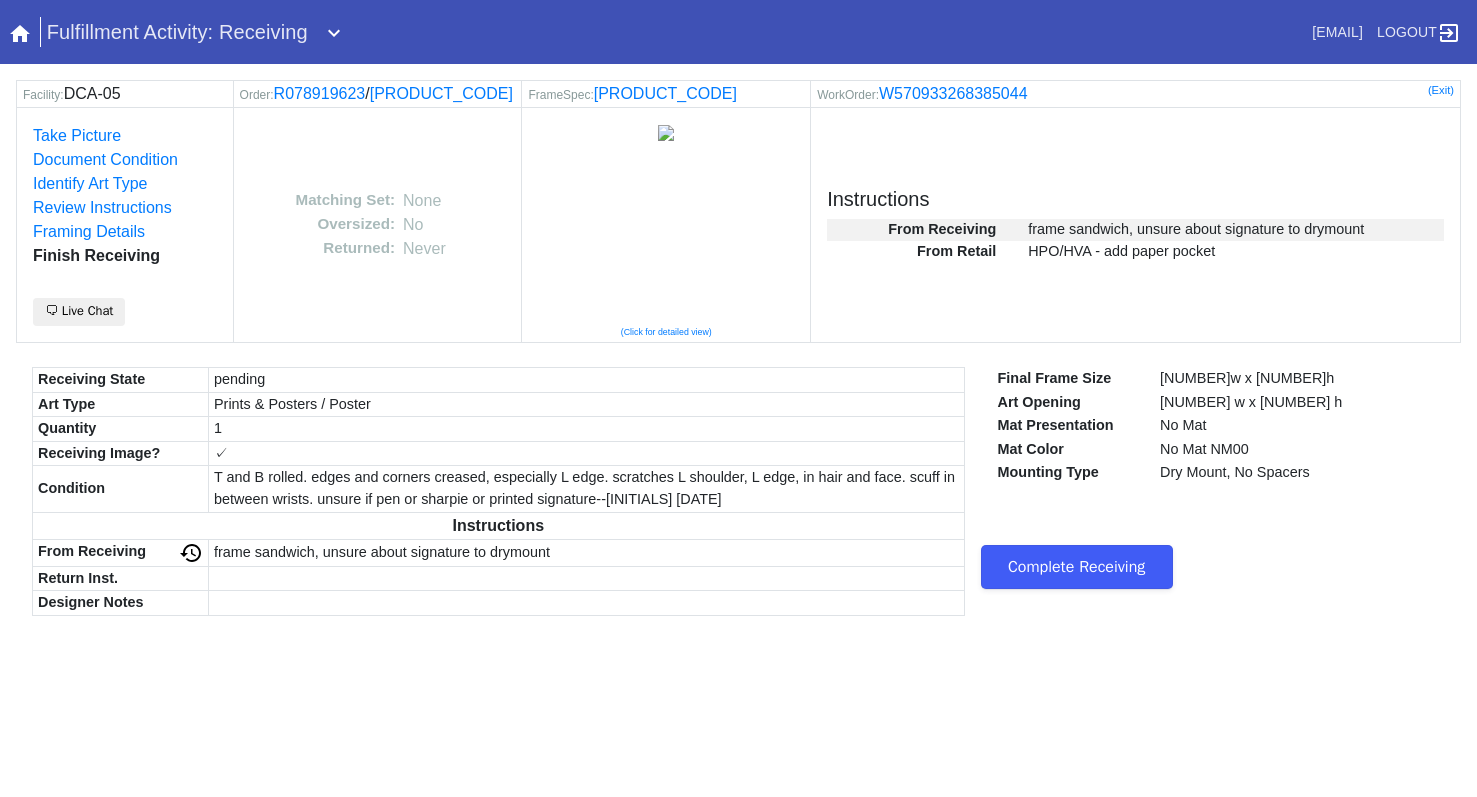 scroll, scrollTop: 0, scrollLeft: 0, axis: both 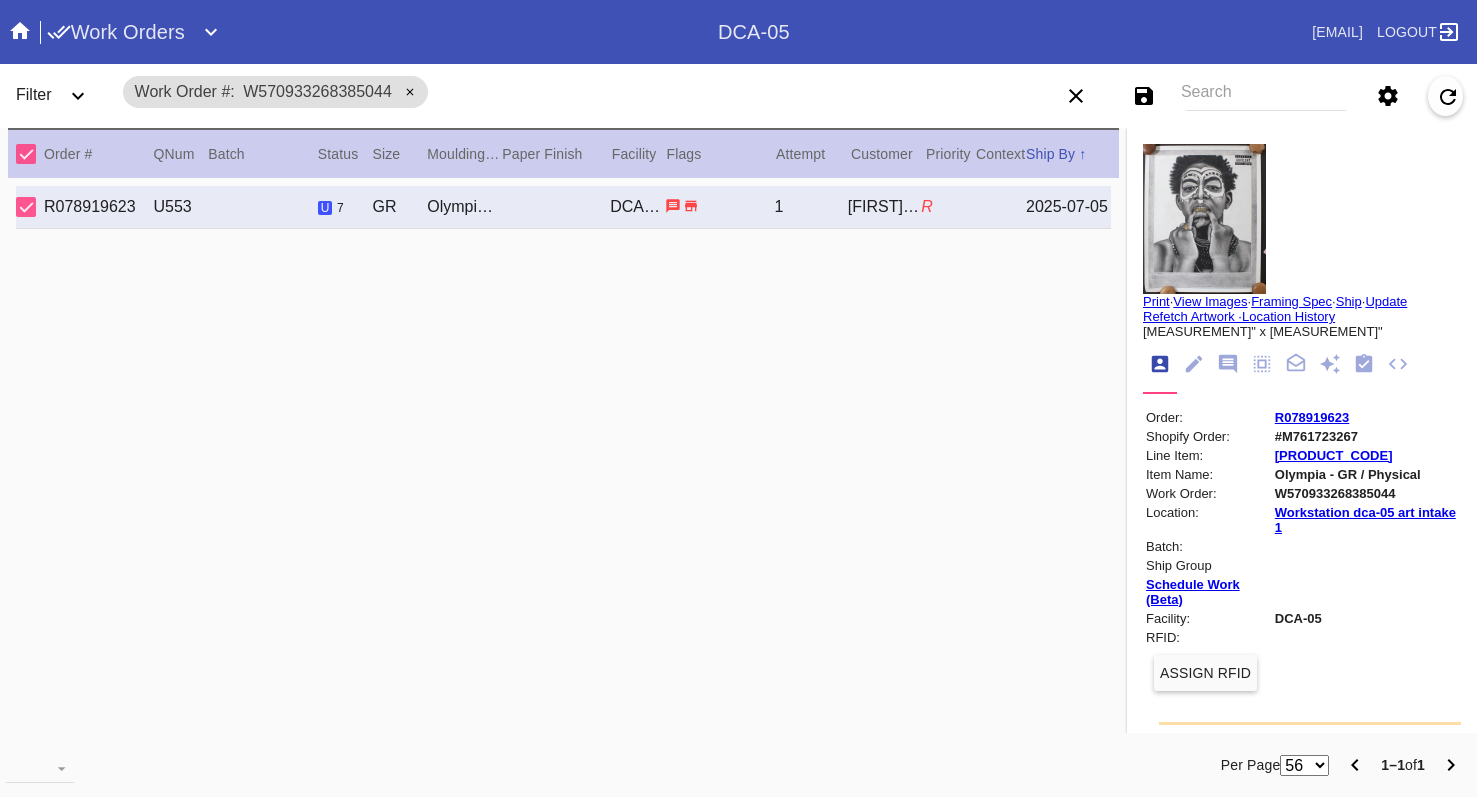 click at bounding box center (1364, 364) 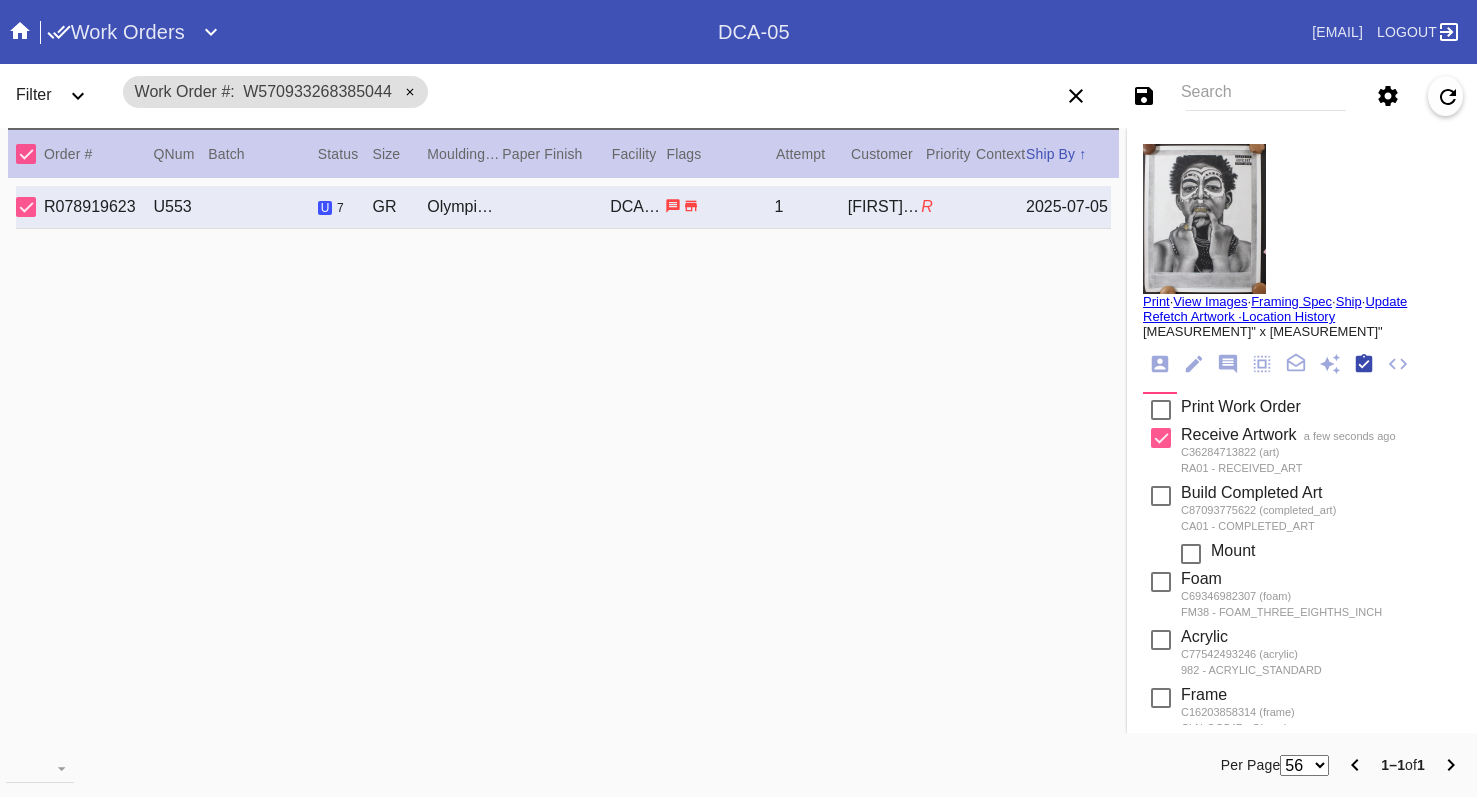 scroll, scrollTop: 320, scrollLeft: 0, axis: vertical 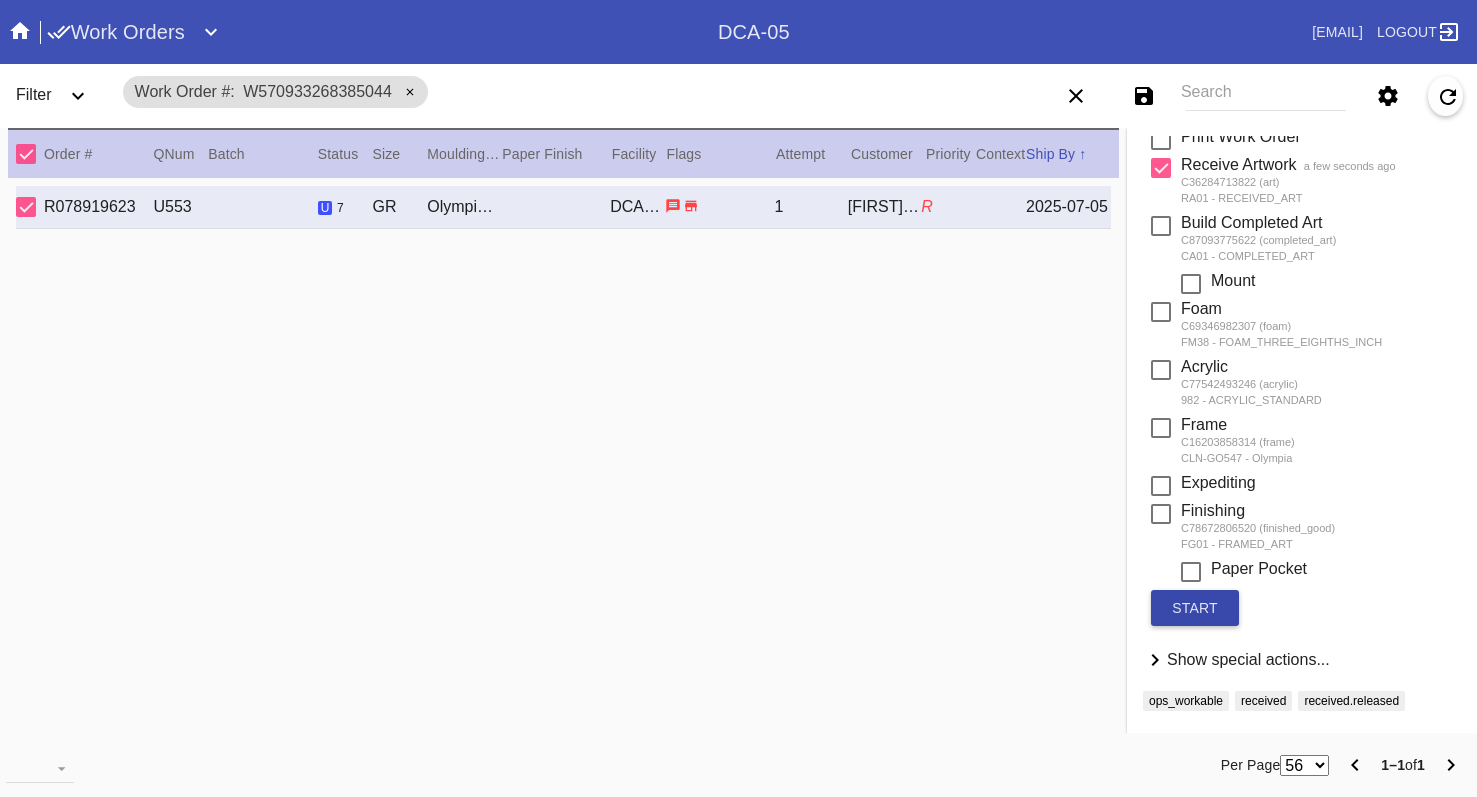 click on "start" at bounding box center [1195, 608] 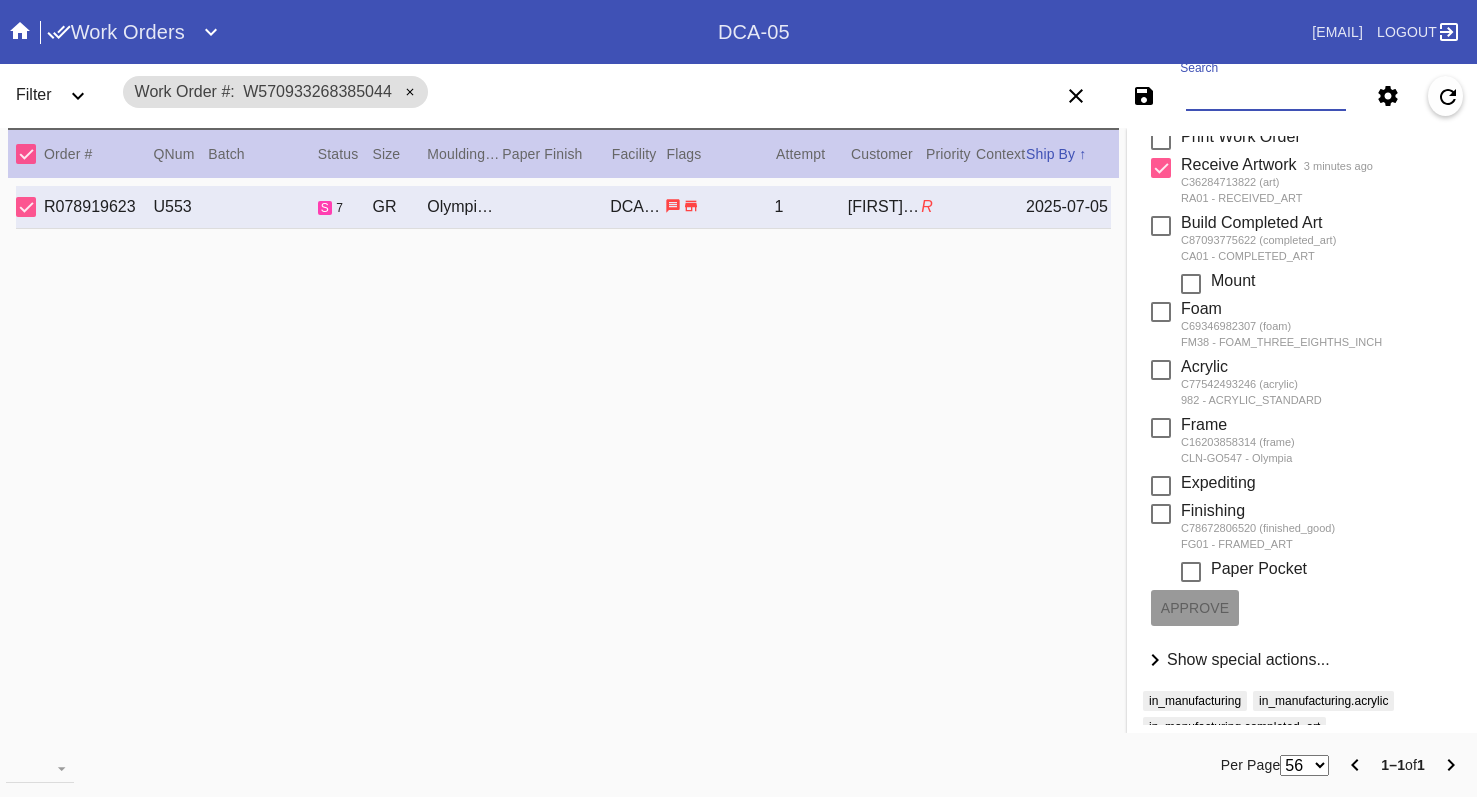 click on "Search" at bounding box center (1266, 96) 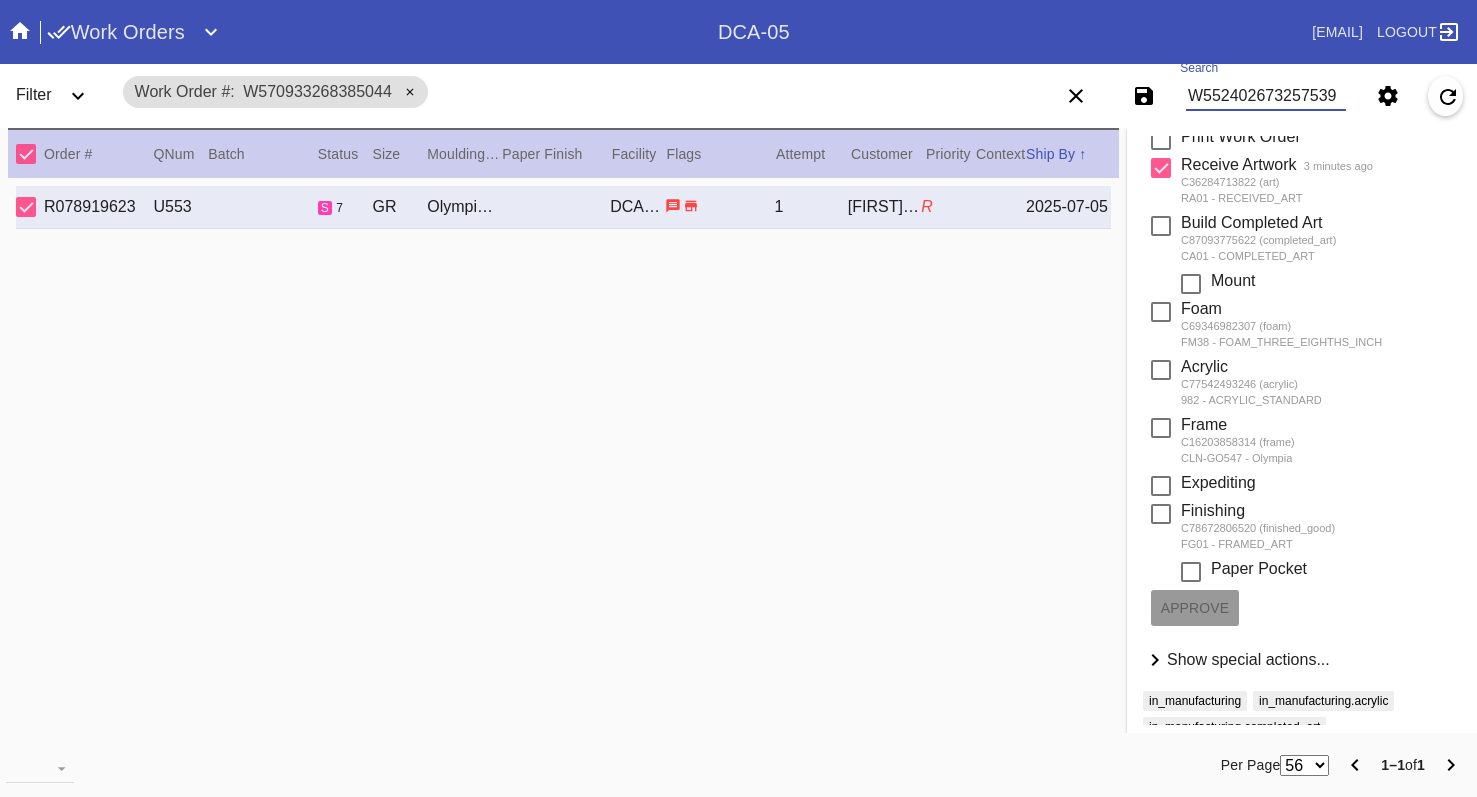 type on "W552402673257539" 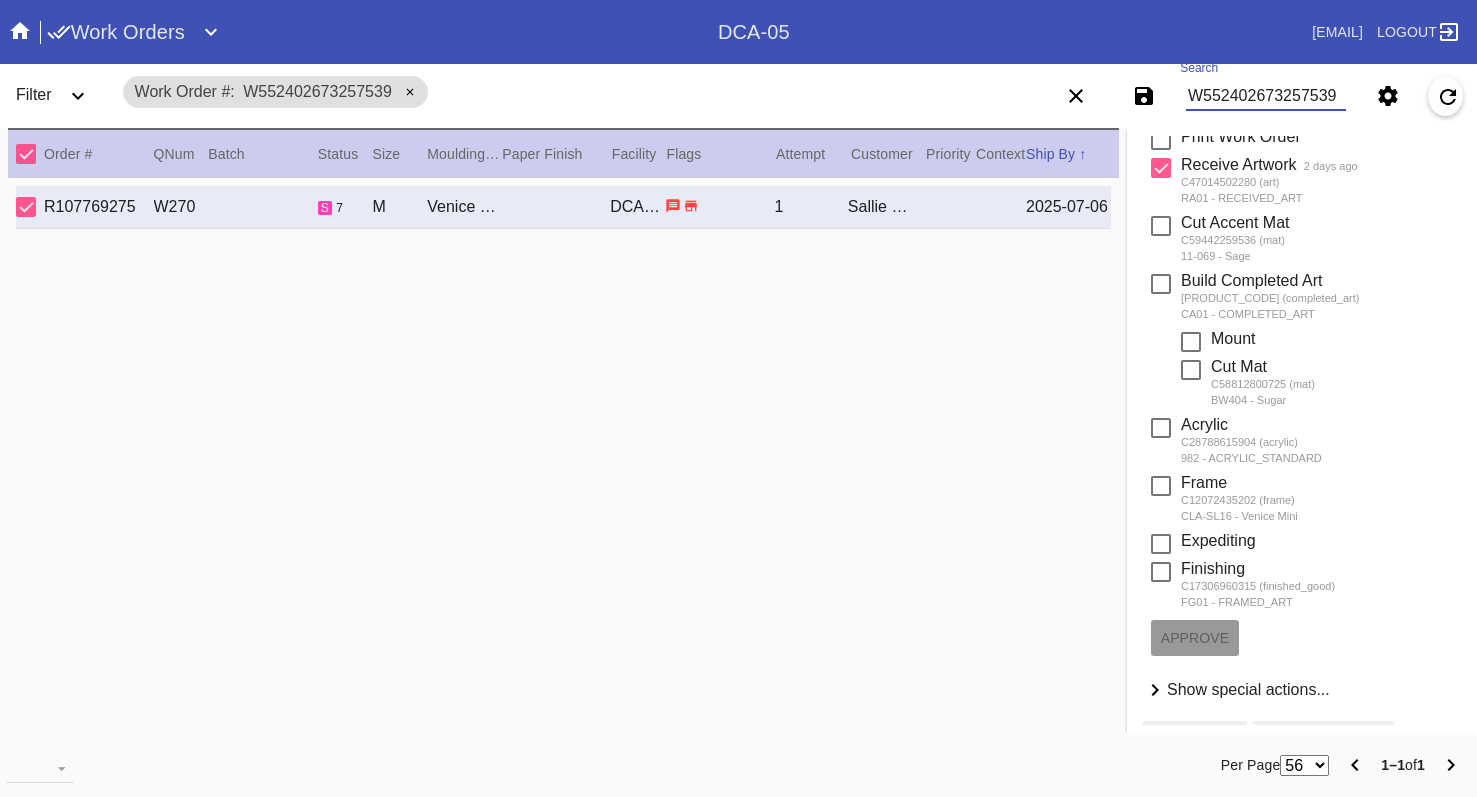 scroll, scrollTop: 0, scrollLeft: 0, axis: both 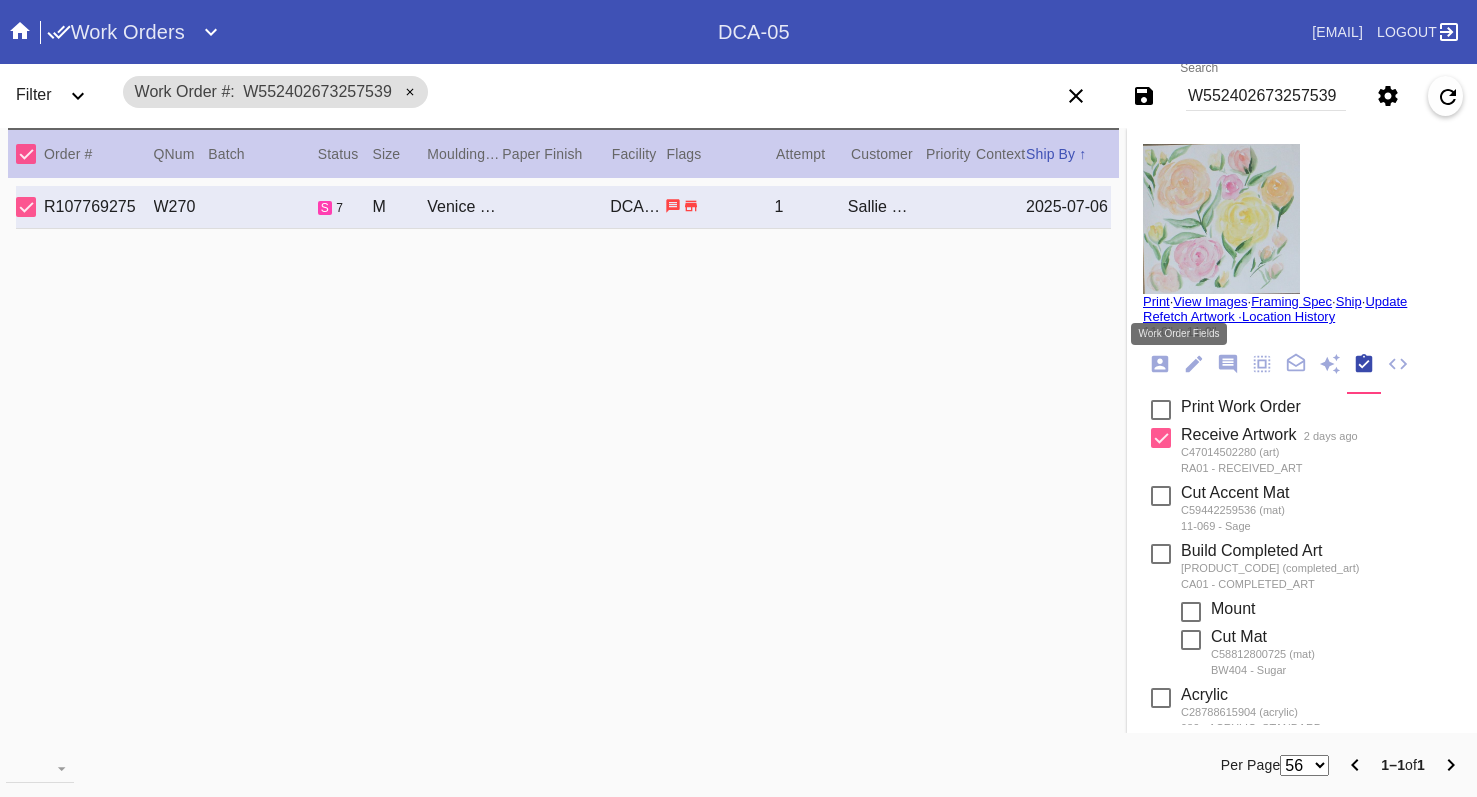 drag, startPoint x: 1186, startPoint y: 369, endPoint x: 1201, endPoint y: 422, distance: 55.081757 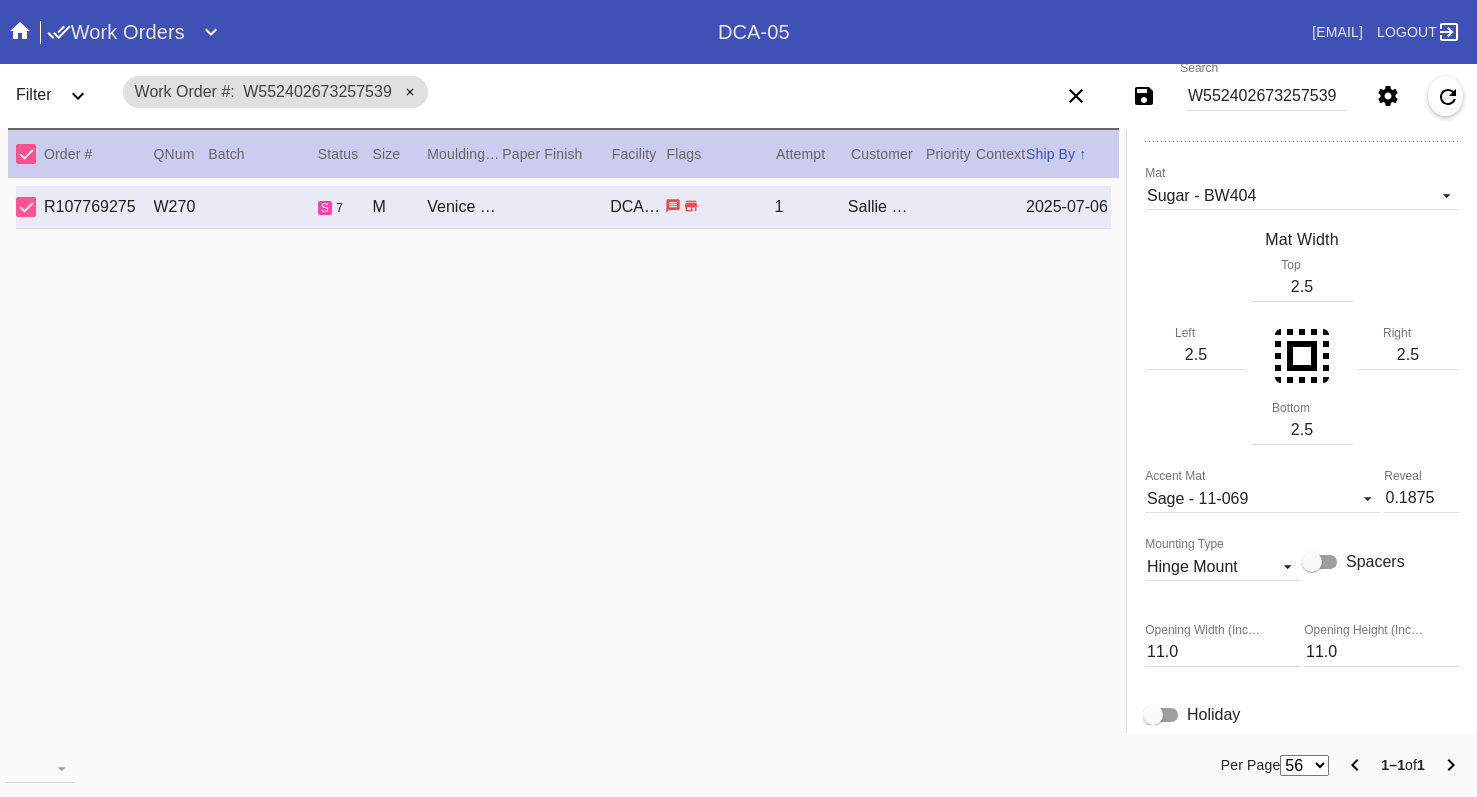 scroll, scrollTop: 500, scrollLeft: 0, axis: vertical 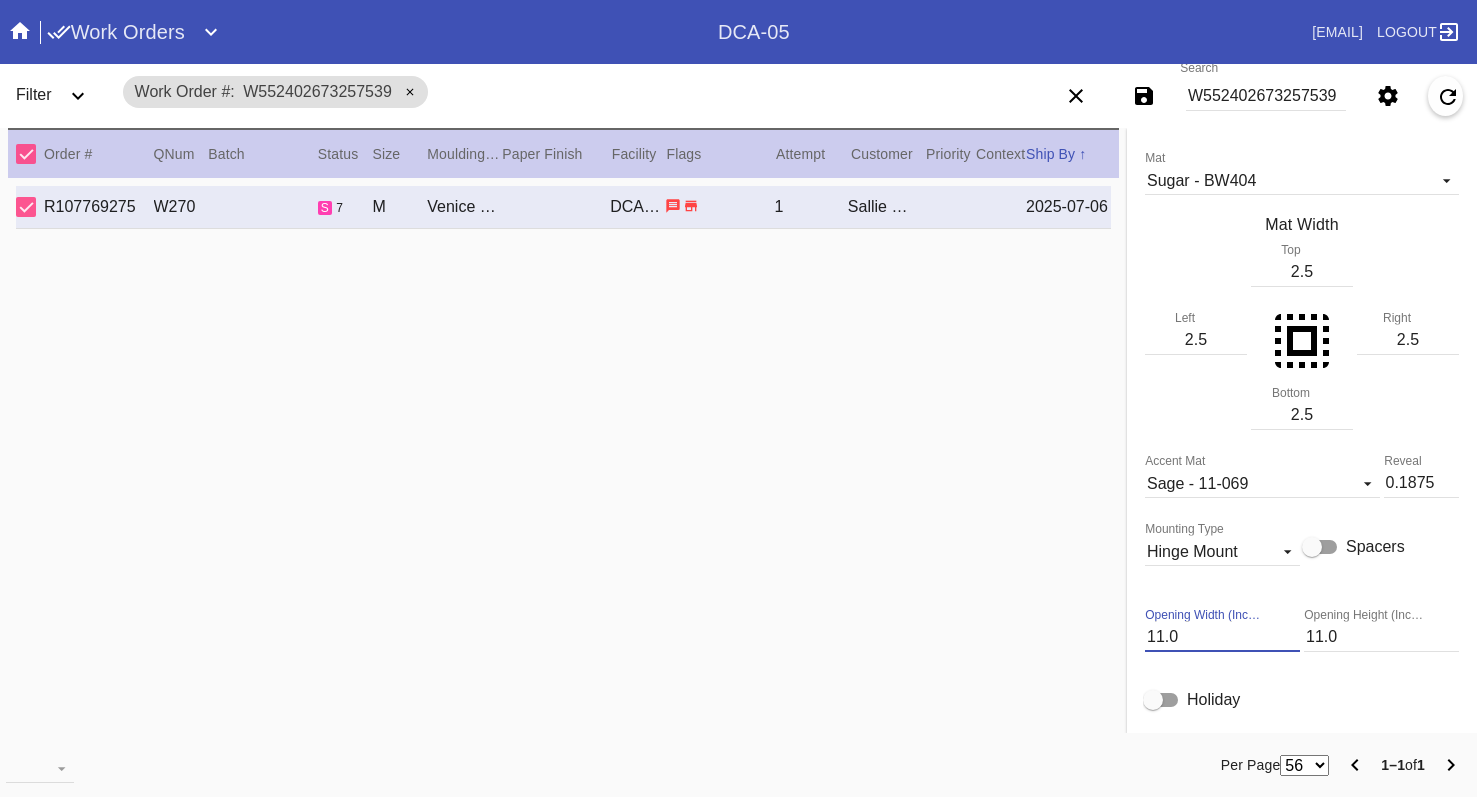 drag, startPoint x: 1190, startPoint y: 648, endPoint x: 1080, endPoint y: 663, distance: 111.01801 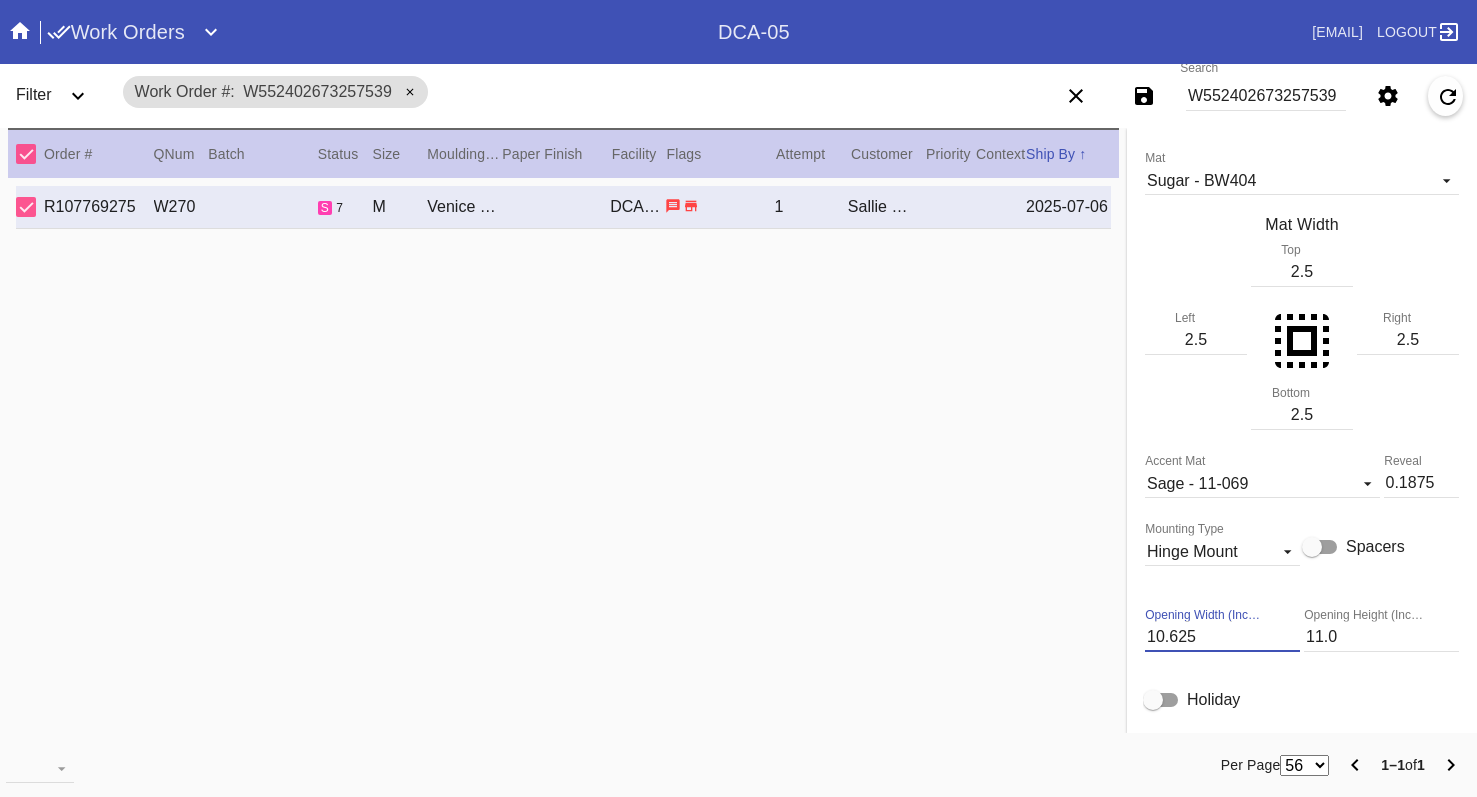 type on "10.625" 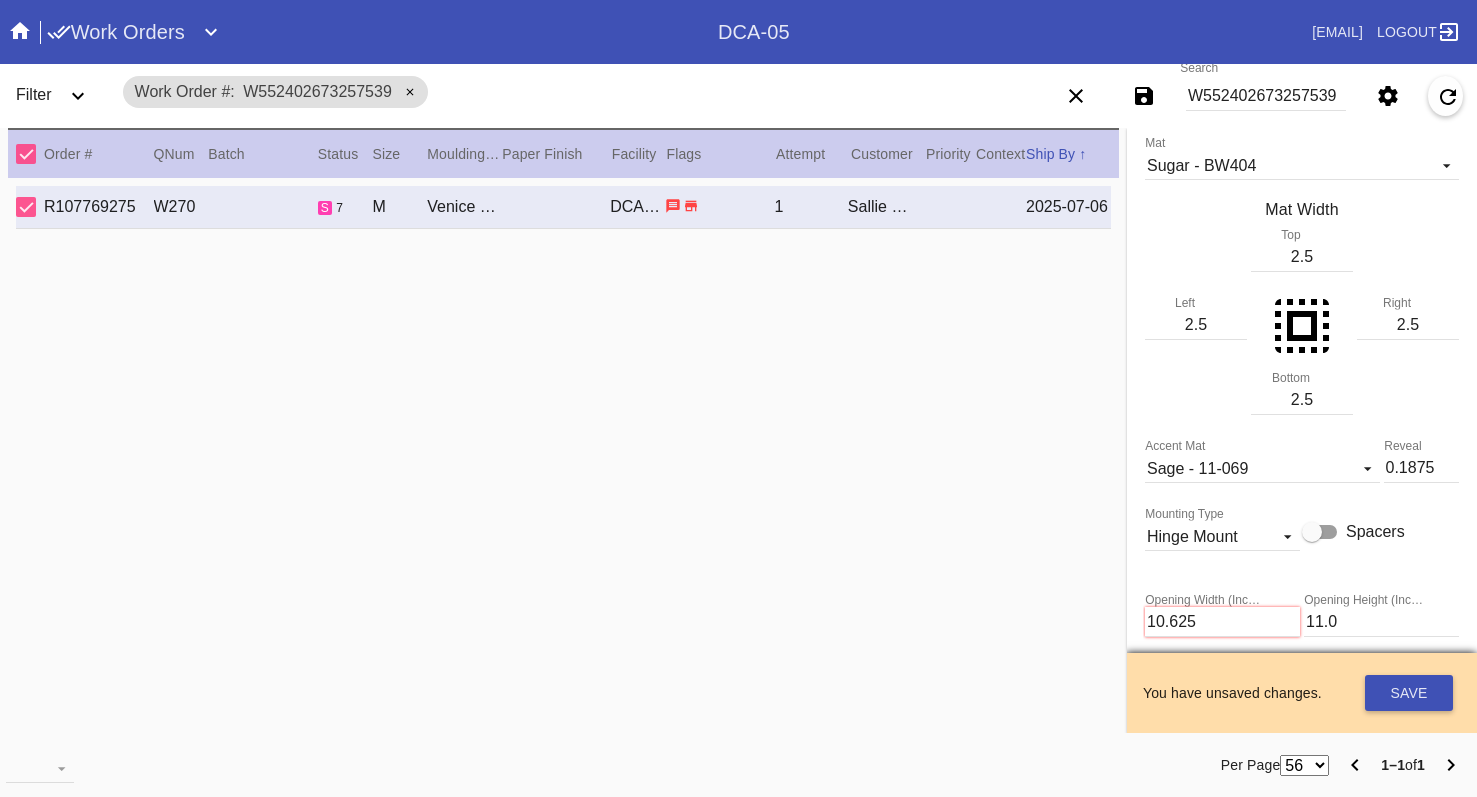 scroll, scrollTop: 500, scrollLeft: 0, axis: vertical 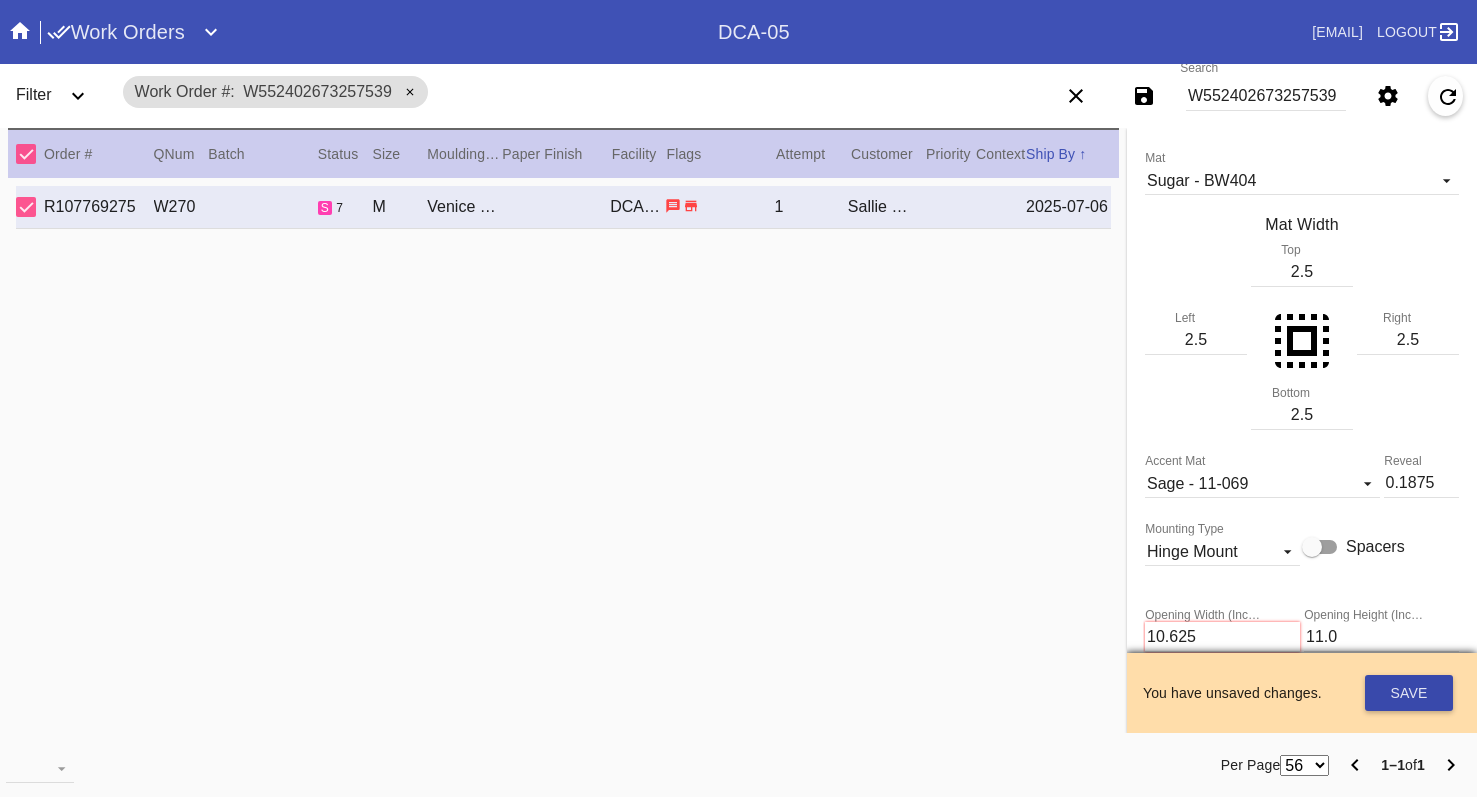 click on "Save" at bounding box center (1409, 693) 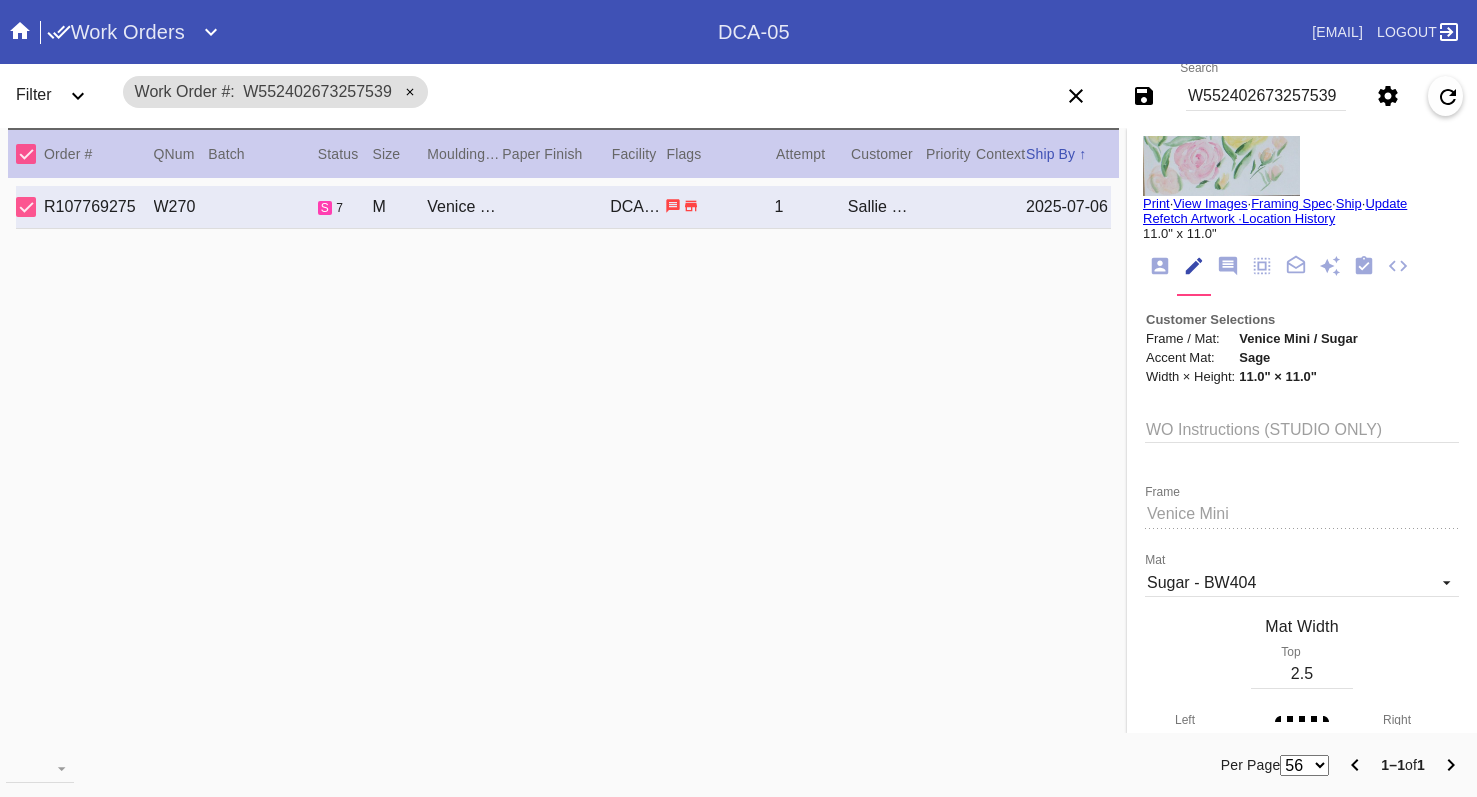 scroll, scrollTop: 0, scrollLeft: 0, axis: both 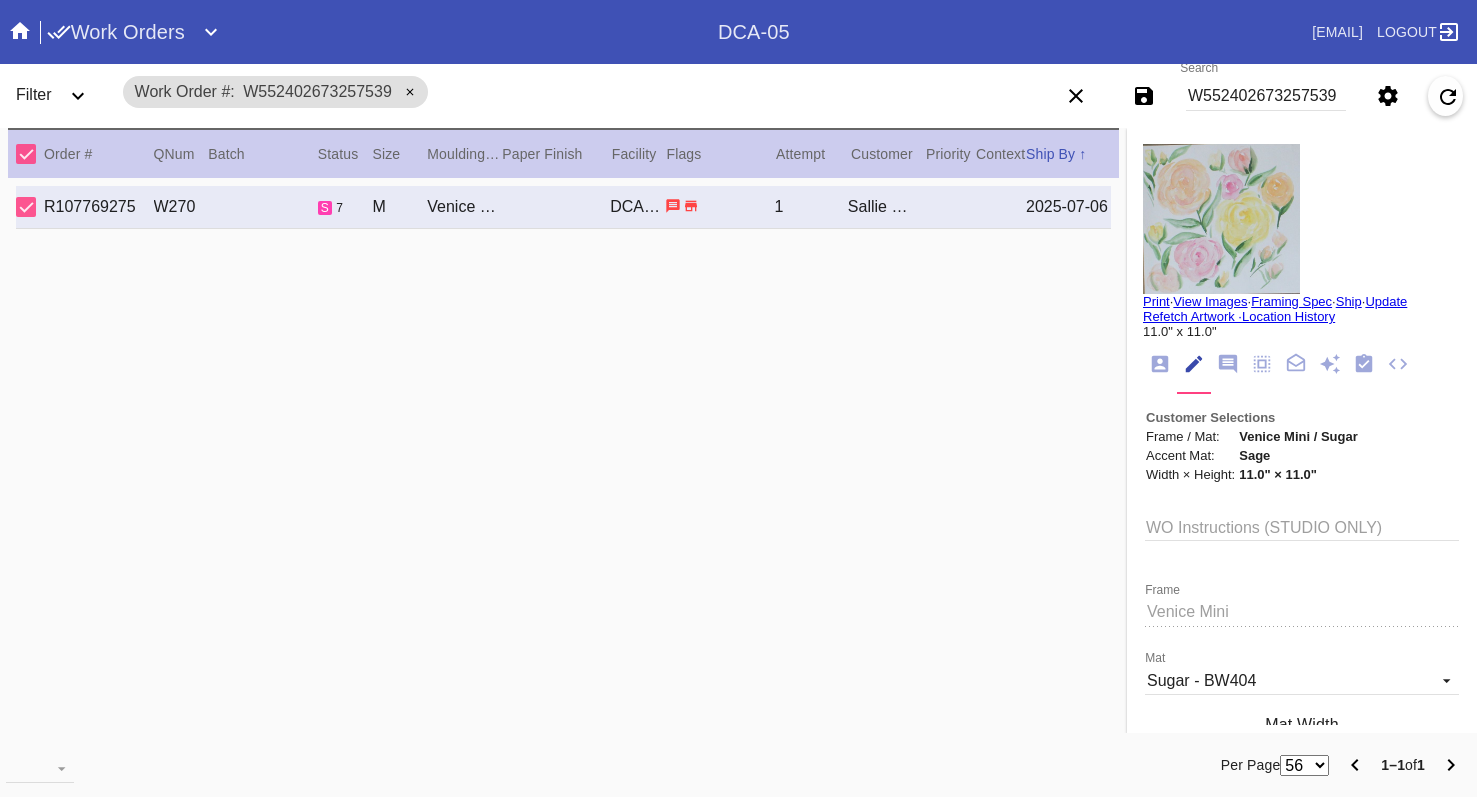 click on "Print" at bounding box center [1156, 301] 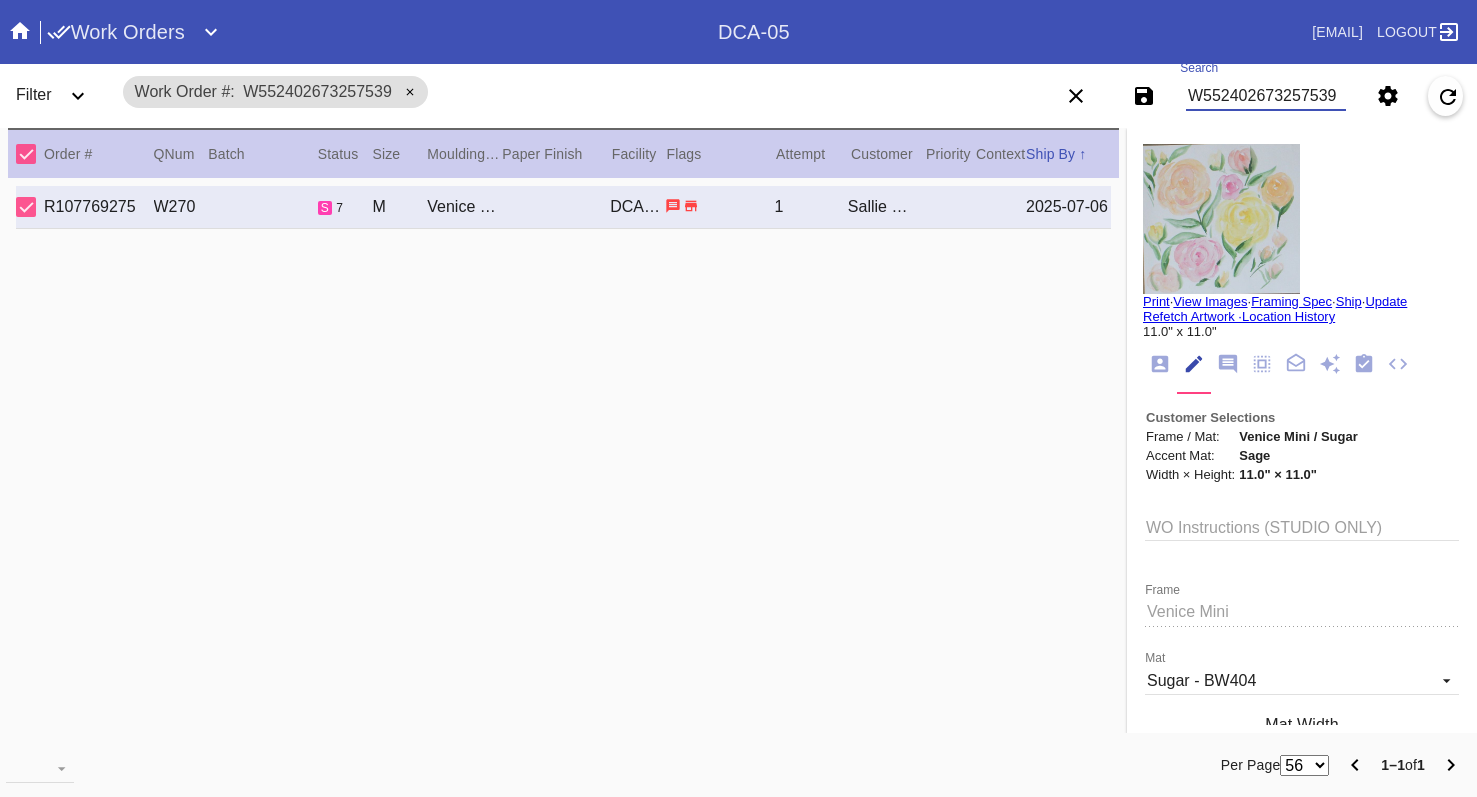 click on "W552402673257539" at bounding box center [1266, 96] 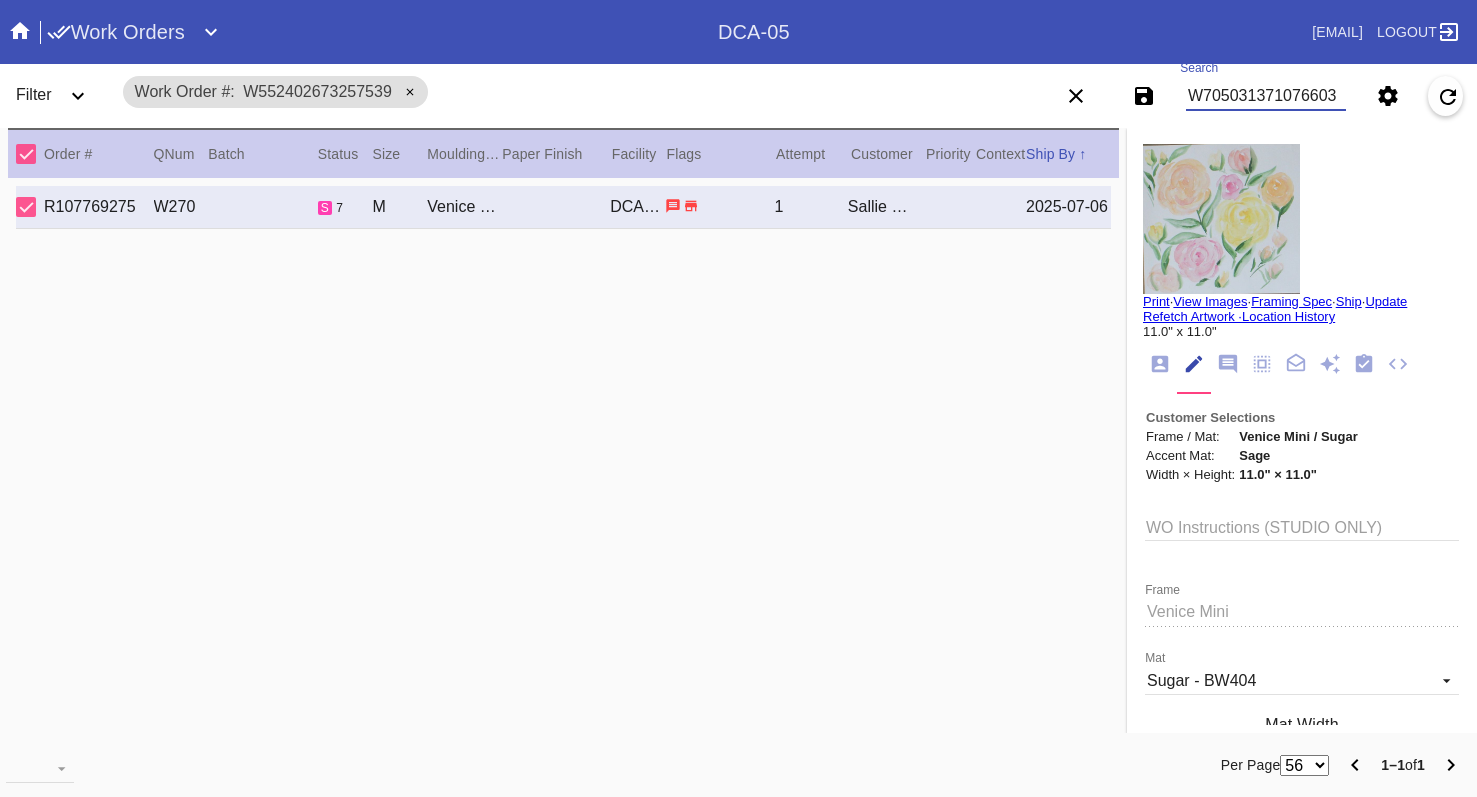 type on "W705031371076603" 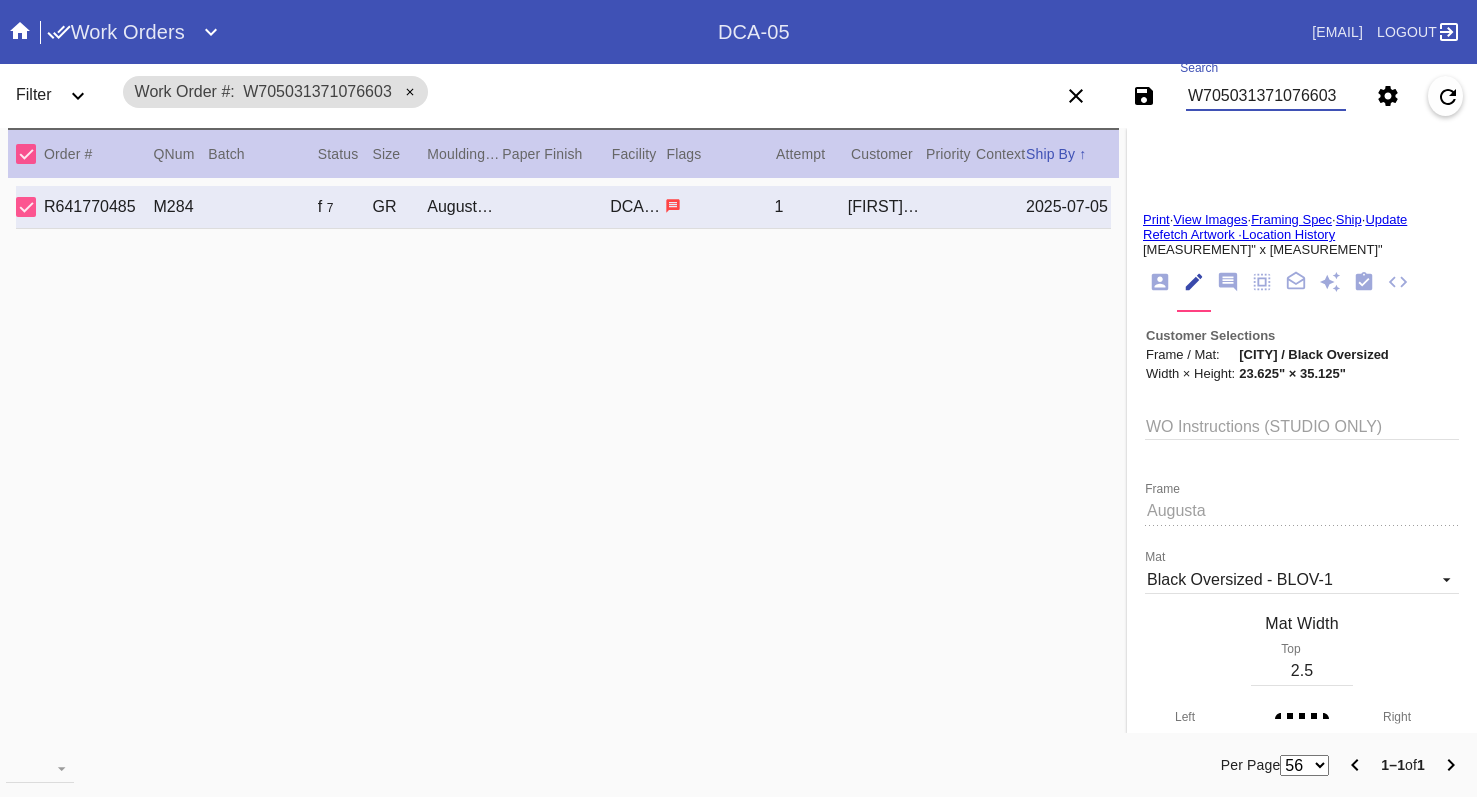 scroll, scrollTop: 300, scrollLeft: 0, axis: vertical 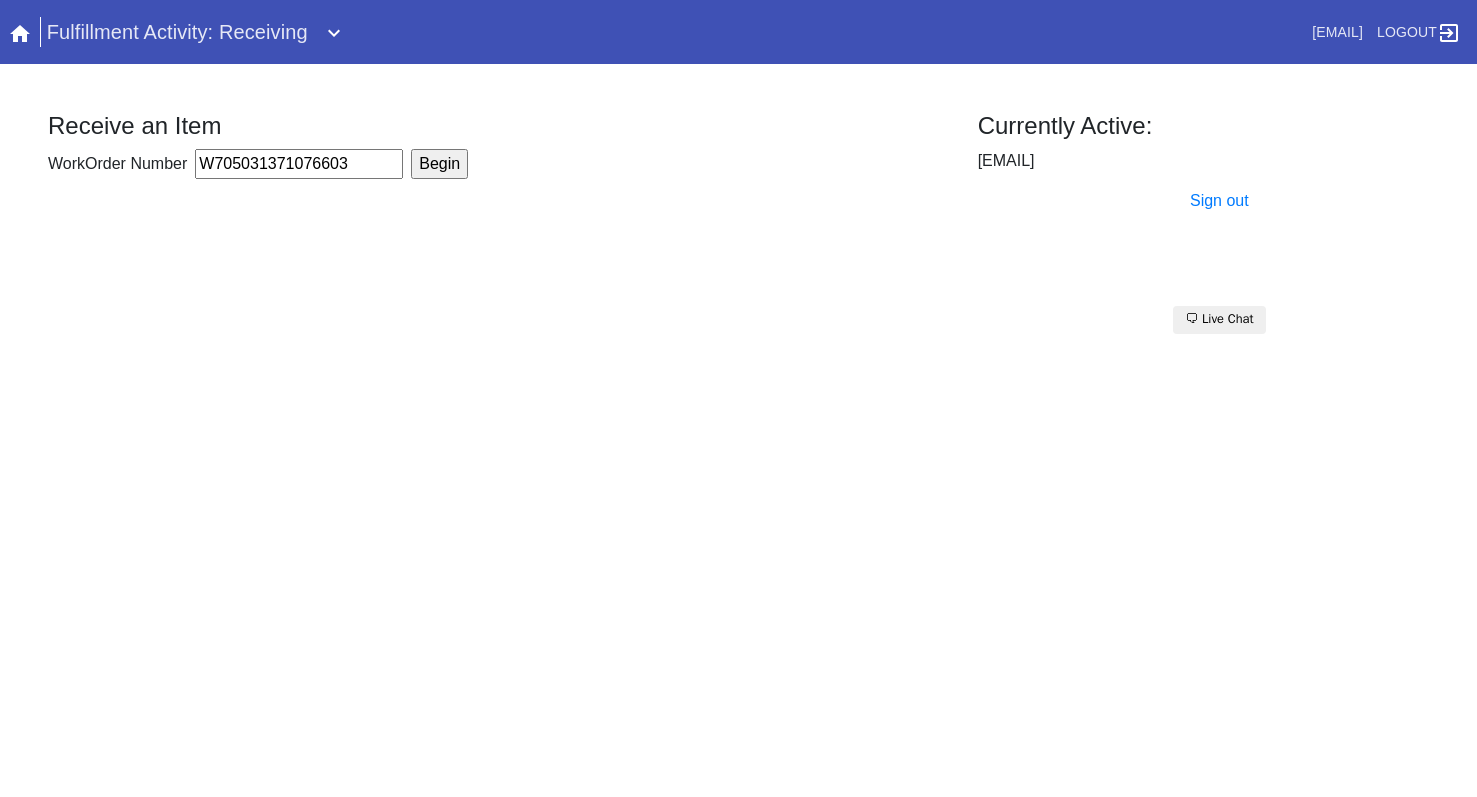 type on "W705031371076603" 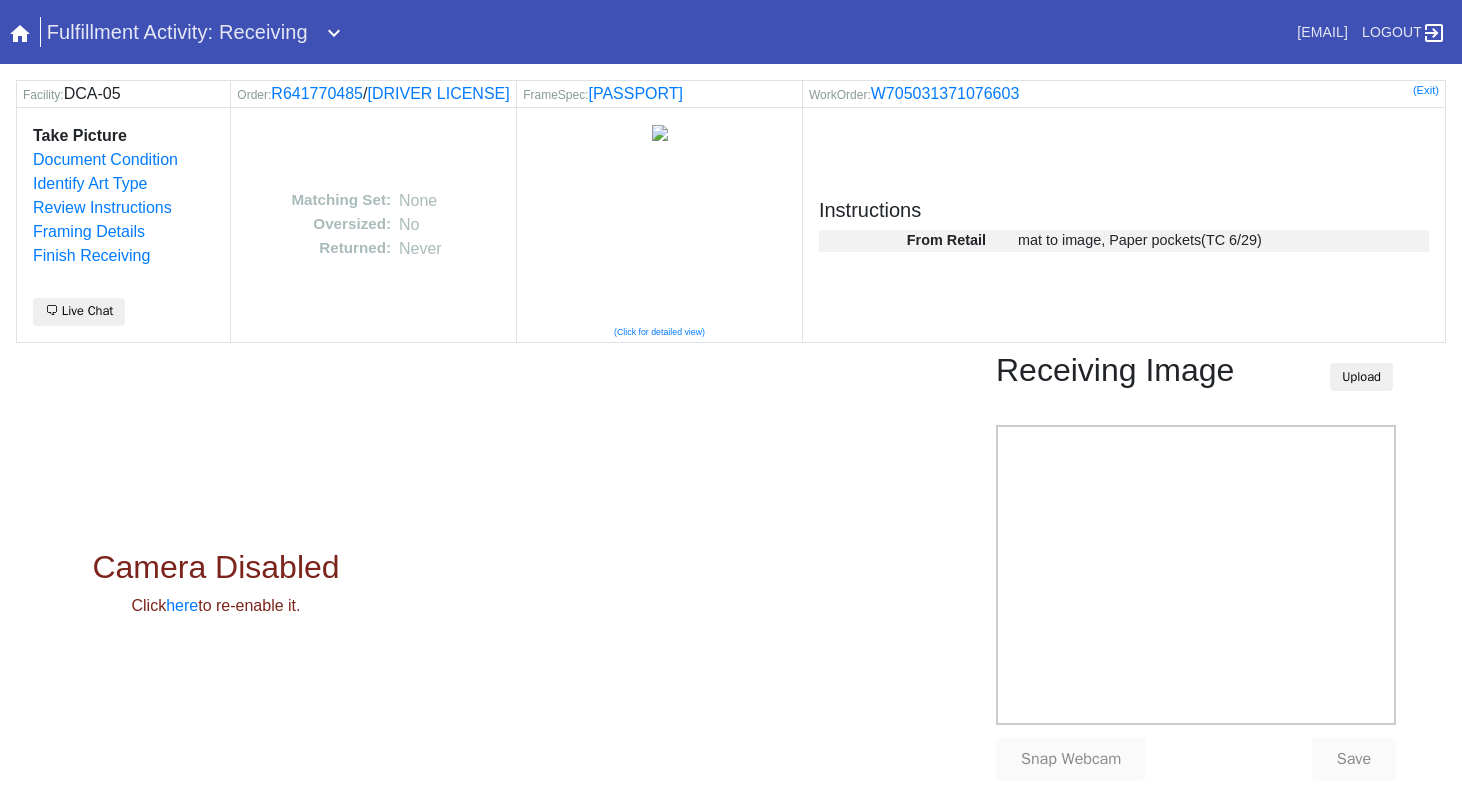 scroll, scrollTop: 0, scrollLeft: 0, axis: both 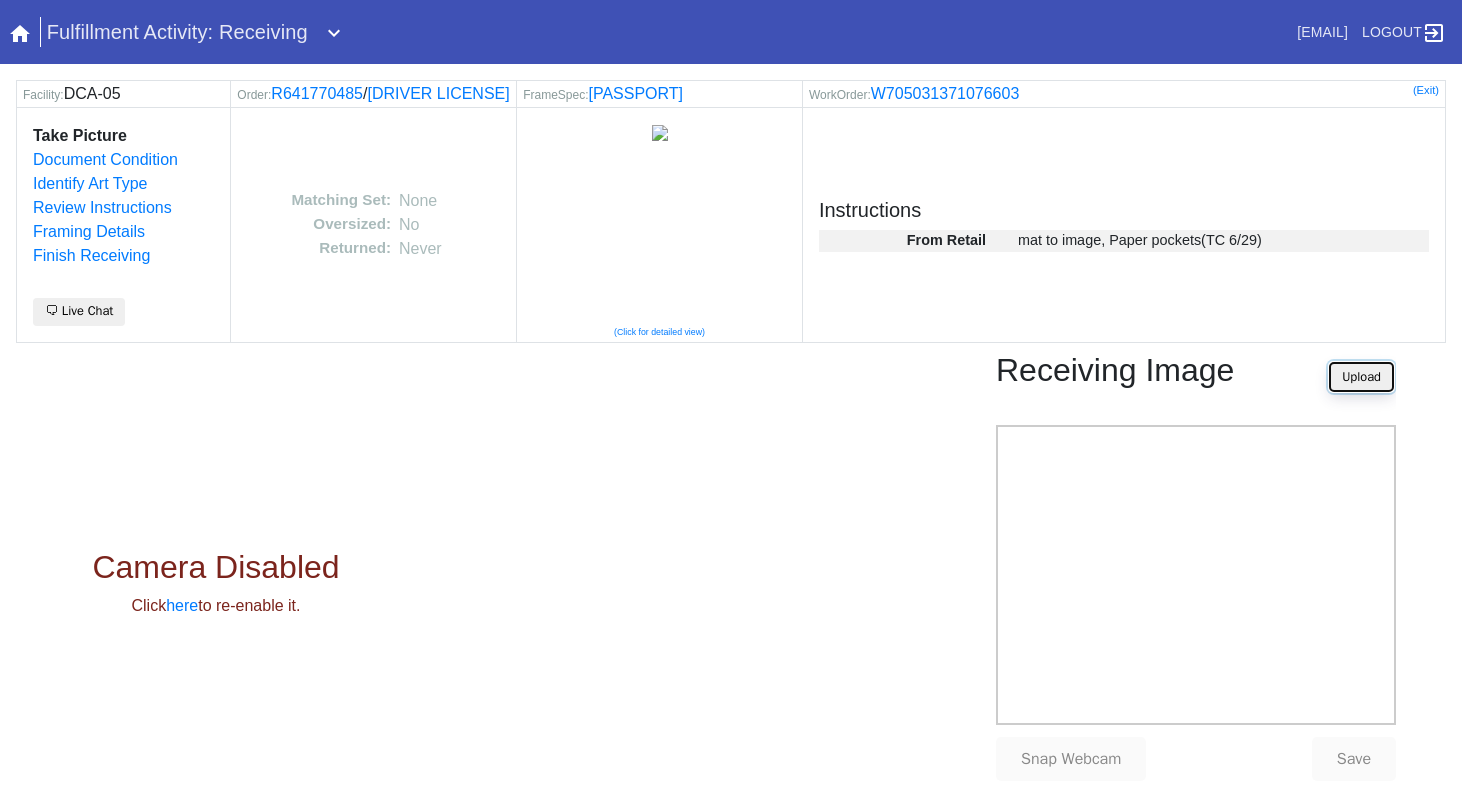click on "Upload" at bounding box center [1361, 377] 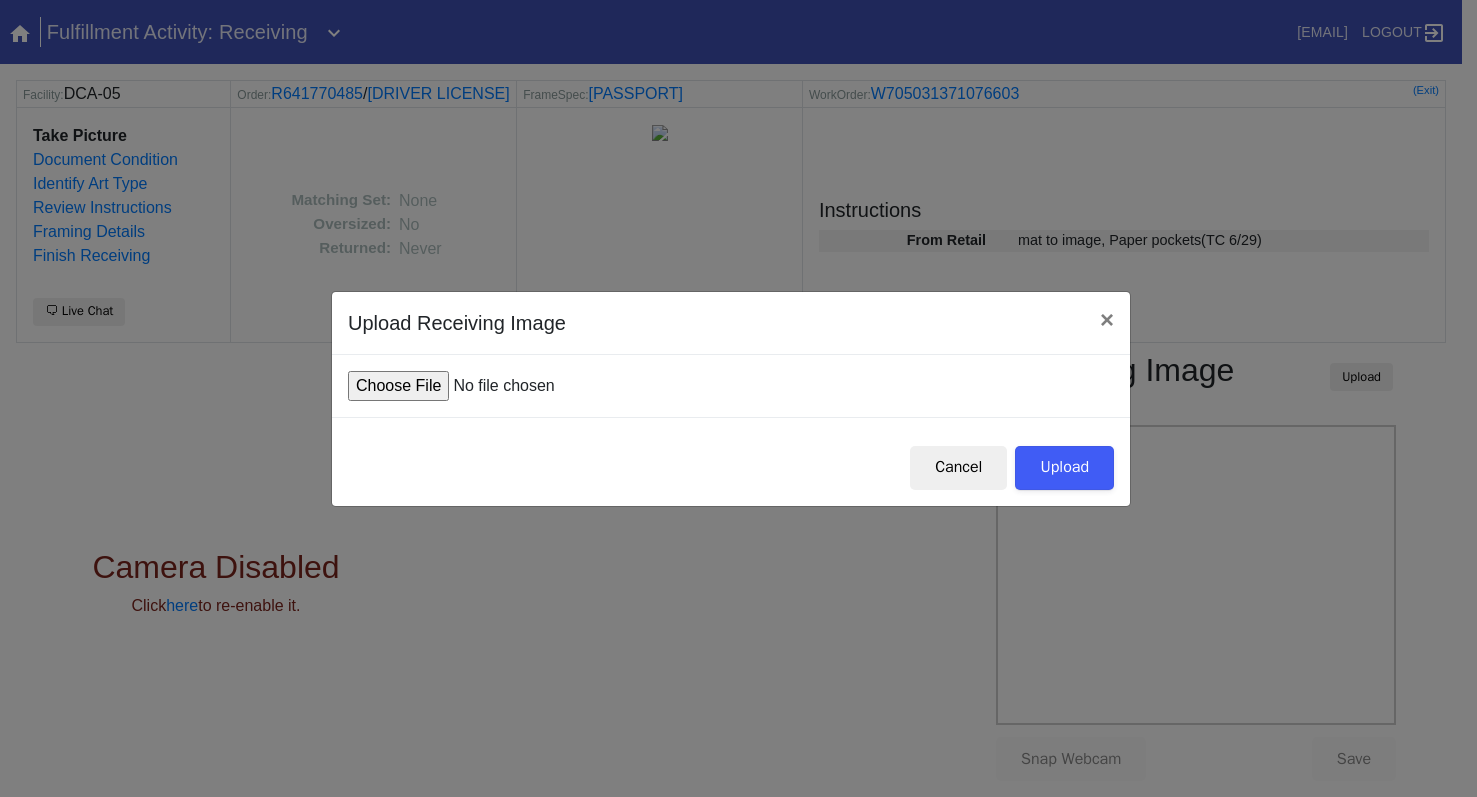 click at bounding box center [499, 386] 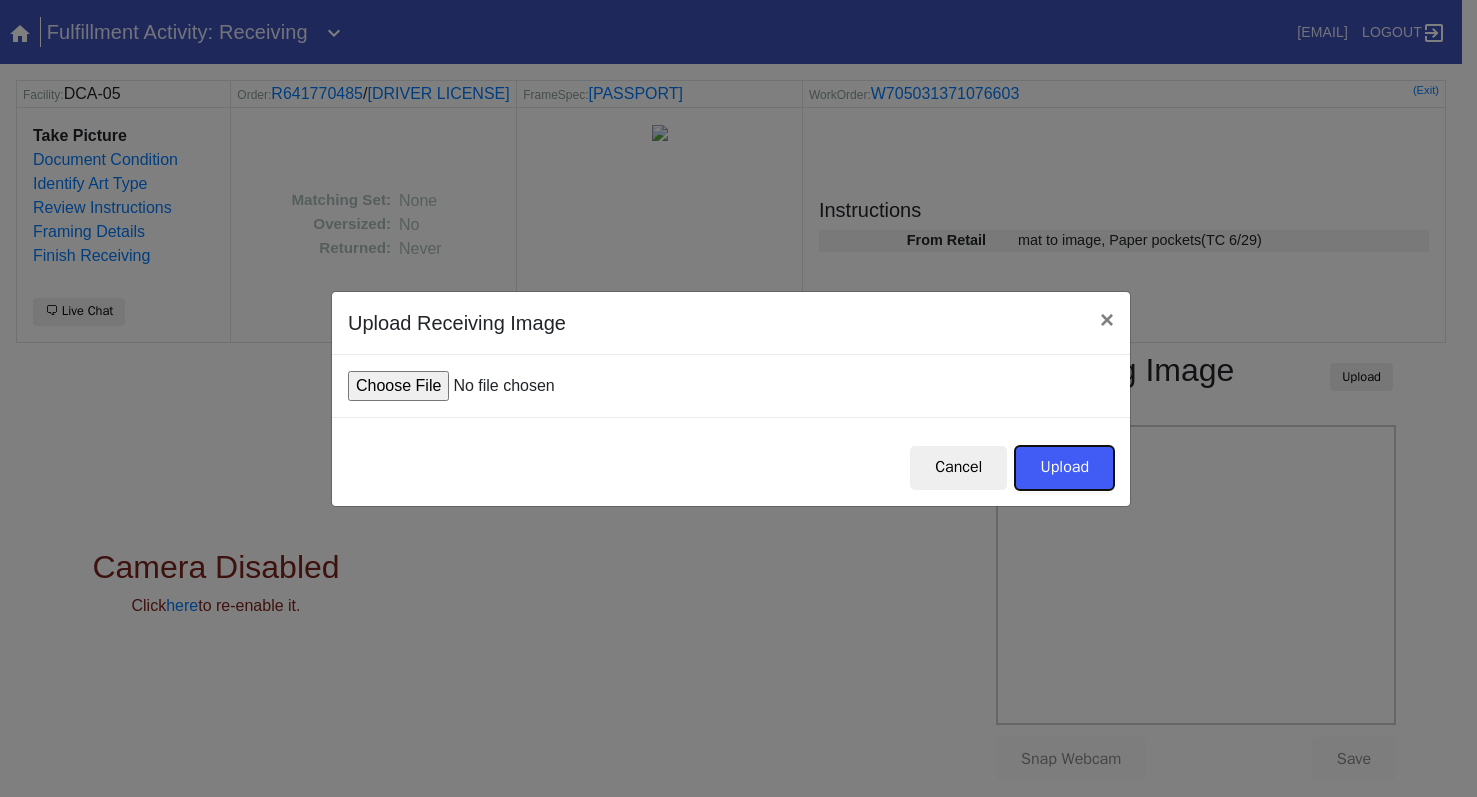 click on "Upload" at bounding box center [1064, 468] 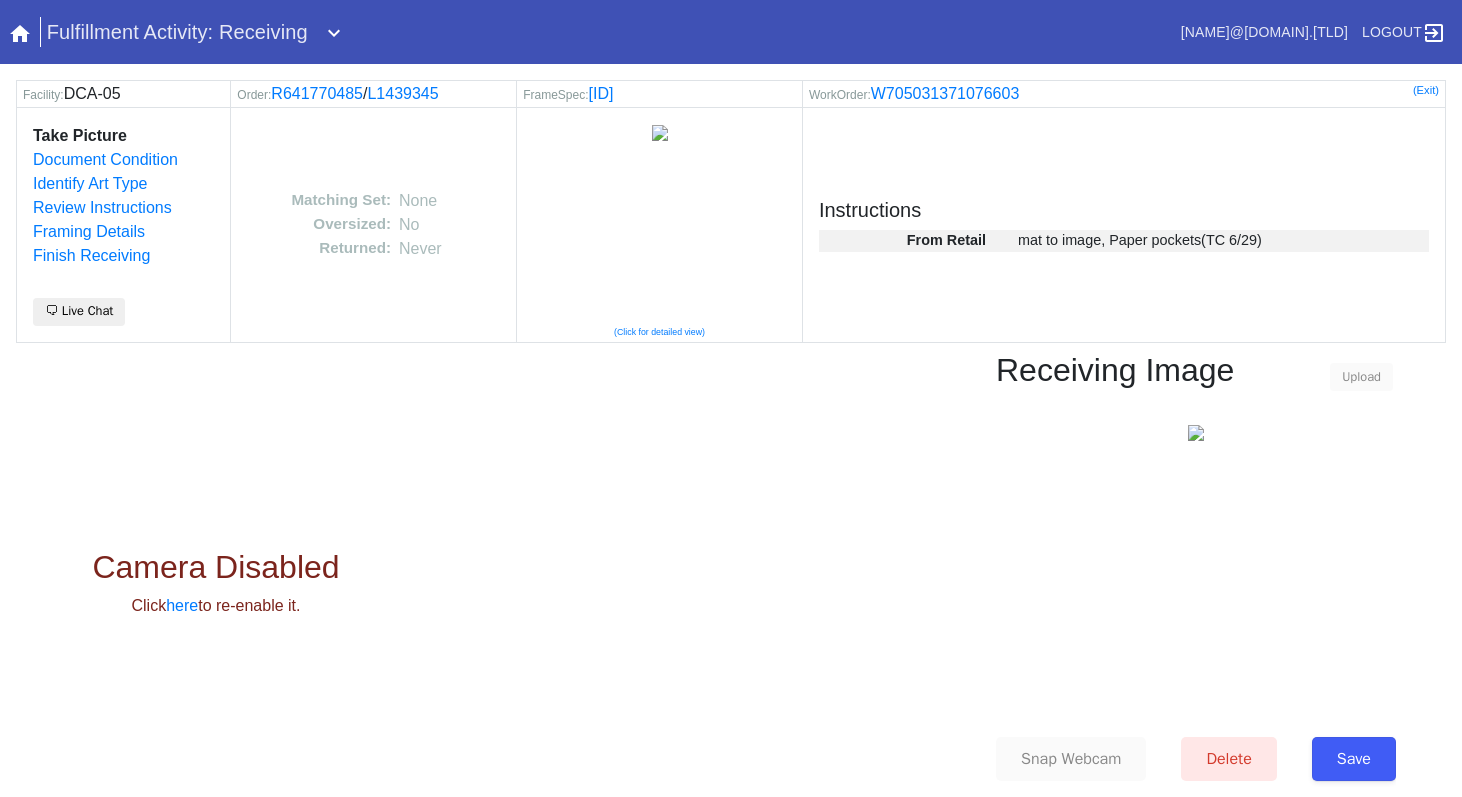 scroll, scrollTop: 0, scrollLeft: 0, axis: both 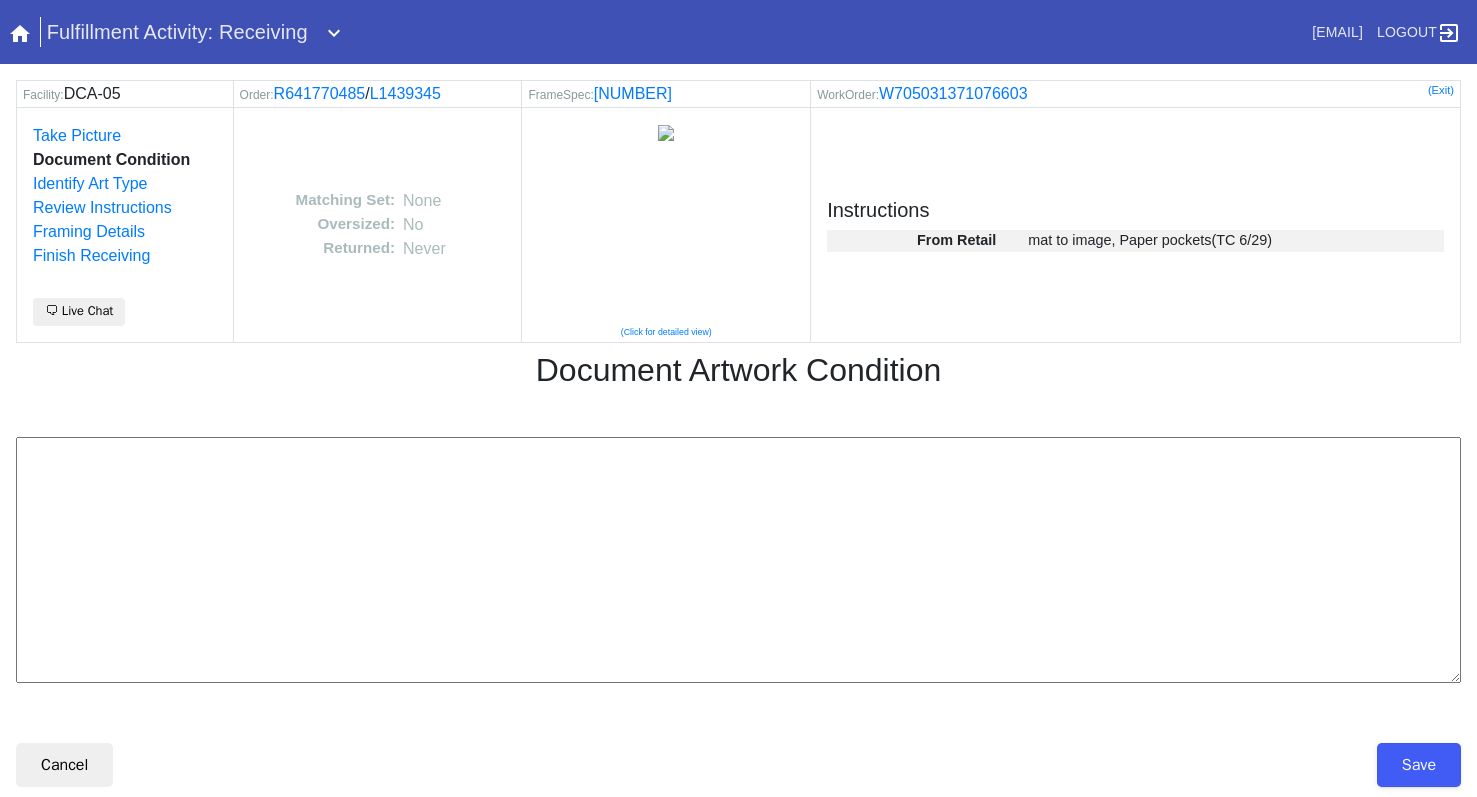 click at bounding box center (738, 560) 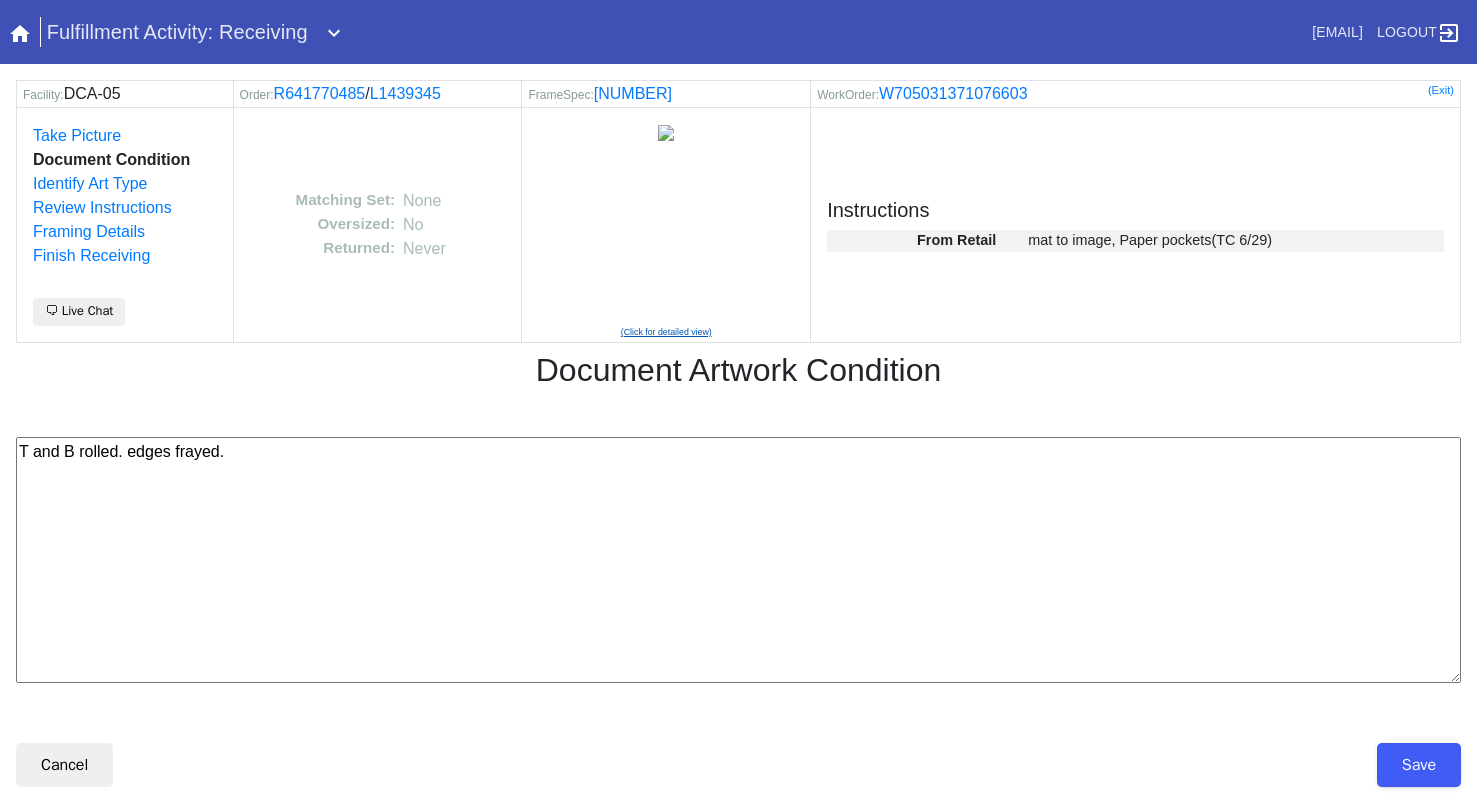 type on "T and B rolled. edges frayed." 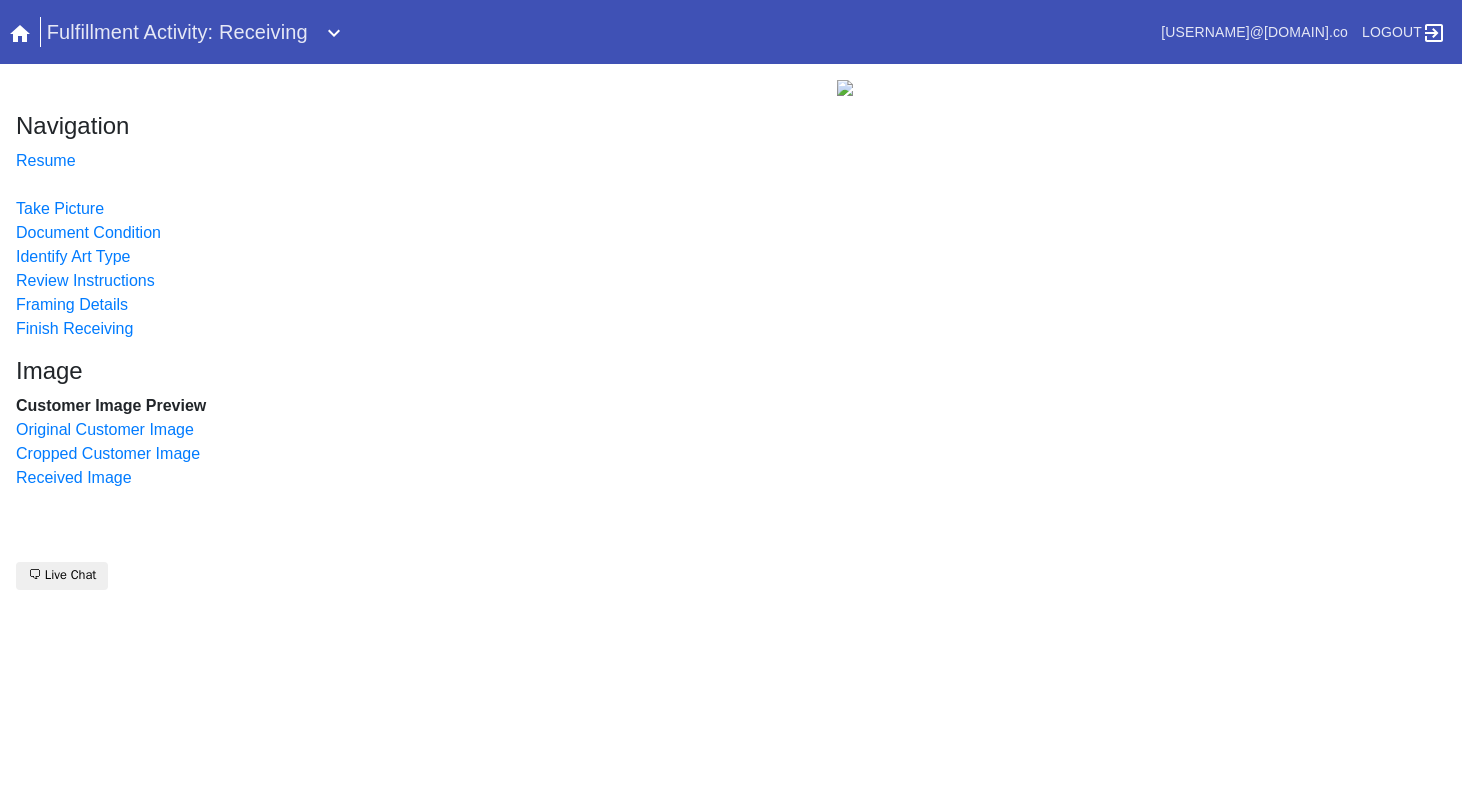 scroll, scrollTop: 0, scrollLeft: 0, axis: both 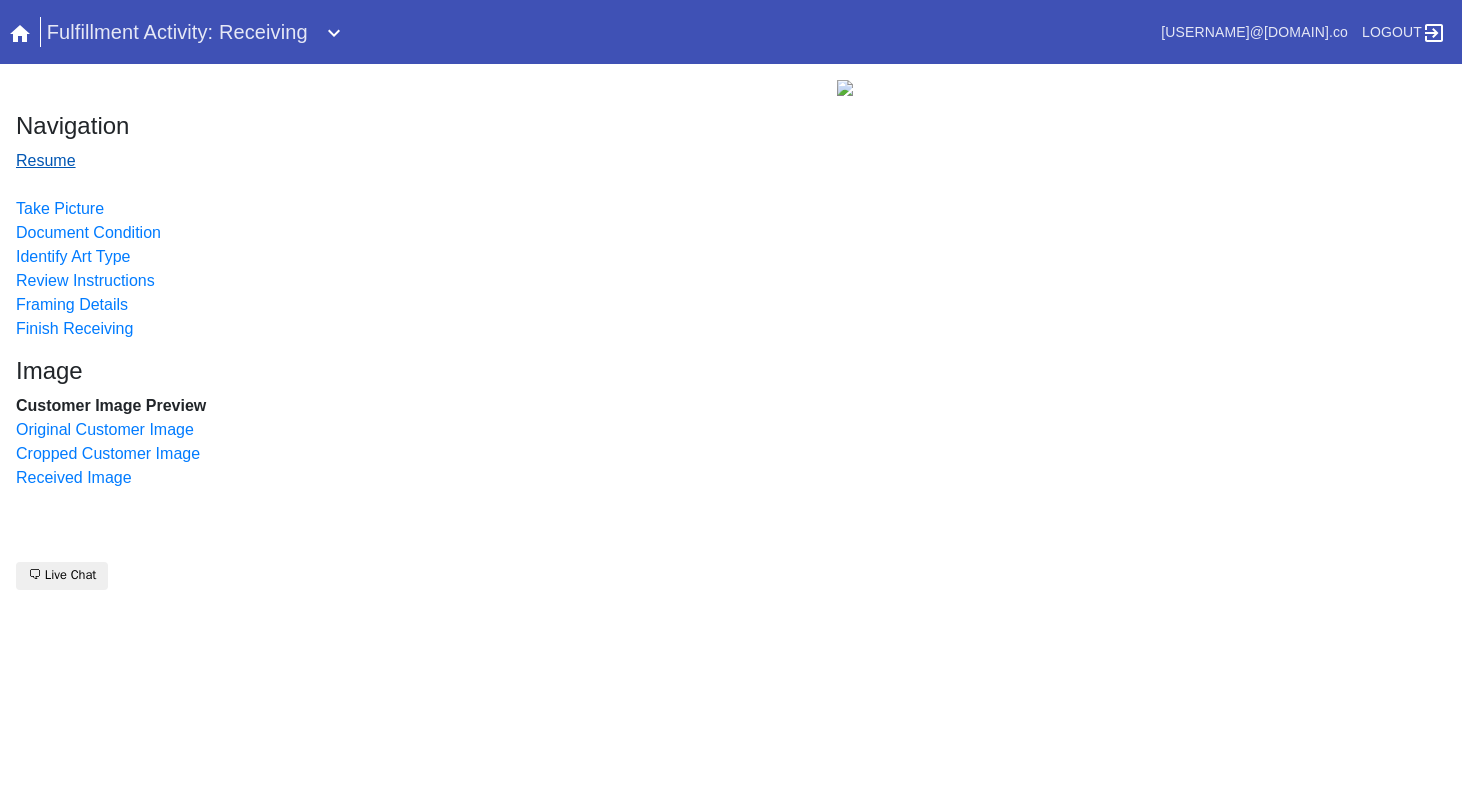 click on "Resume" at bounding box center [46, 160] 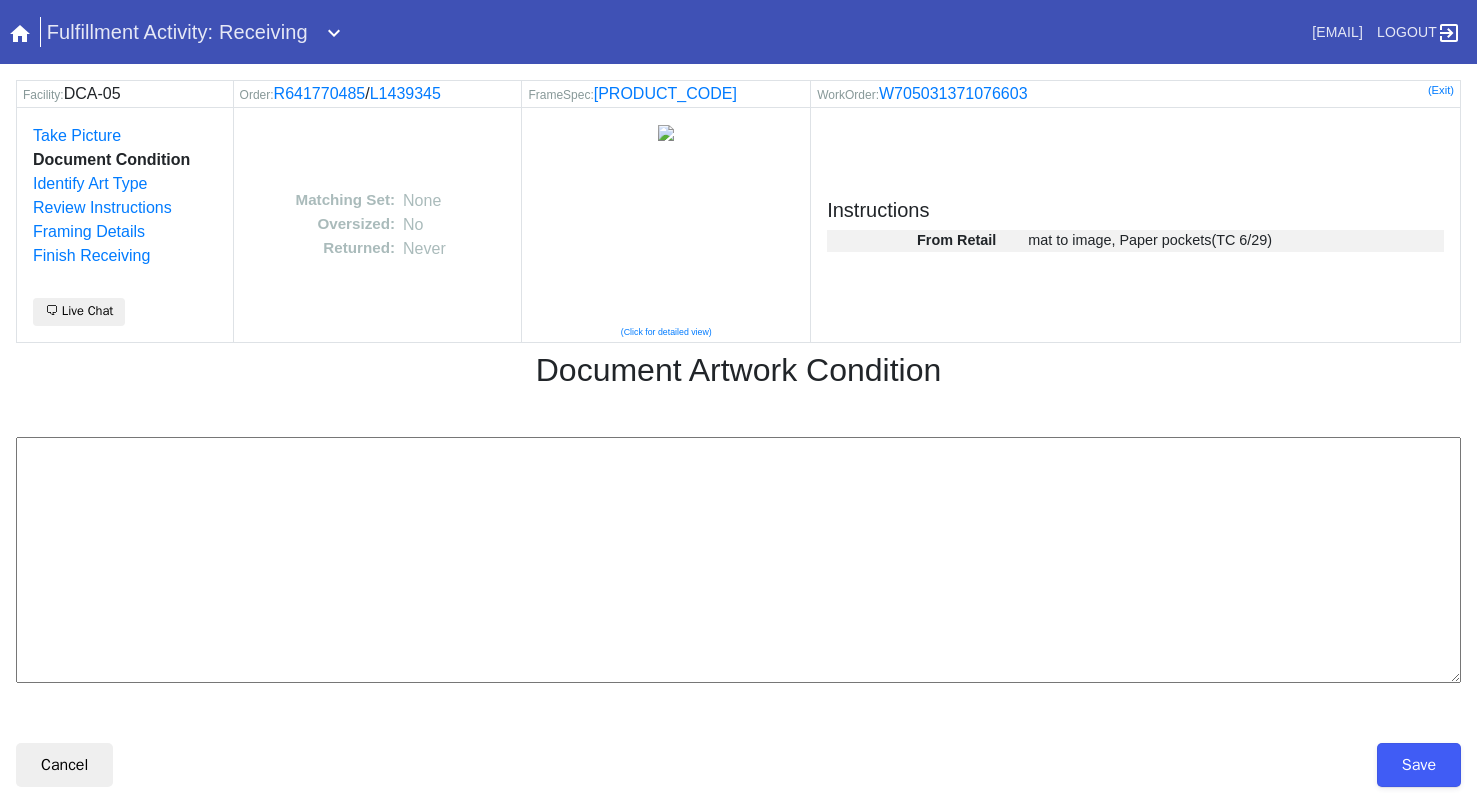 scroll, scrollTop: 0, scrollLeft: 0, axis: both 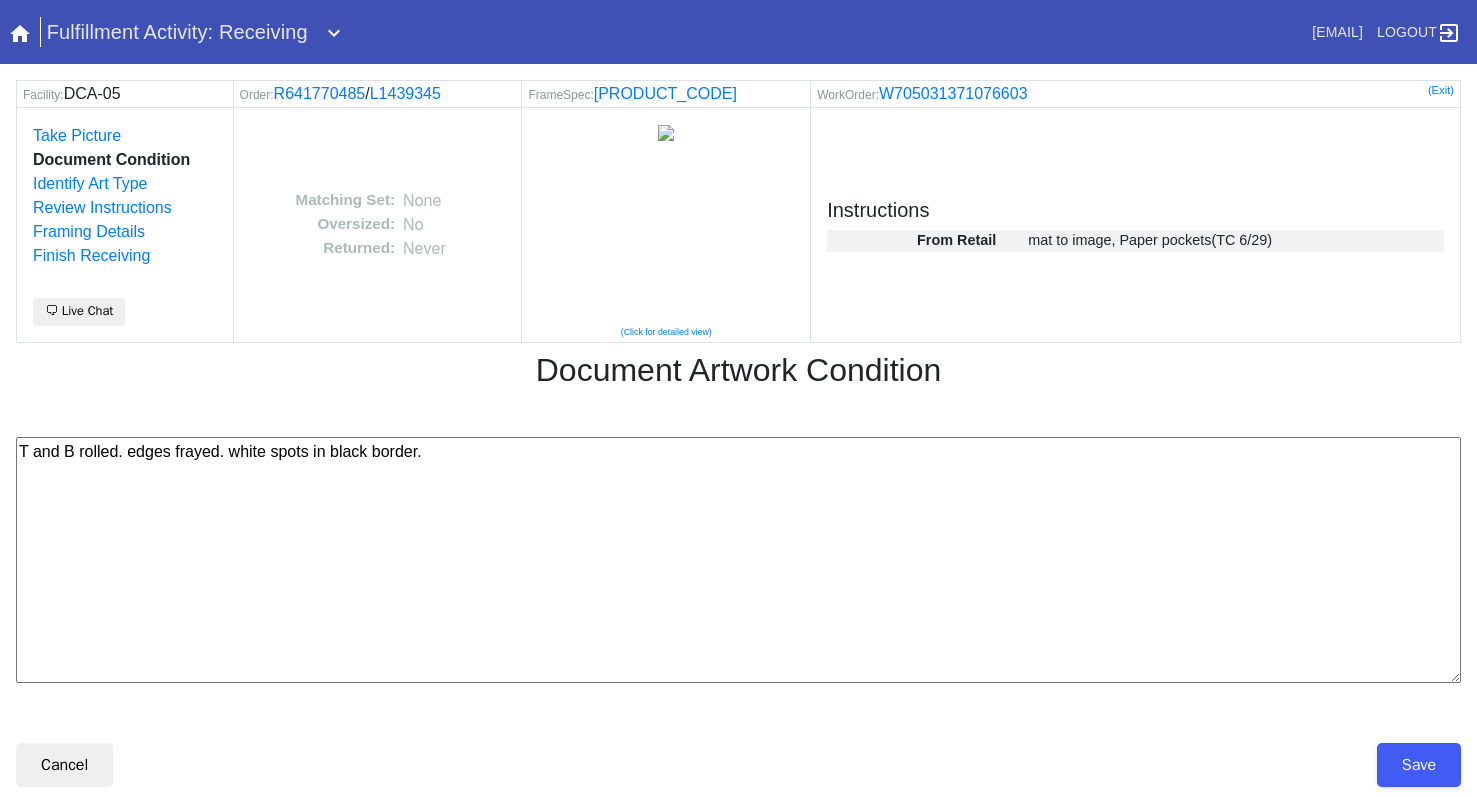 paste on "--km 7/7/25" 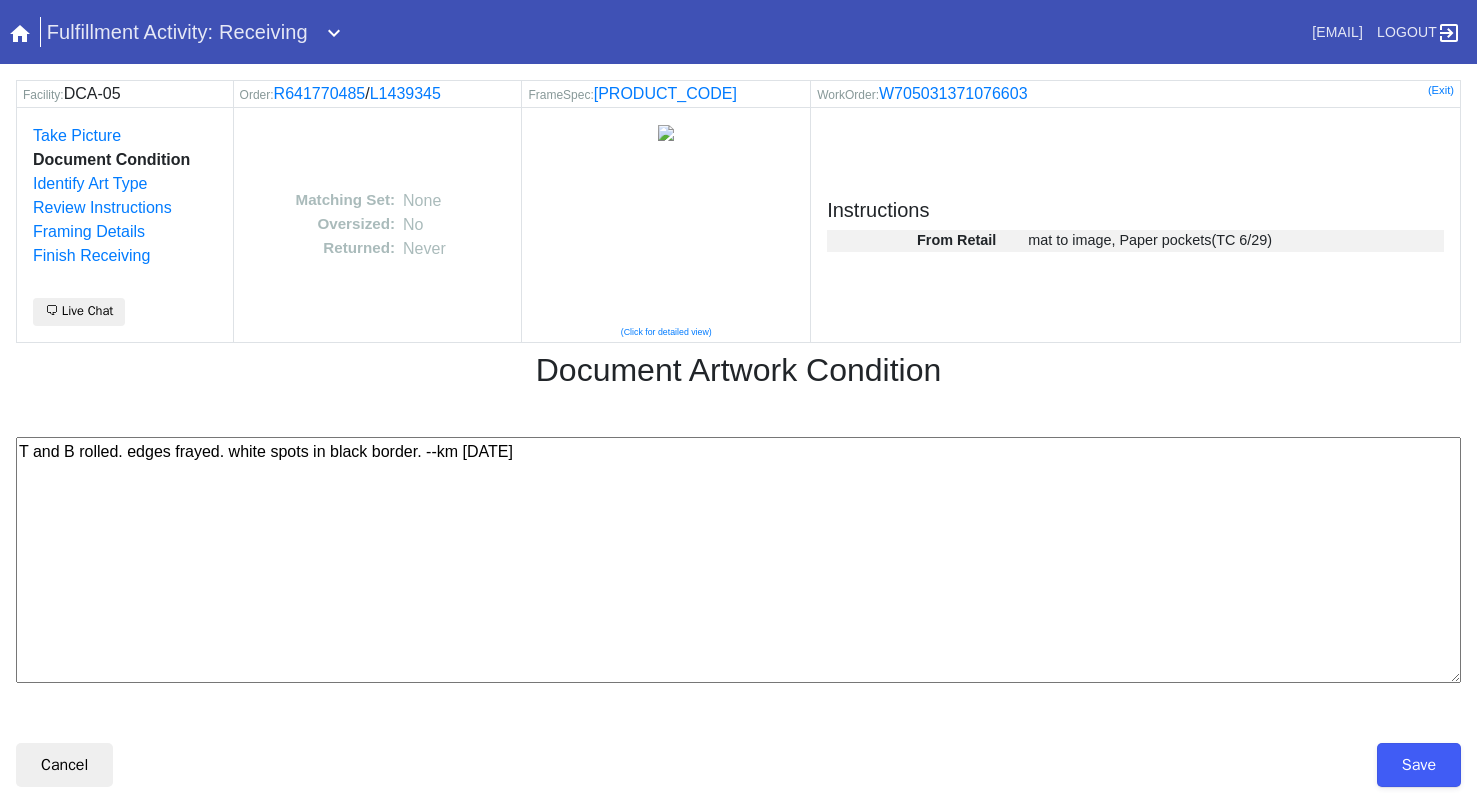 type on "T and B rolled. edges frayed. white spots in black border. --km 7/7/25" 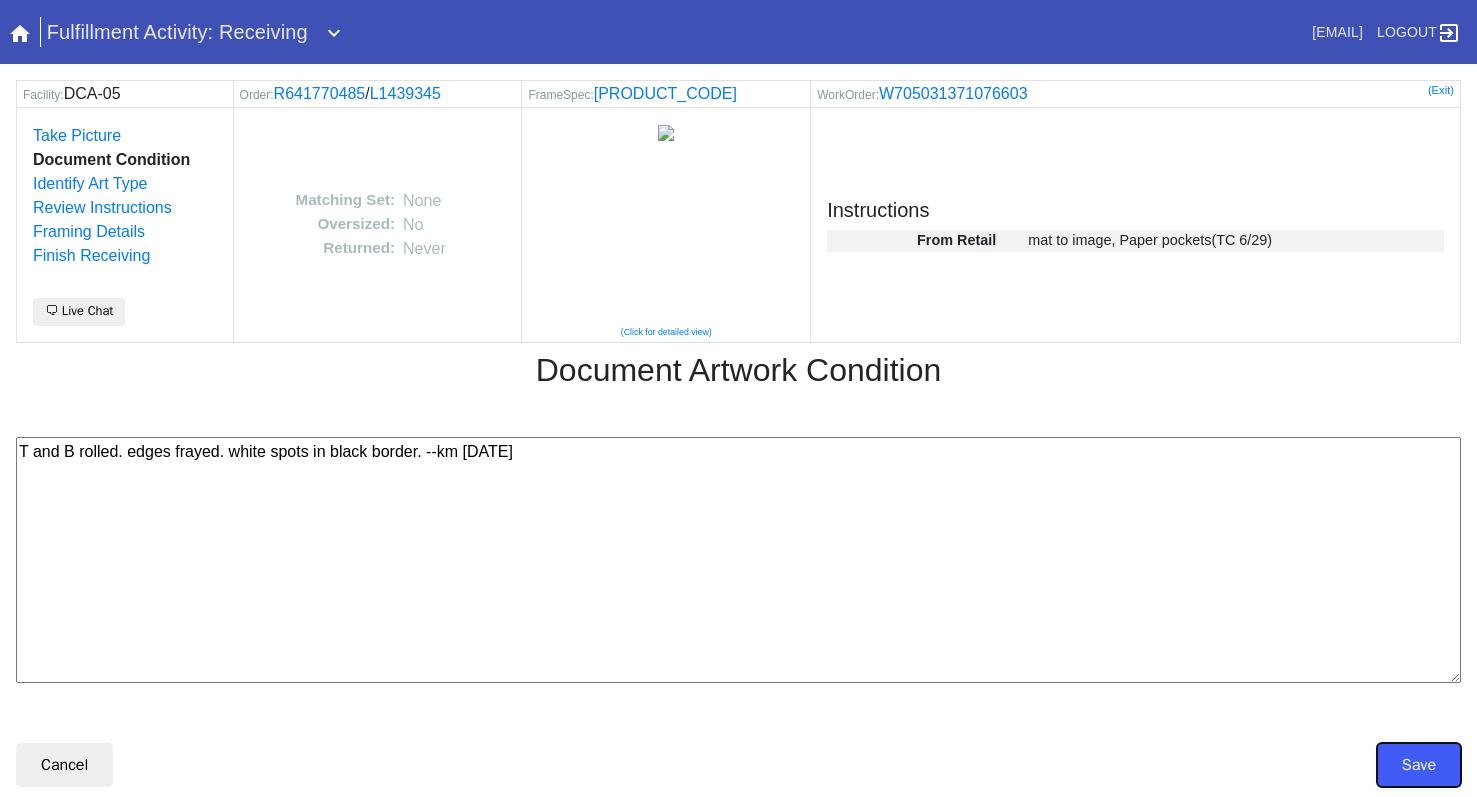 click on "Save" at bounding box center (1419, 765) 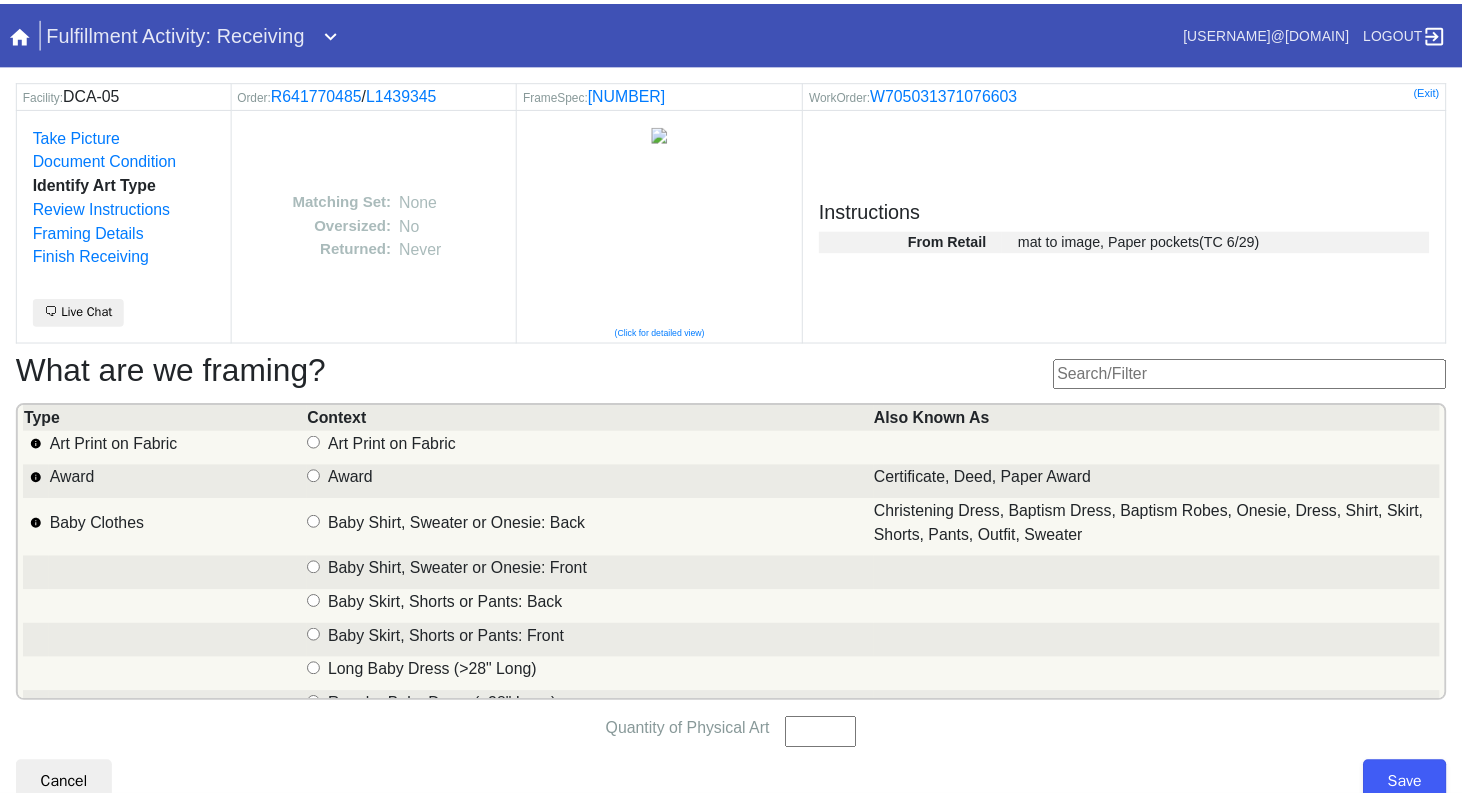 scroll, scrollTop: 0, scrollLeft: 0, axis: both 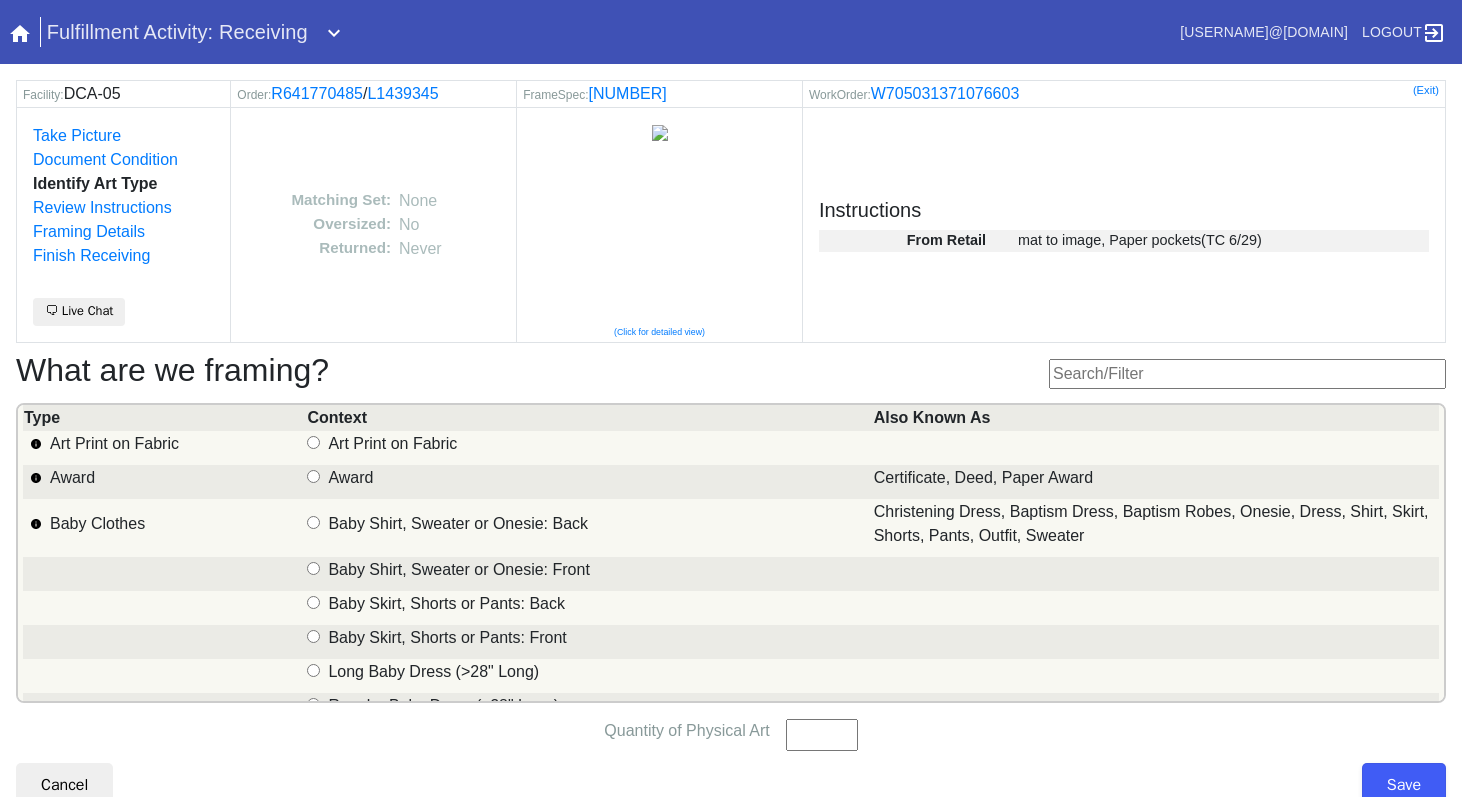 click at bounding box center (1247, 374) 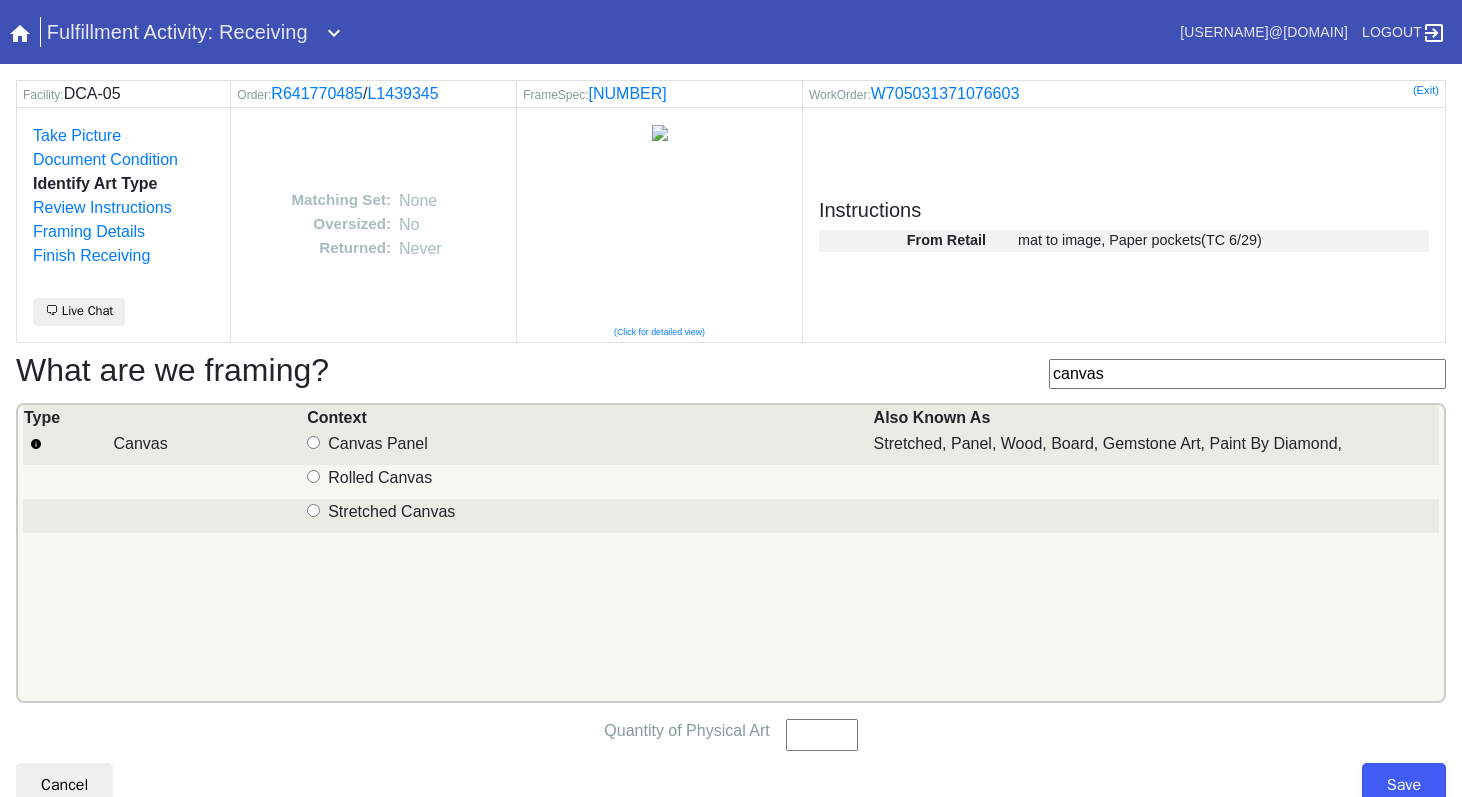 type on "canvas" 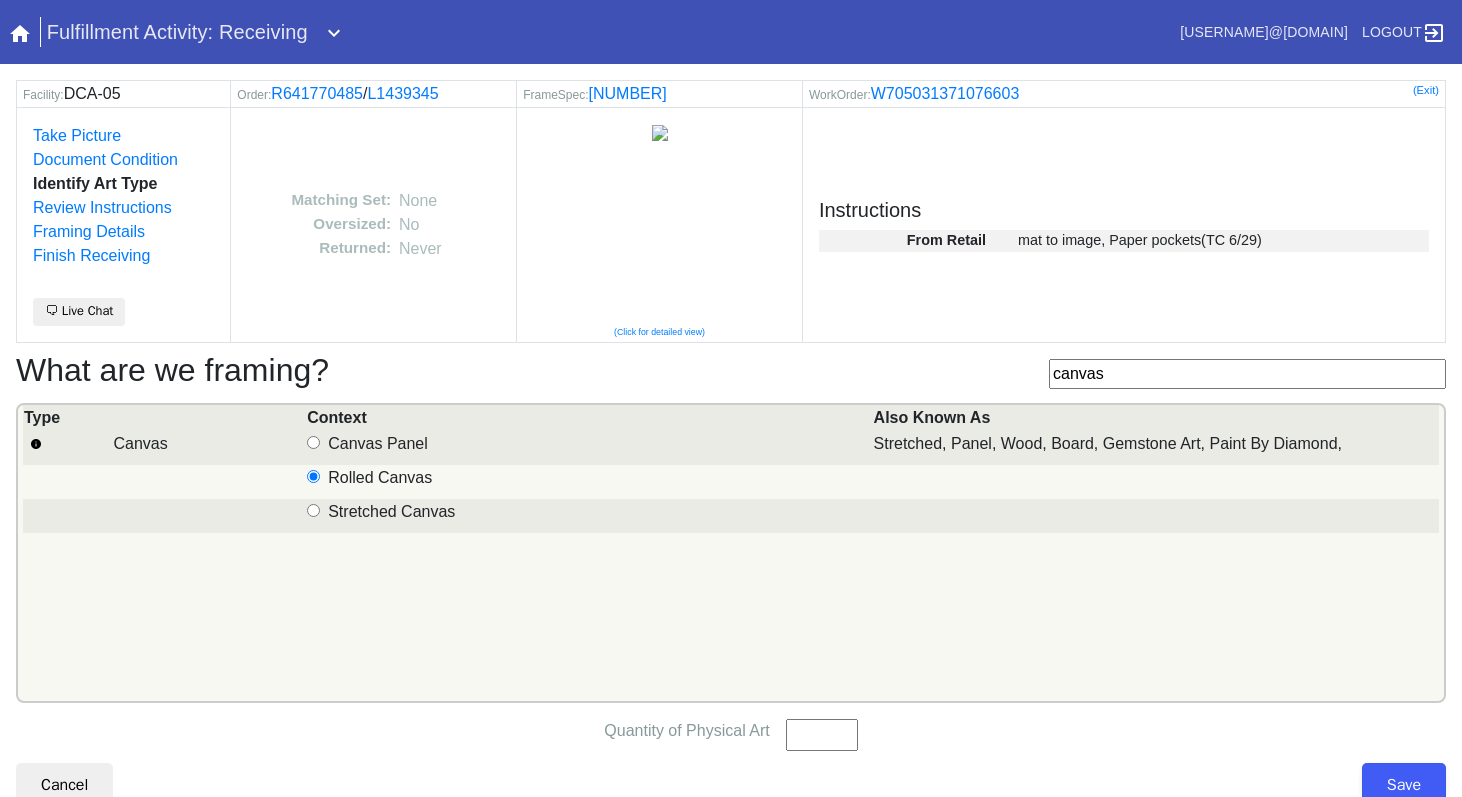 click on "Quantity of Physical Art" at bounding box center [822, 735] 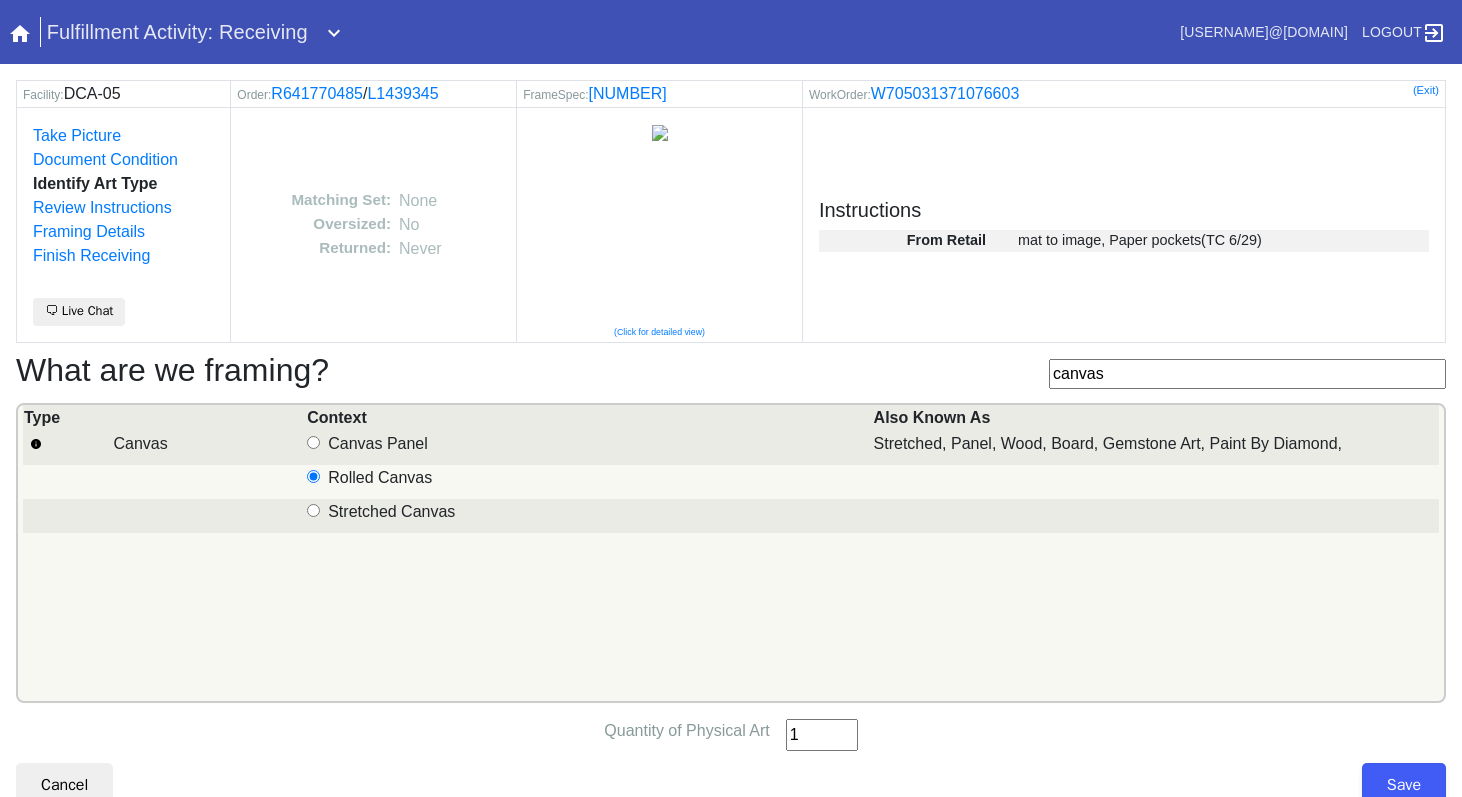 type on "1" 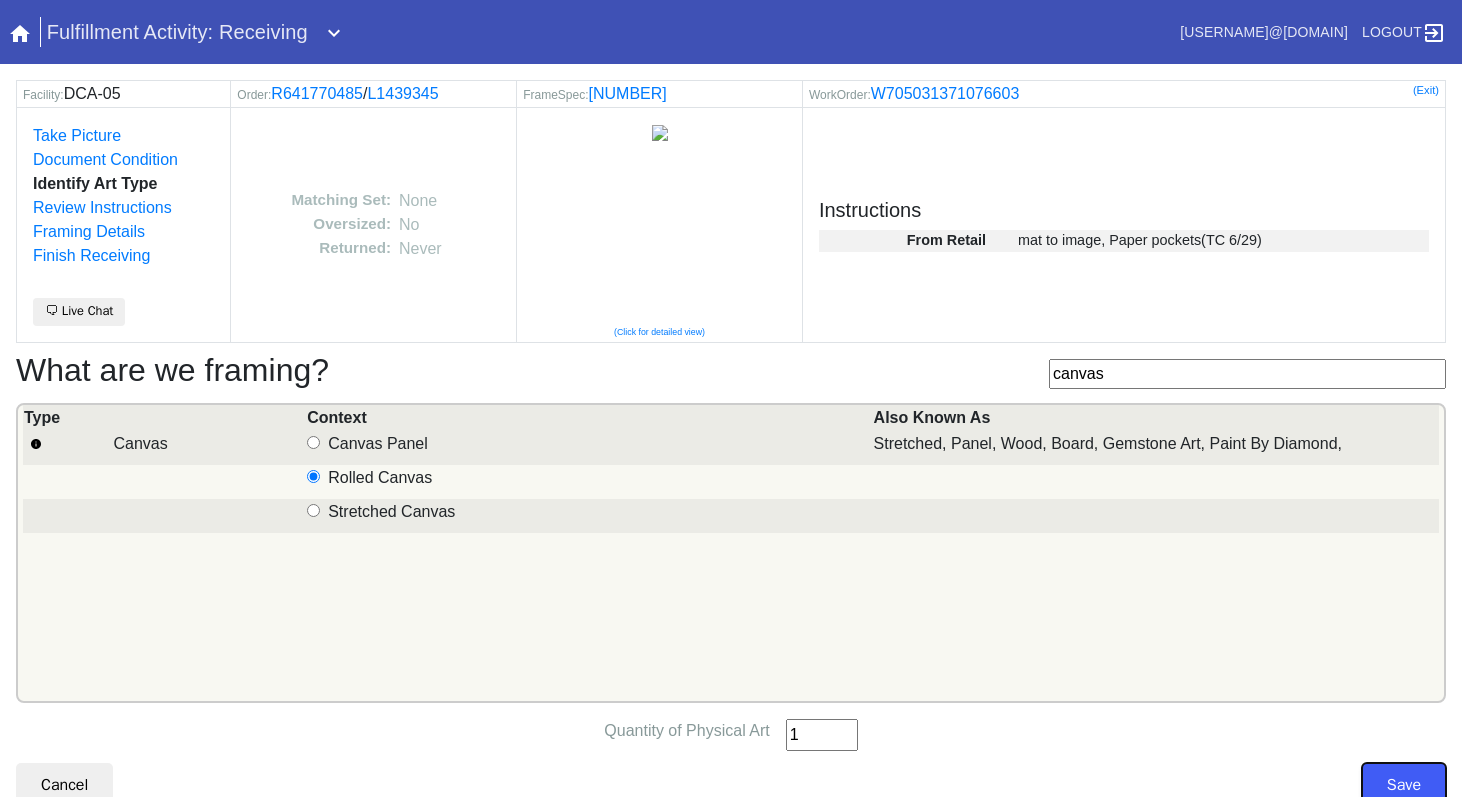 click on "Save" at bounding box center [1404, 785] 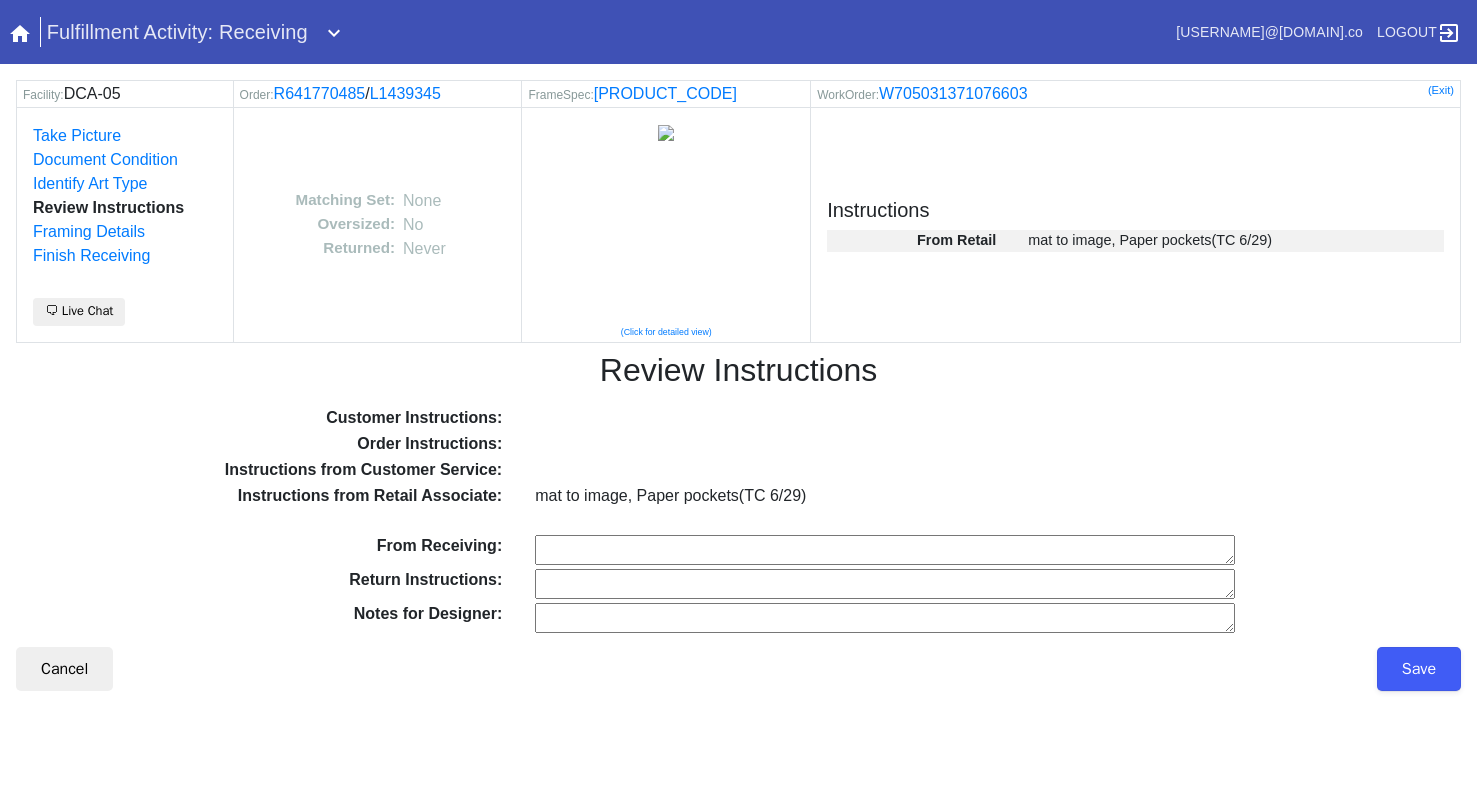 scroll, scrollTop: 0, scrollLeft: 0, axis: both 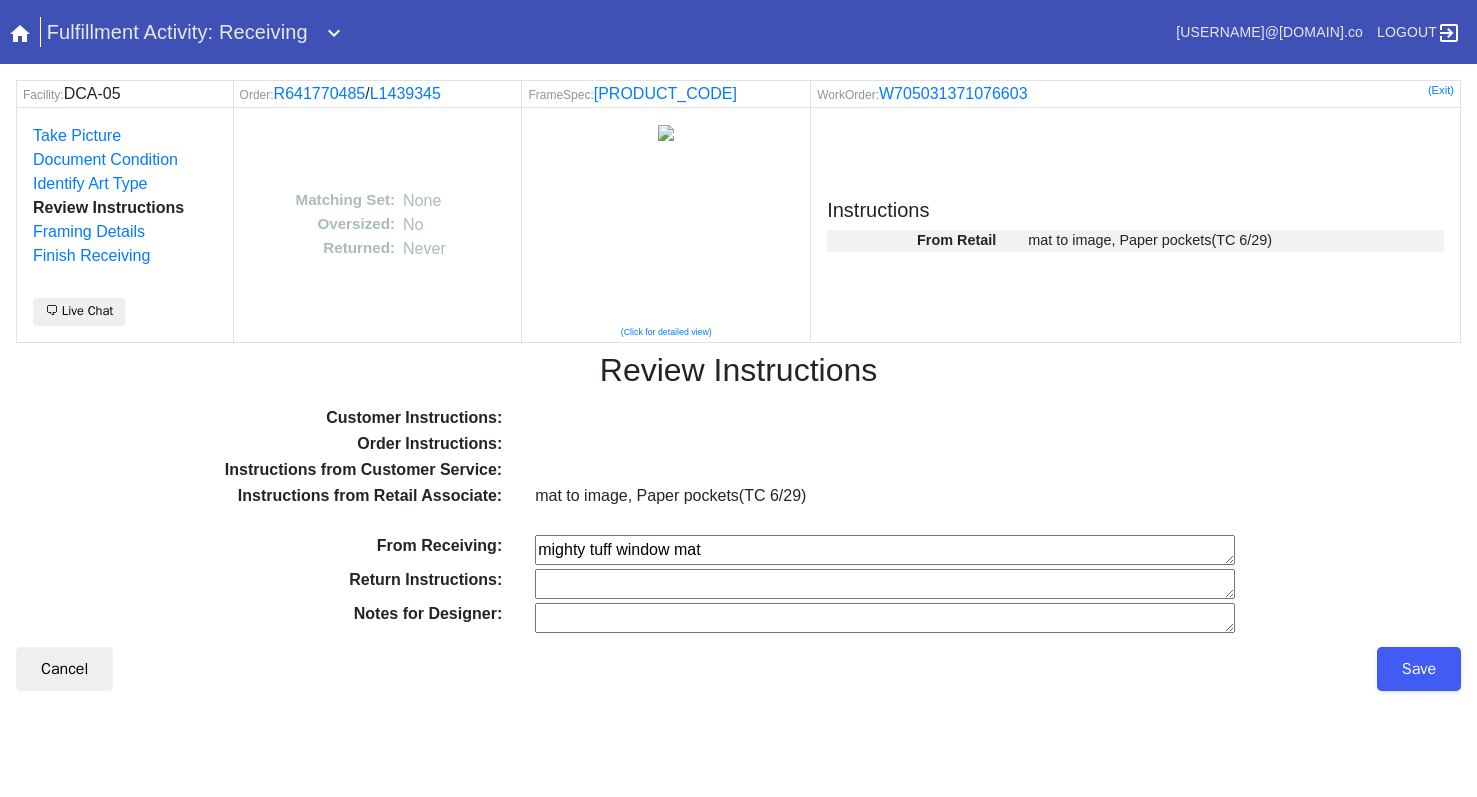 type on "mighty tuff window mat" 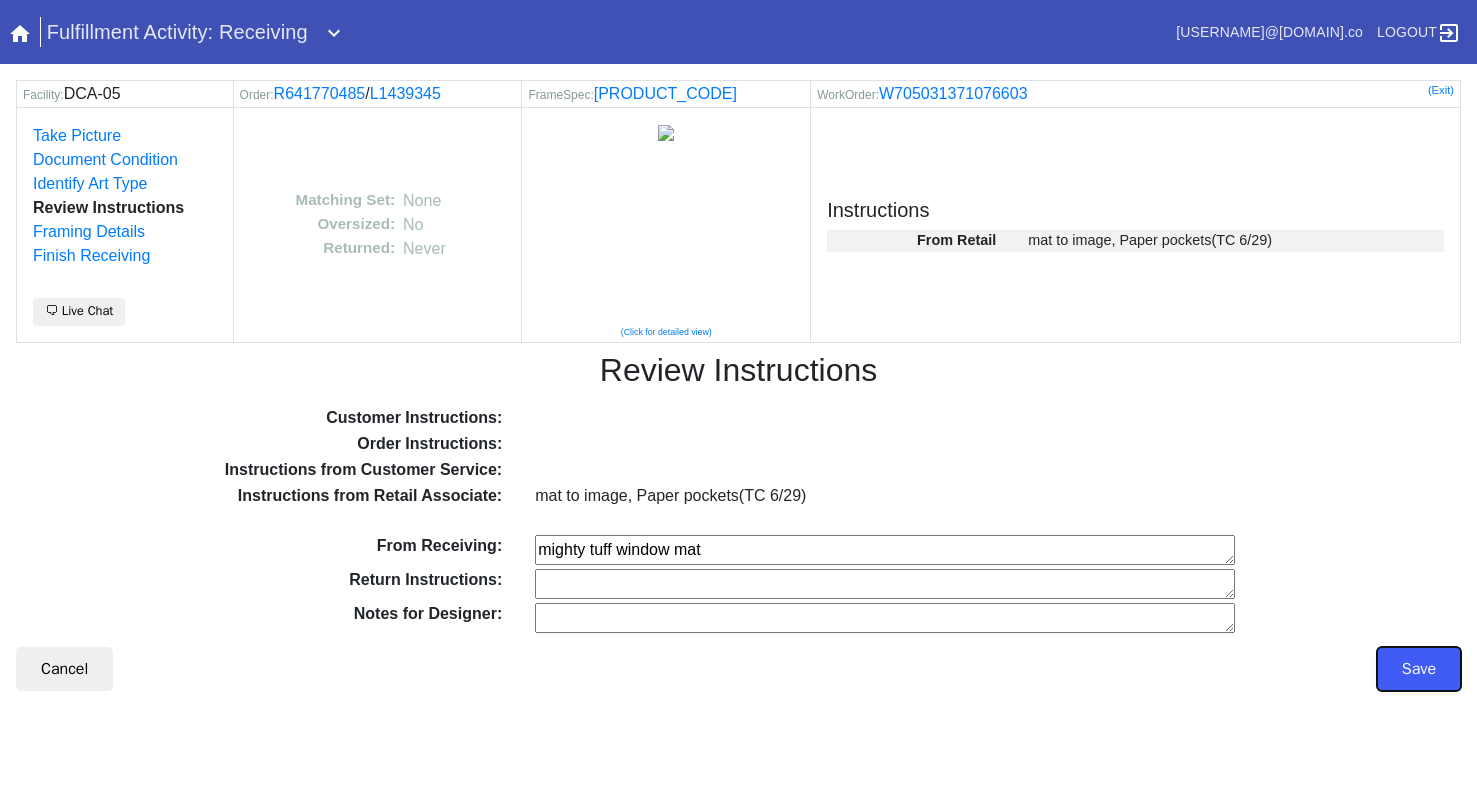 click on "Save" at bounding box center [1419, 669] 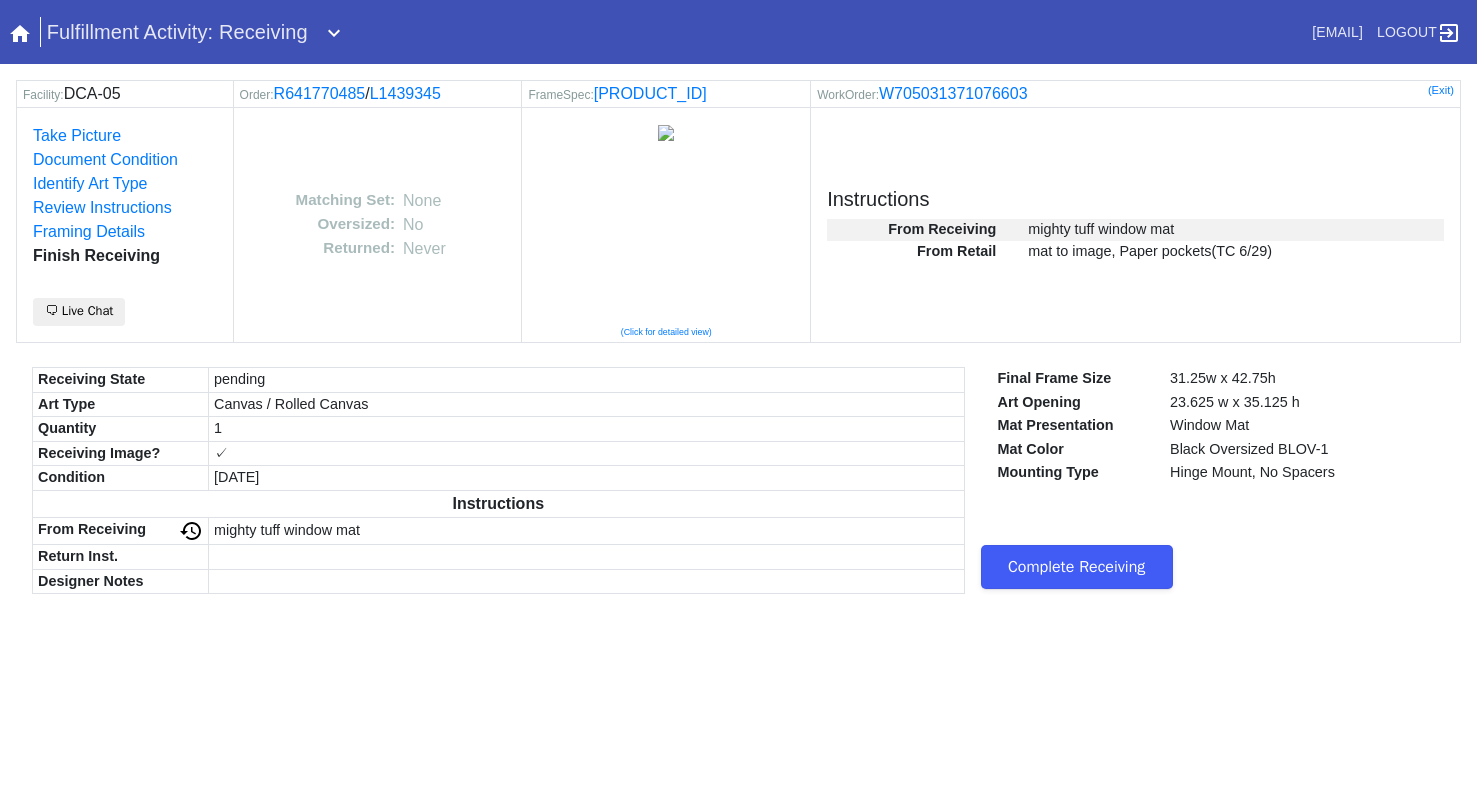 scroll, scrollTop: 0, scrollLeft: 0, axis: both 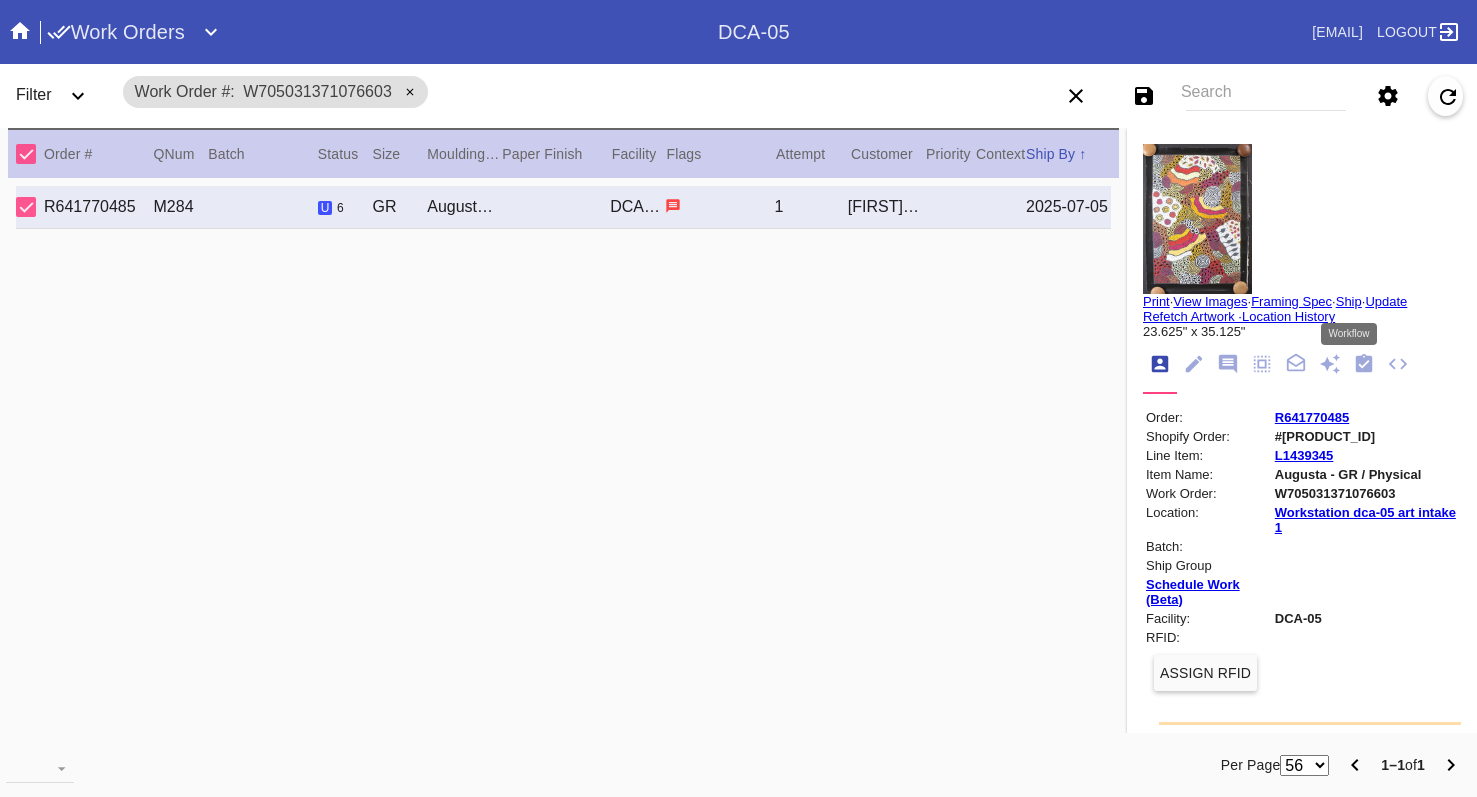 click at bounding box center (1364, 363) 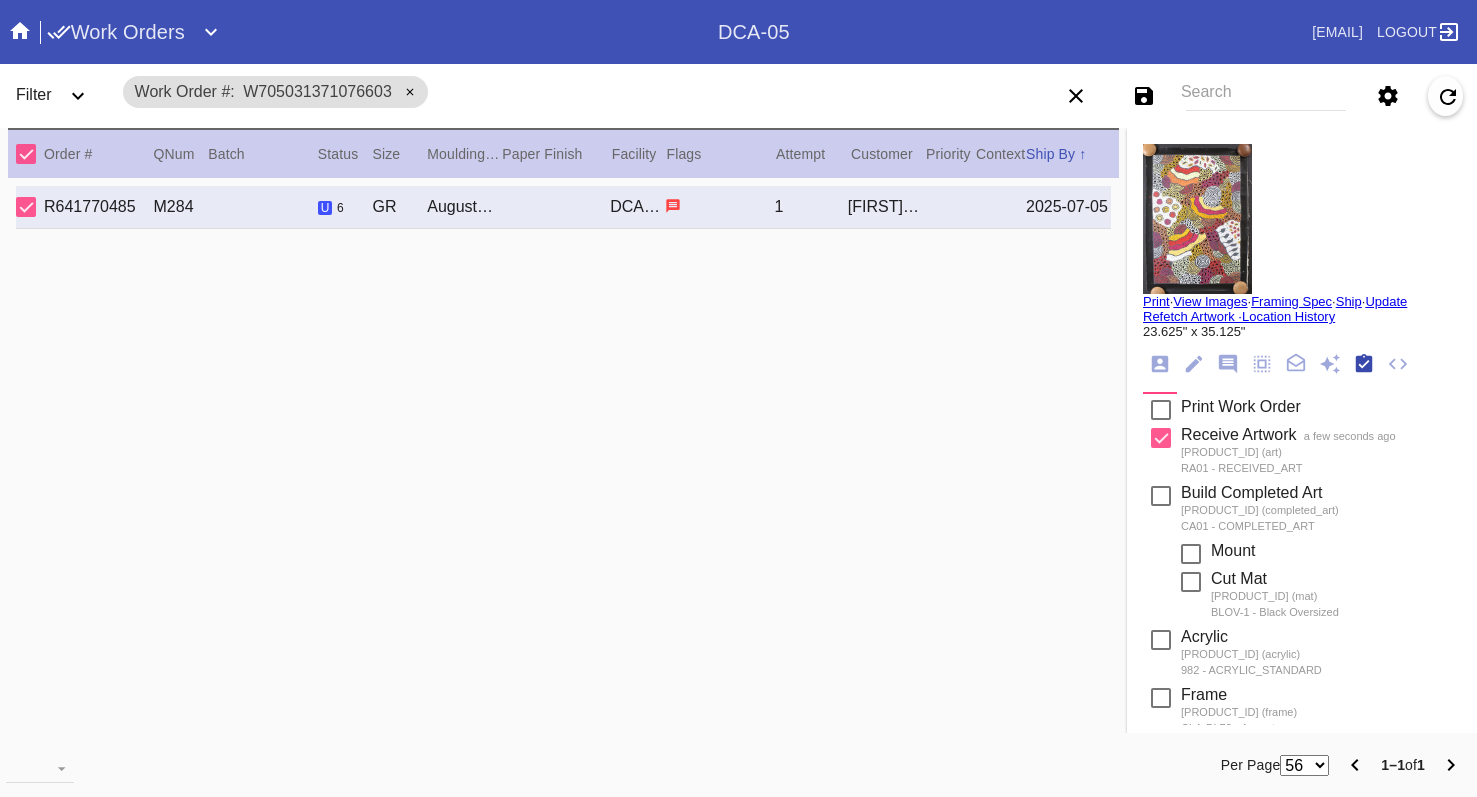 scroll, scrollTop: 320, scrollLeft: 0, axis: vertical 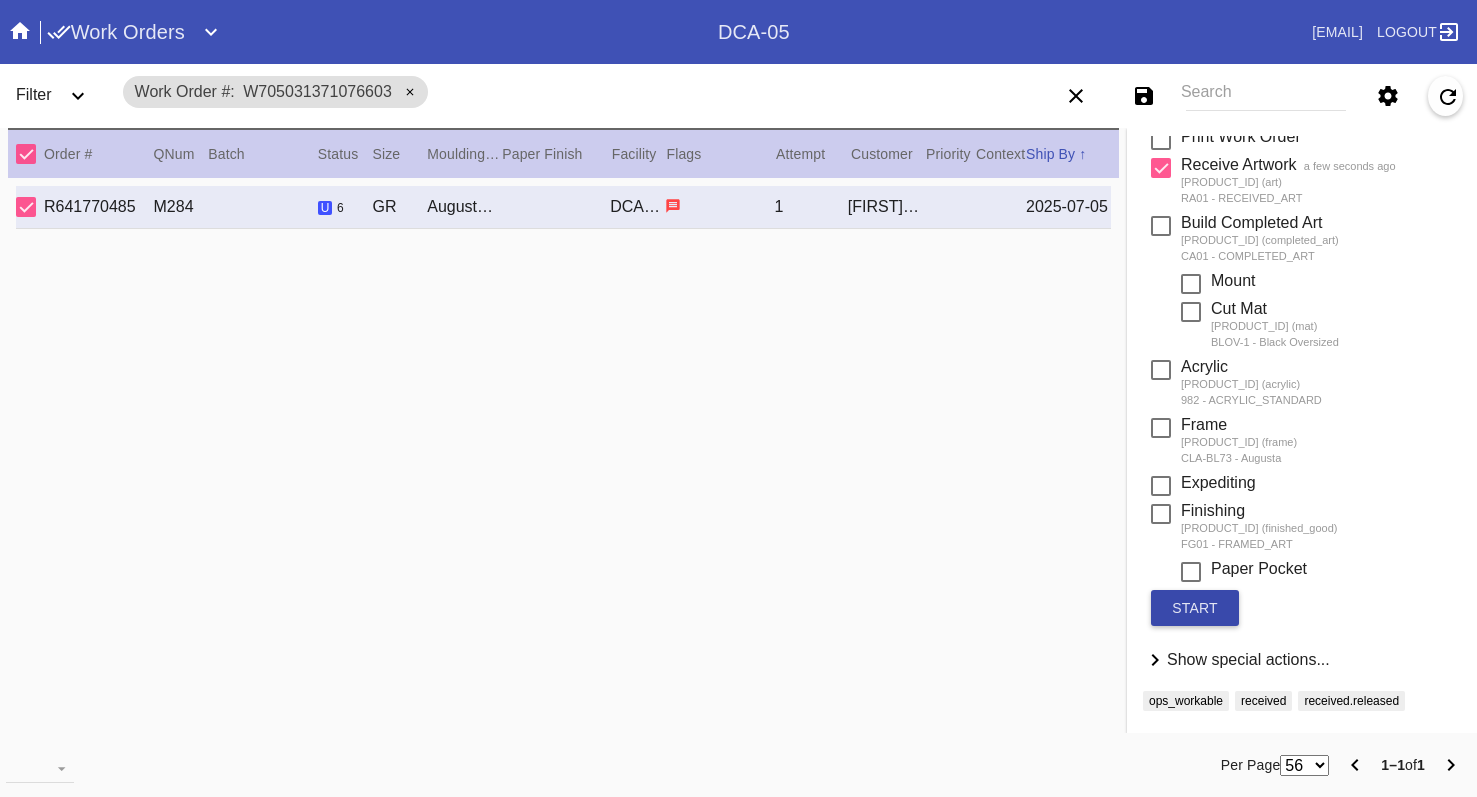 click on "start" at bounding box center [1195, 608] 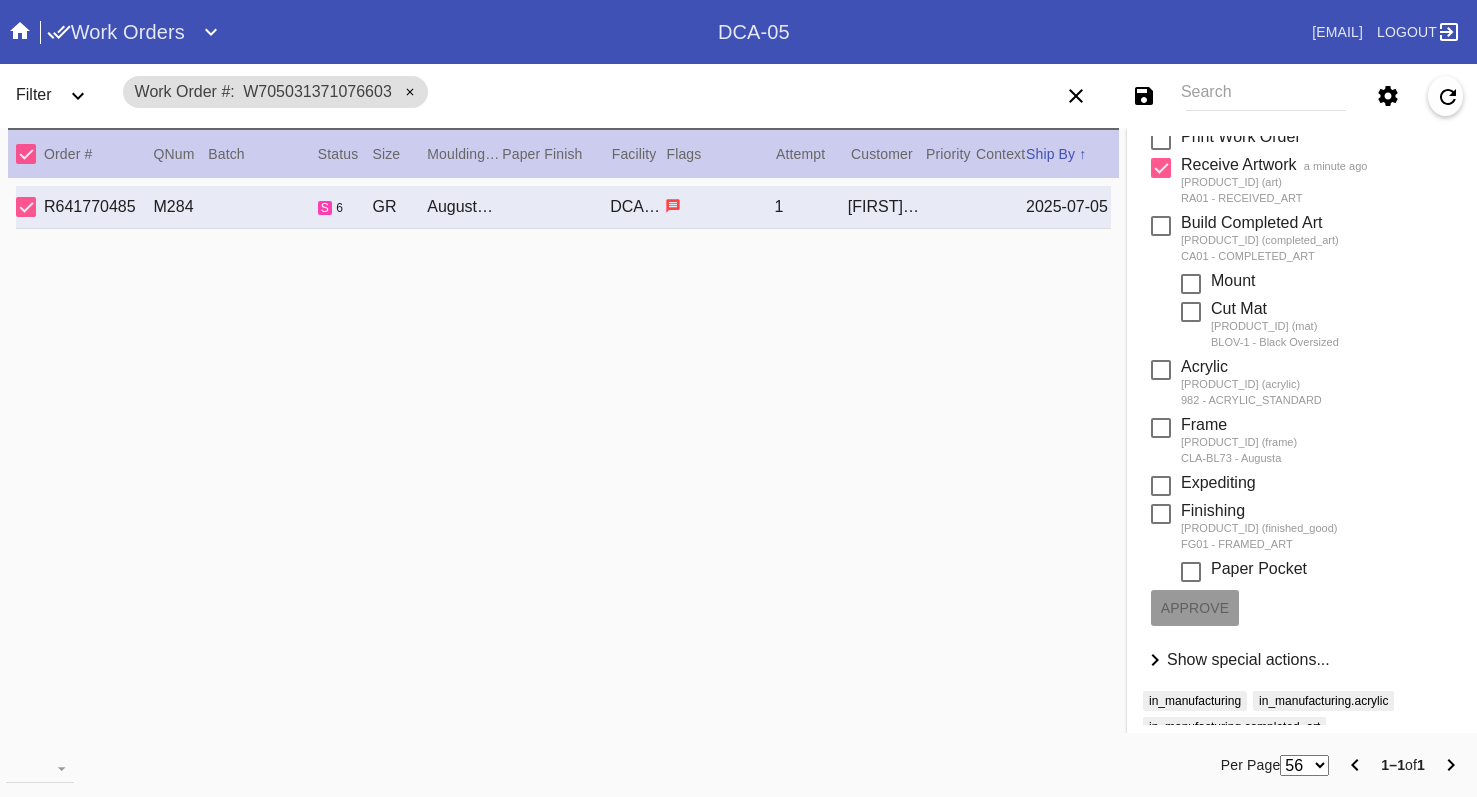 scroll, scrollTop: 0, scrollLeft: 0, axis: both 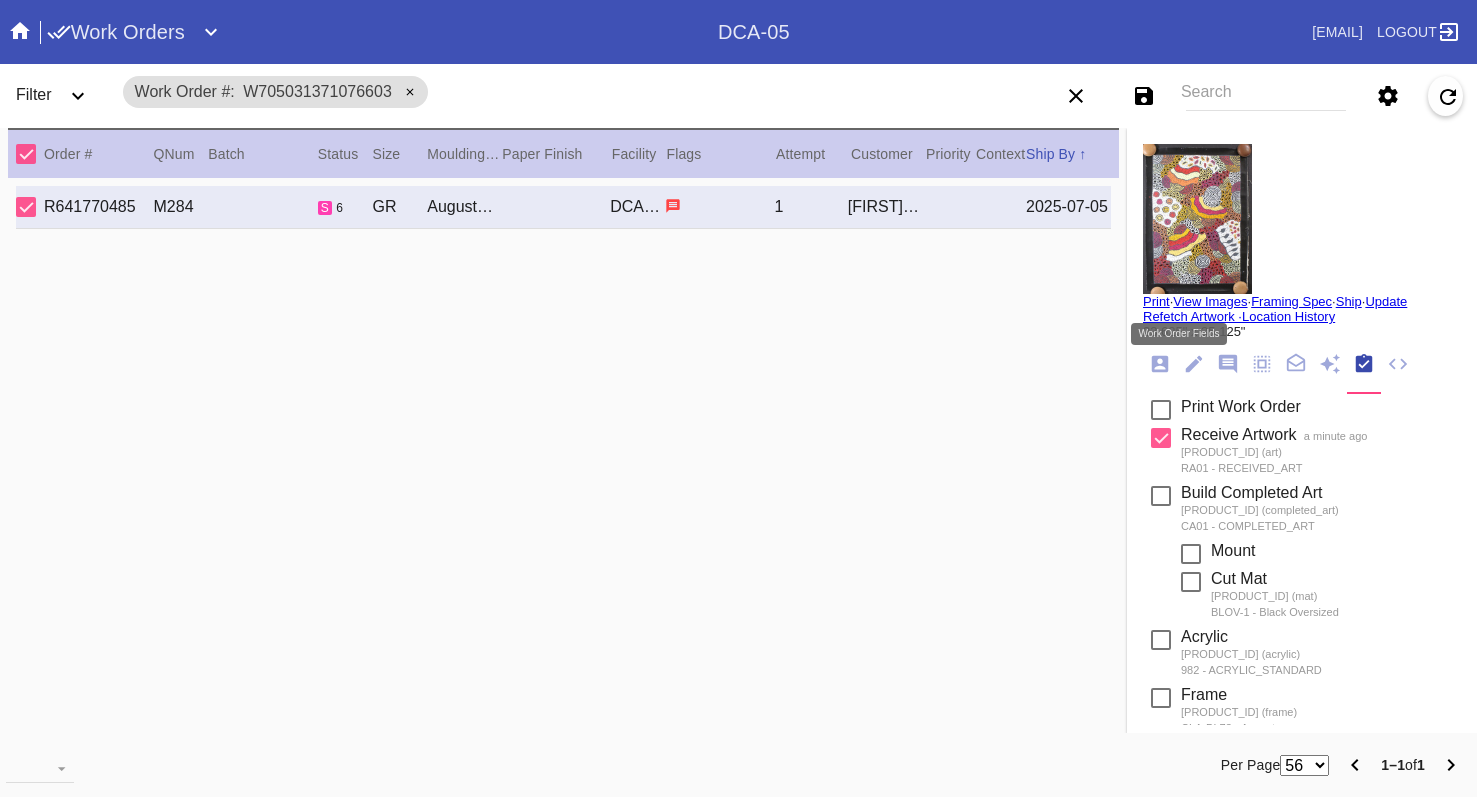 click at bounding box center [1194, 364] 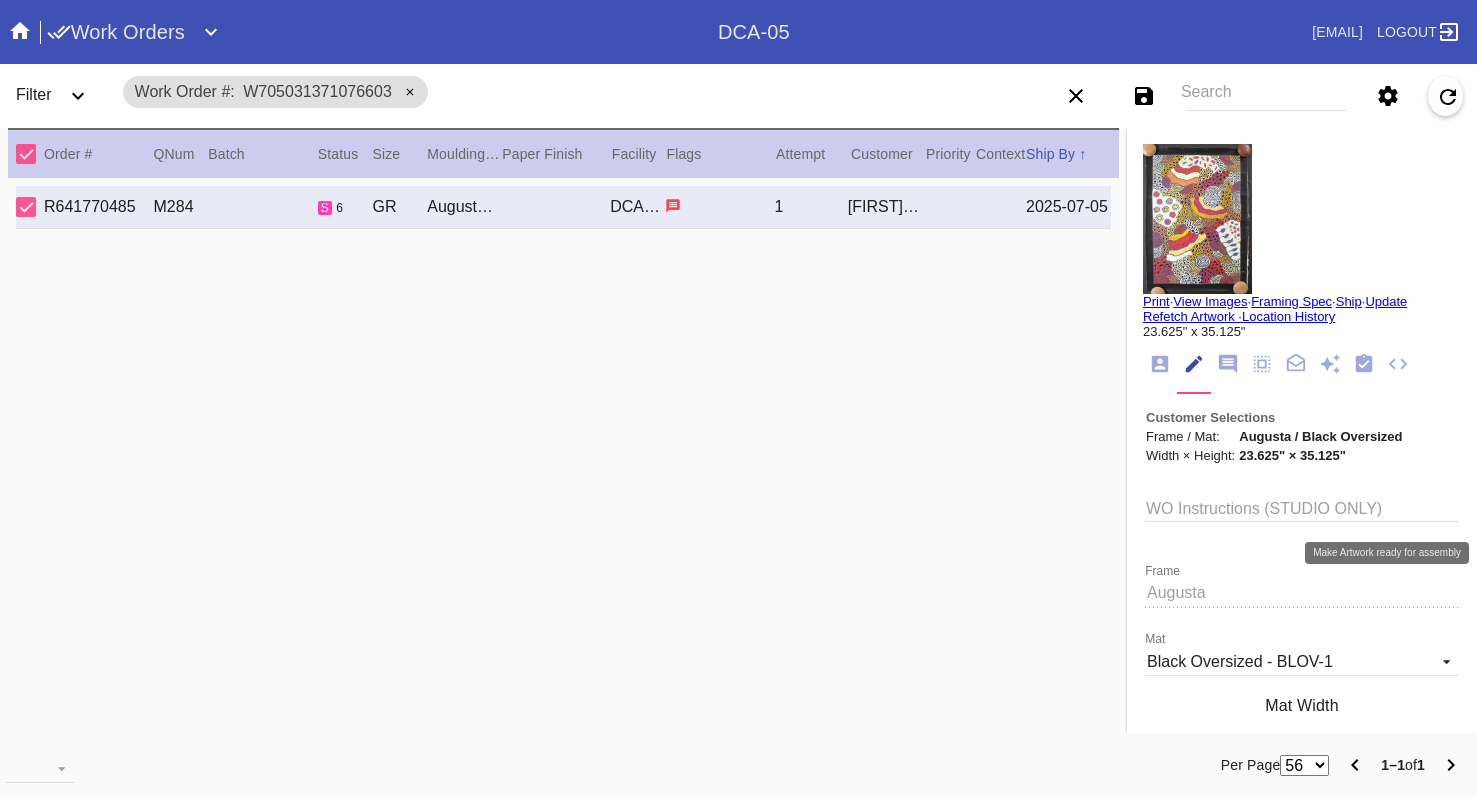 scroll, scrollTop: 74, scrollLeft: 0, axis: vertical 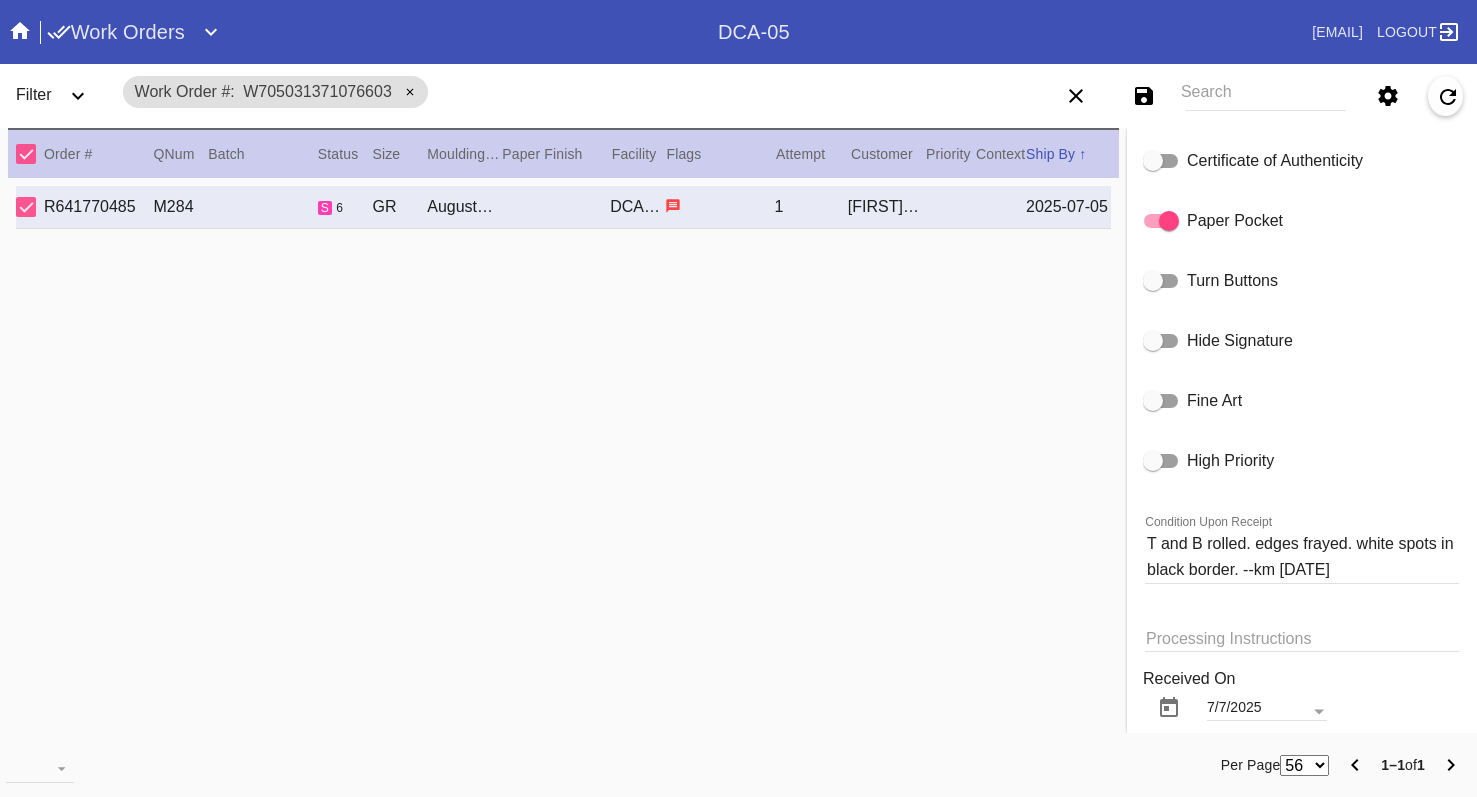 click on "T and B rolled. edges frayed. white spots in black border. --km 7/7/25" at bounding box center [1302, 556] 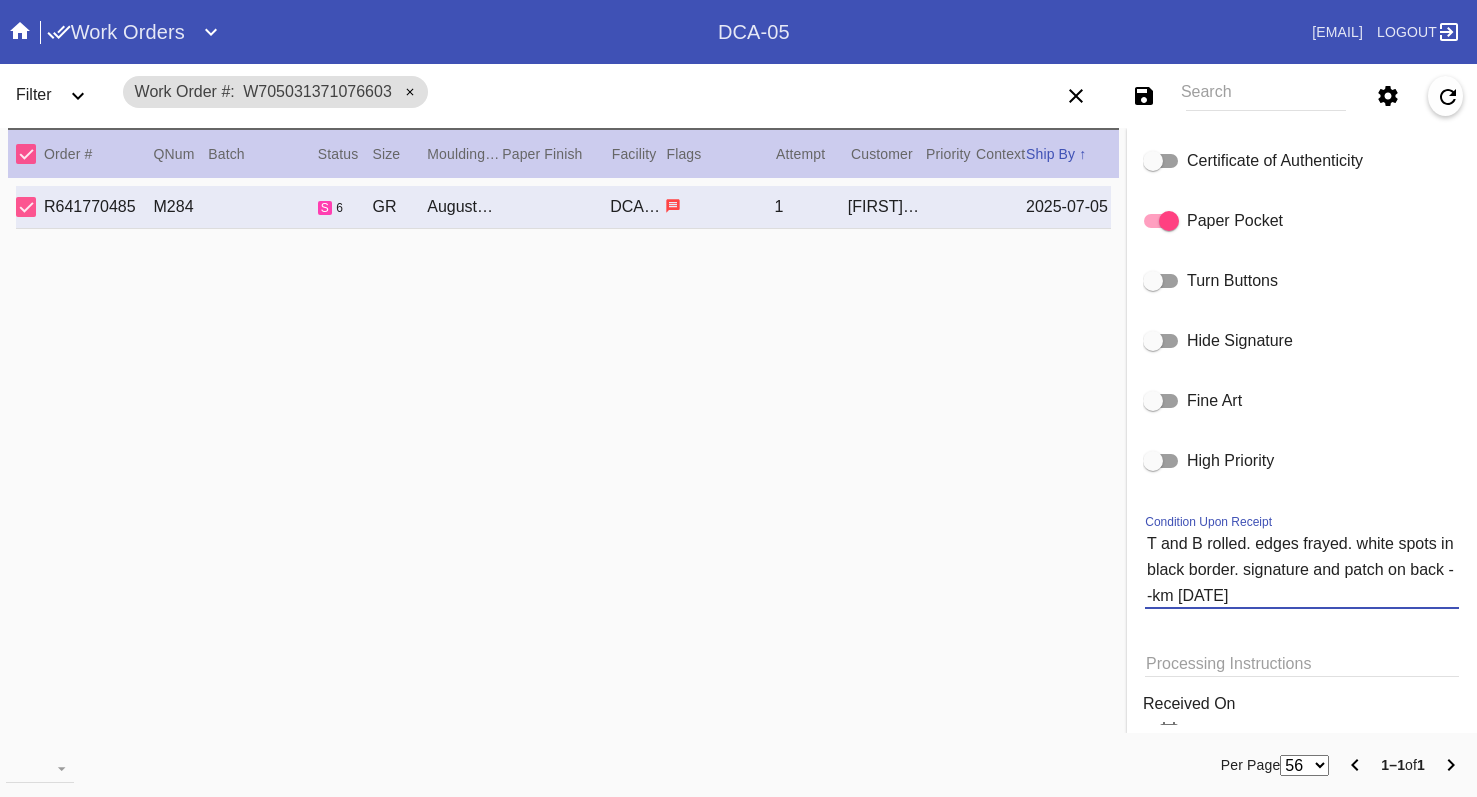 type on "T and B rolled. edges frayed. white spots in black border. signature and patch on back --km 7/7/25" 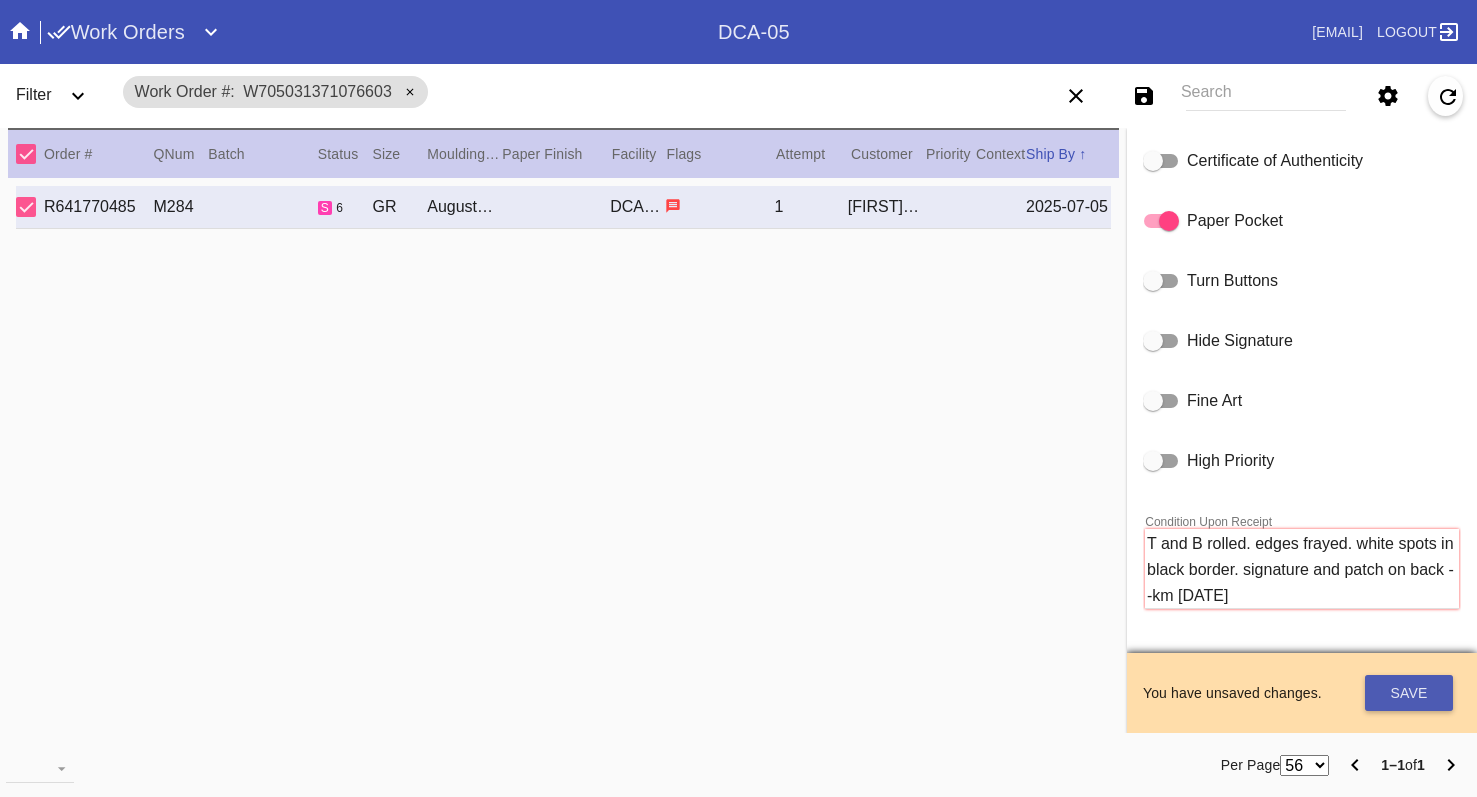 click on "Save" at bounding box center [1409, 693] 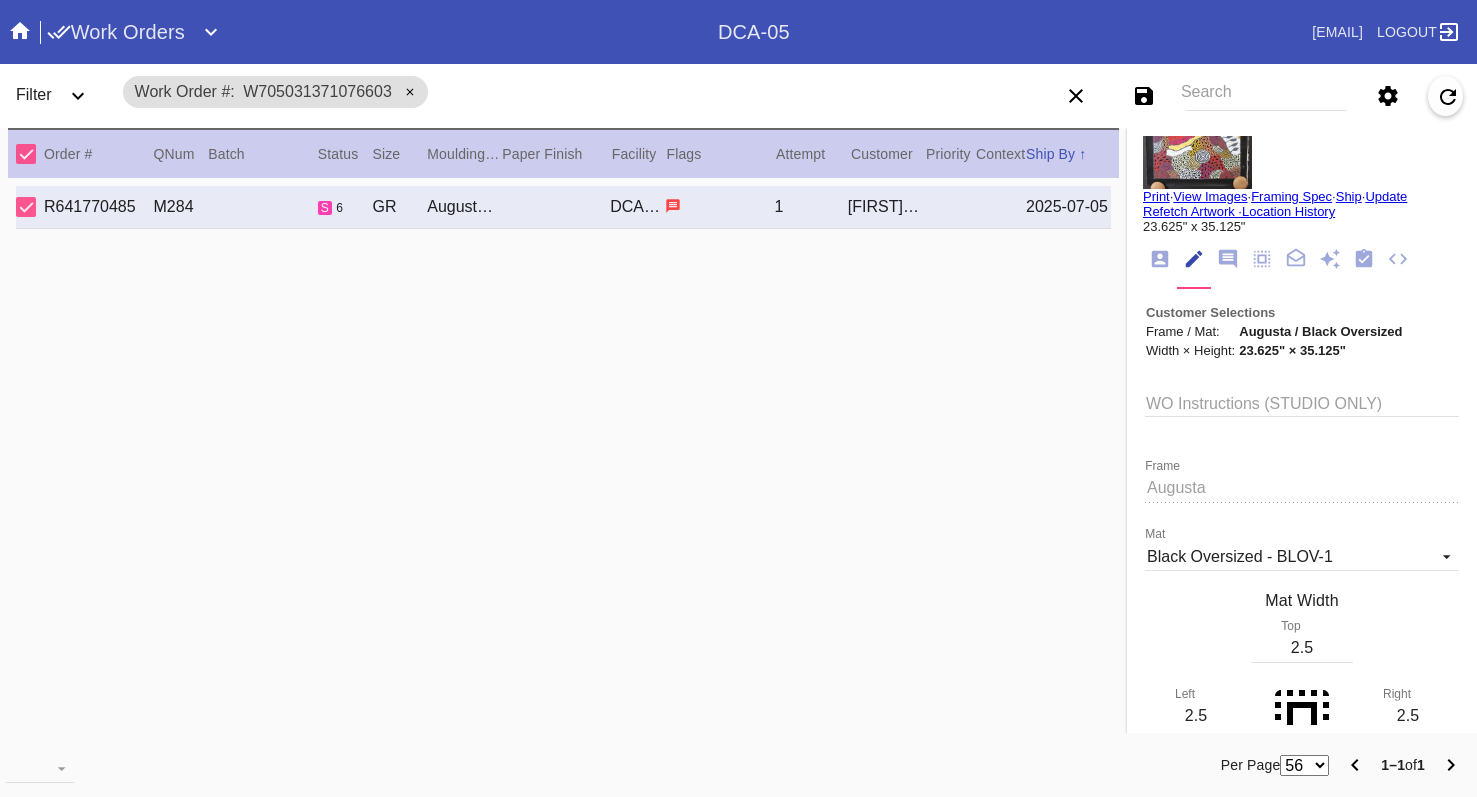 scroll, scrollTop: 0, scrollLeft: 0, axis: both 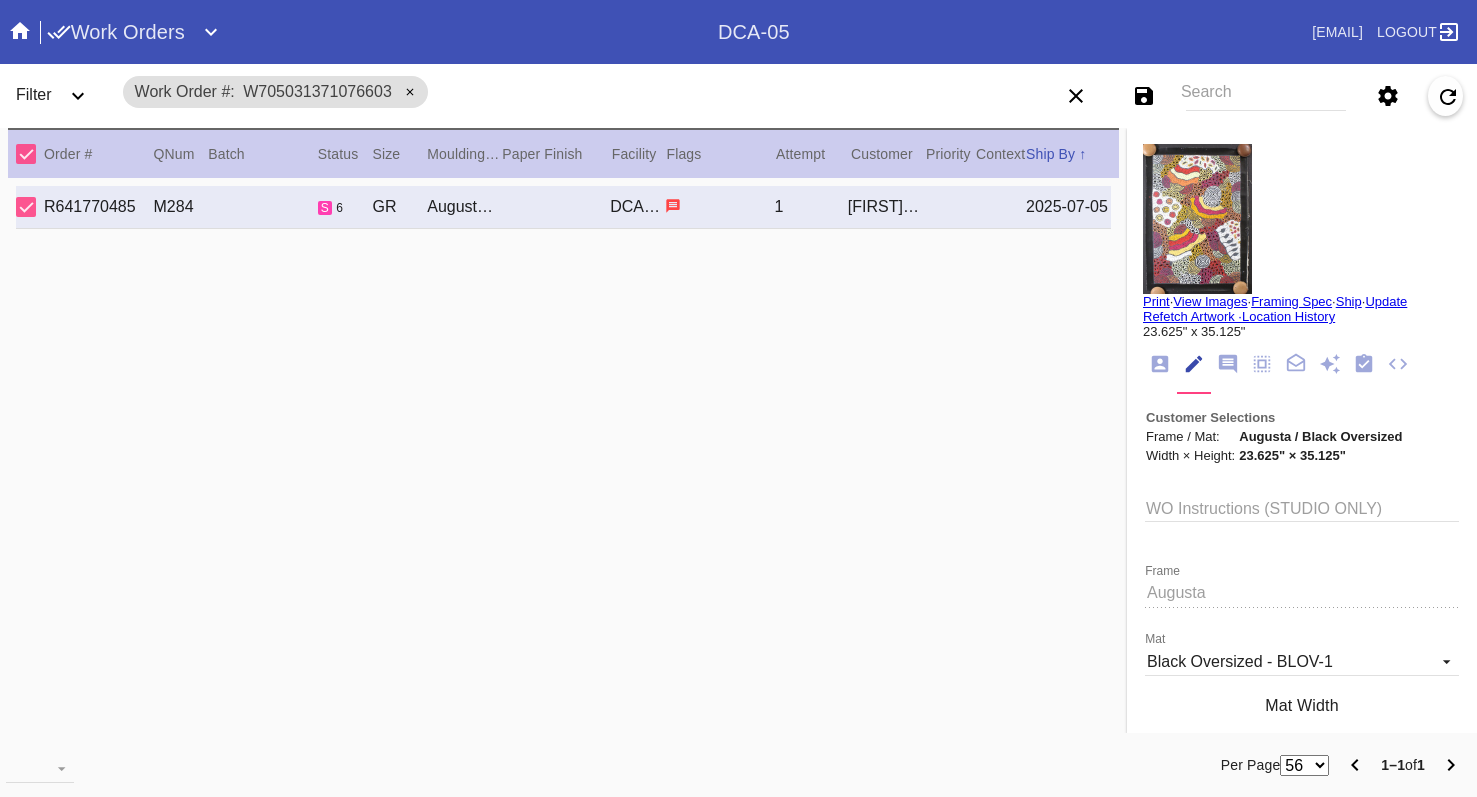 drag, startPoint x: 382, startPoint y: 740, endPoint x: 382, endPoint y: 723, distance: 17 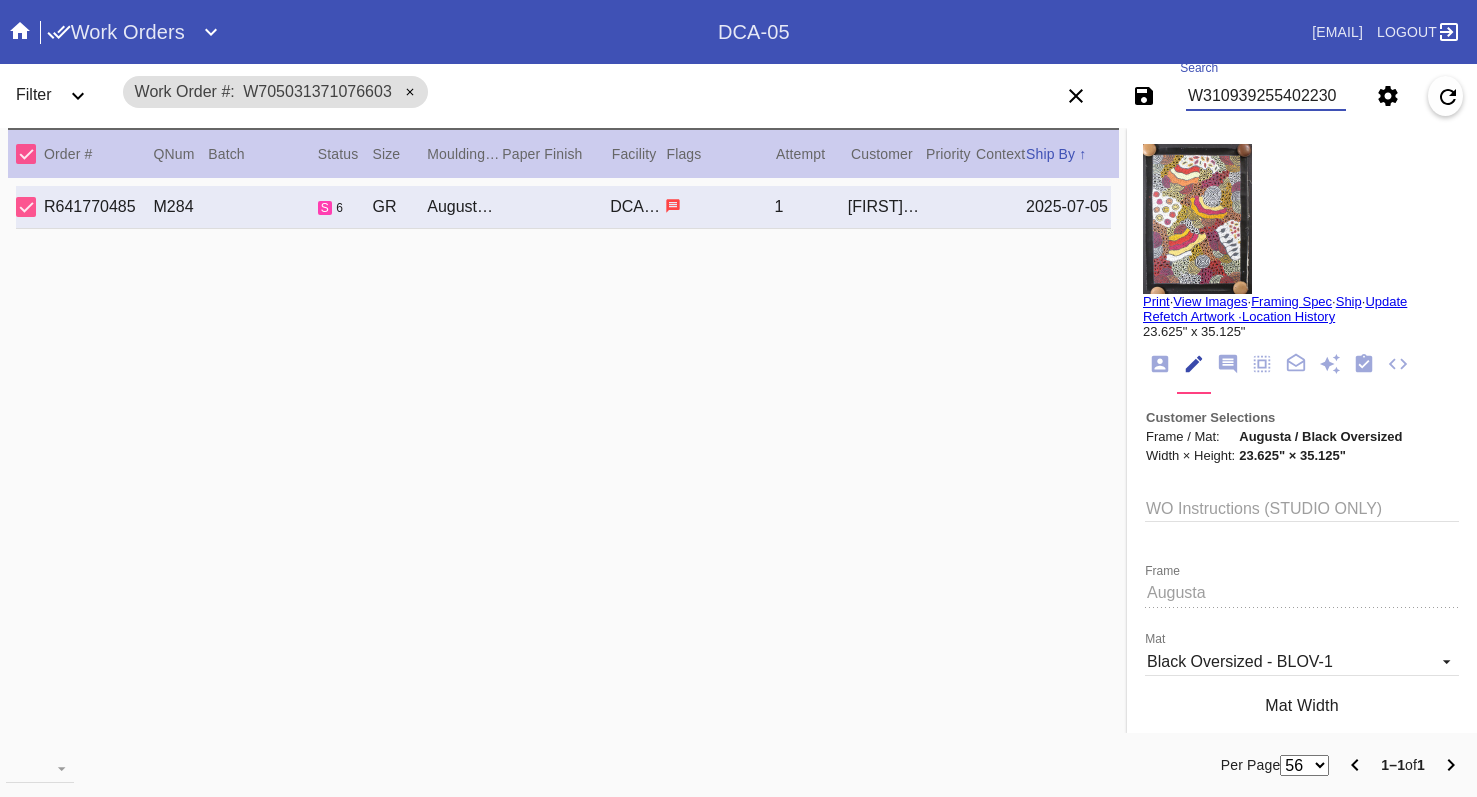 type on "W310939255402230" 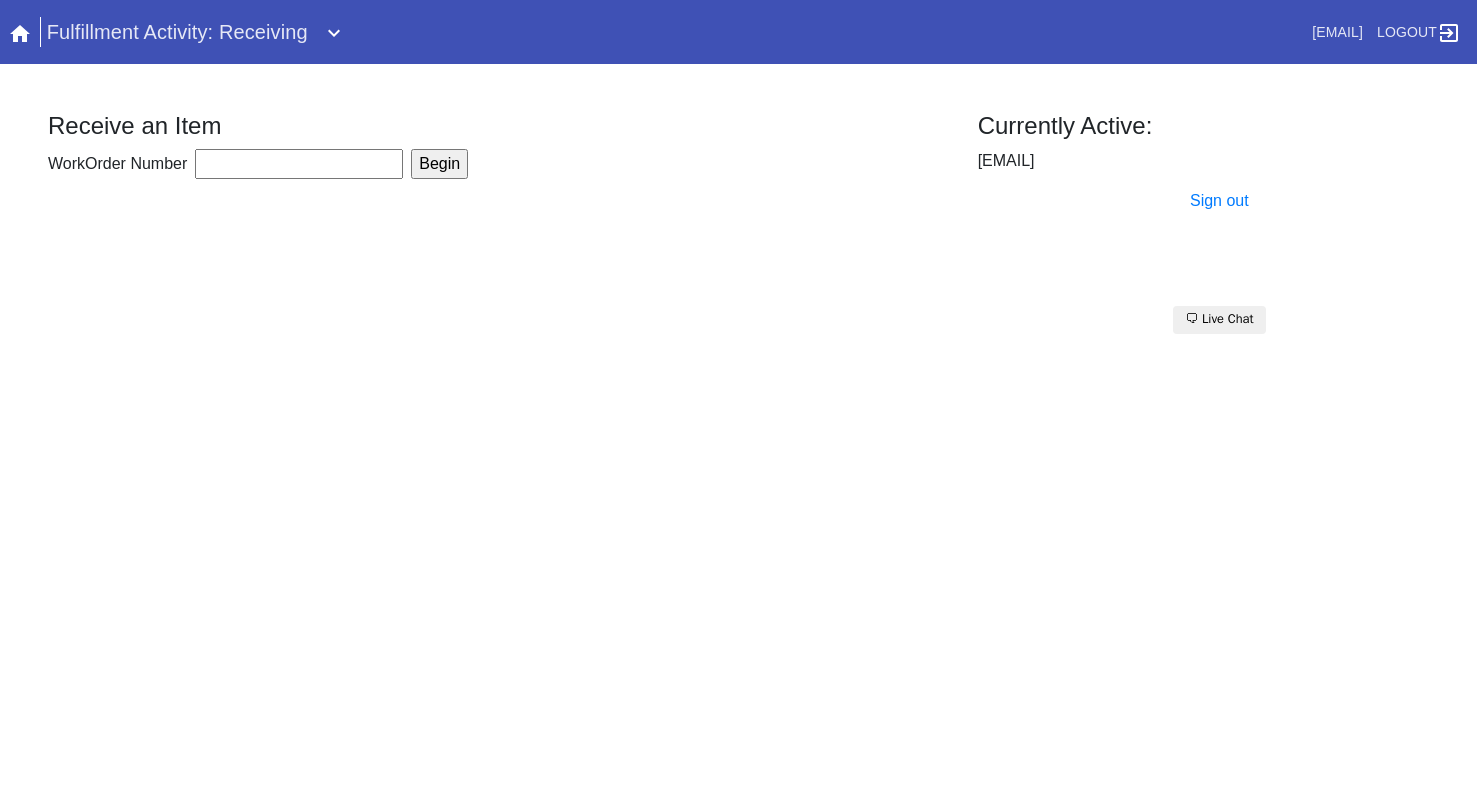 scroll, scrollTop: 0, scrollLeft: 0, axis: both 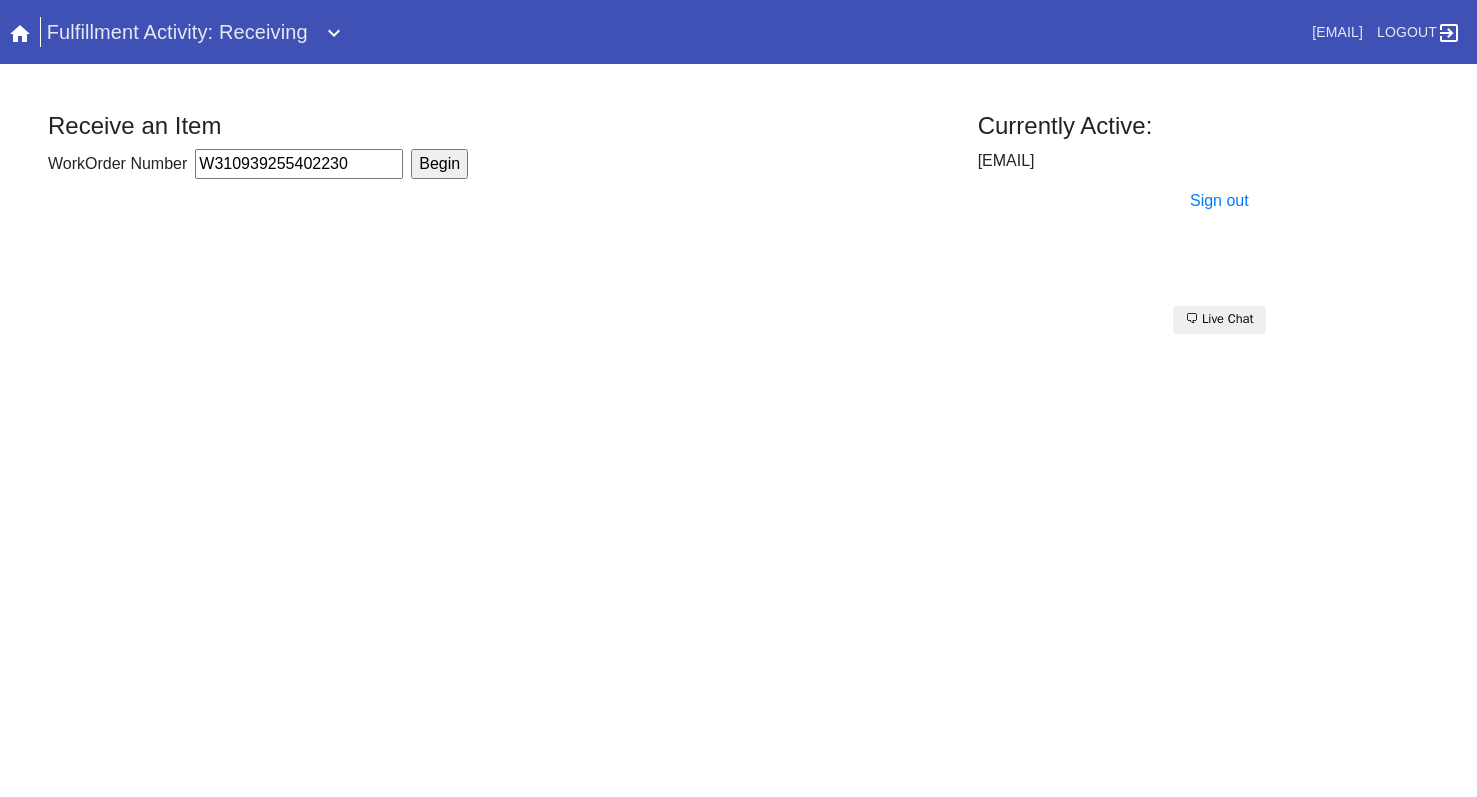 type on "W310939255402230" 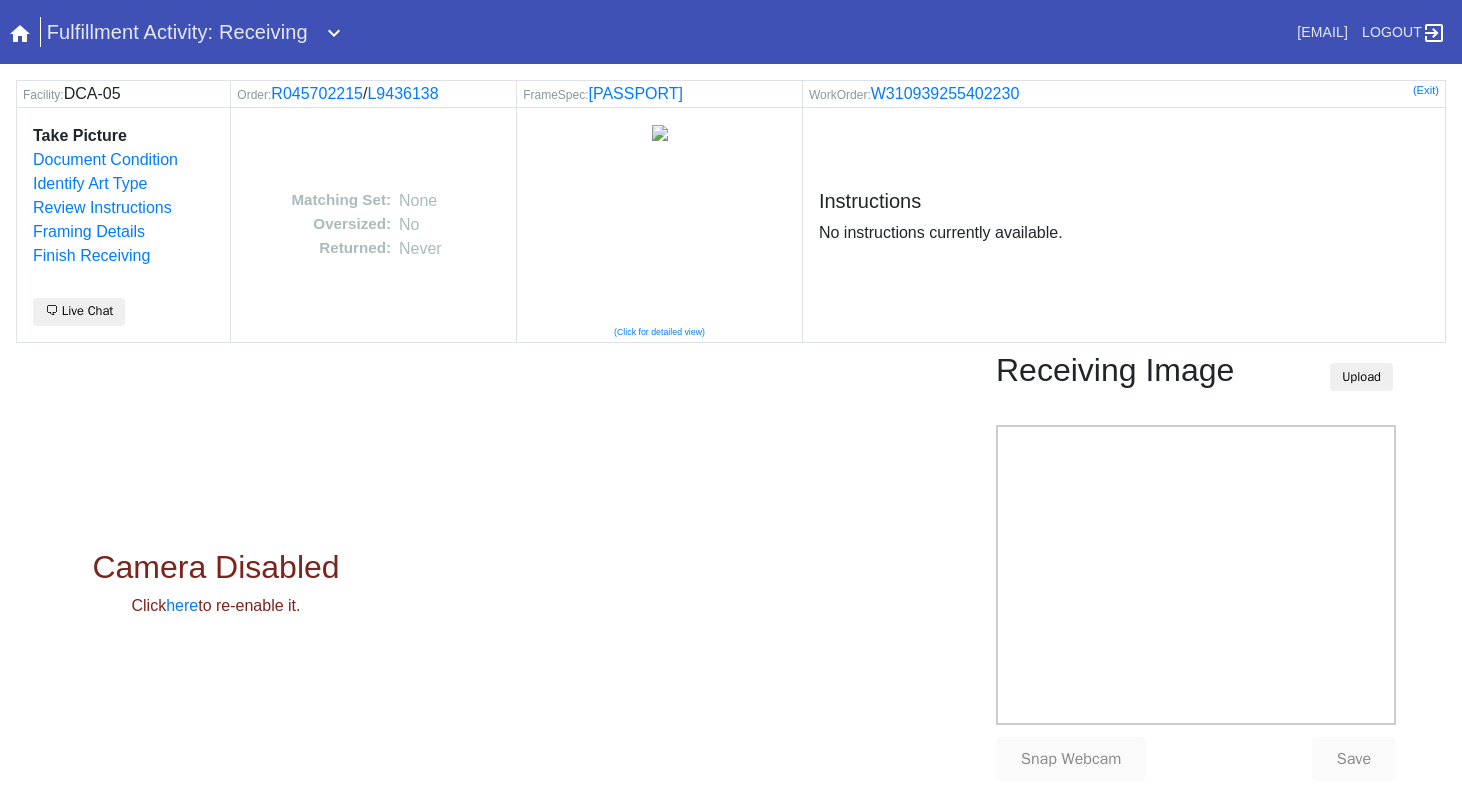scroll, scrollTop: 0, scrollLeft: 0, axis: both 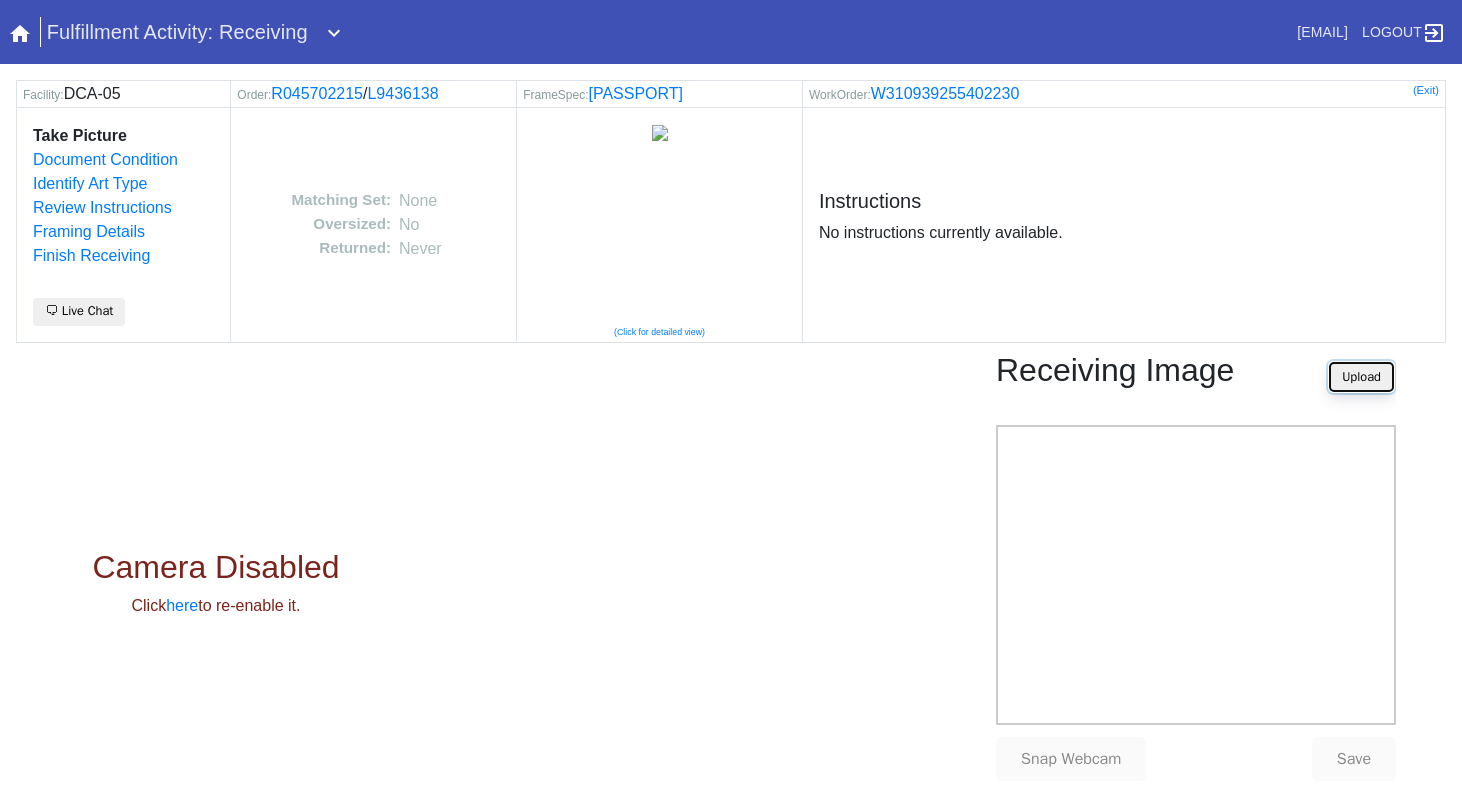click on "Upload" at bounding box center (1361, 377) 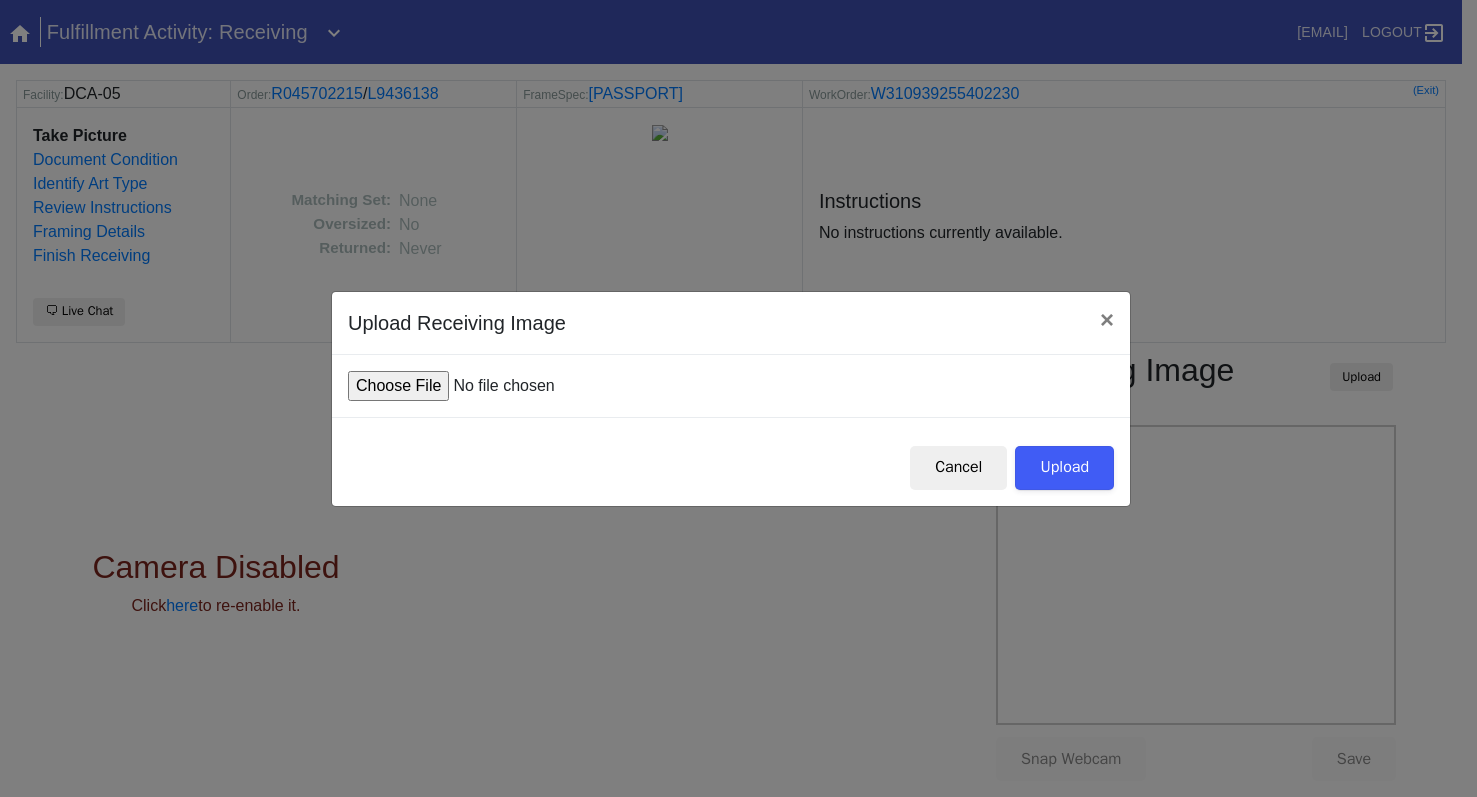 click at bounding box center [499, 386] 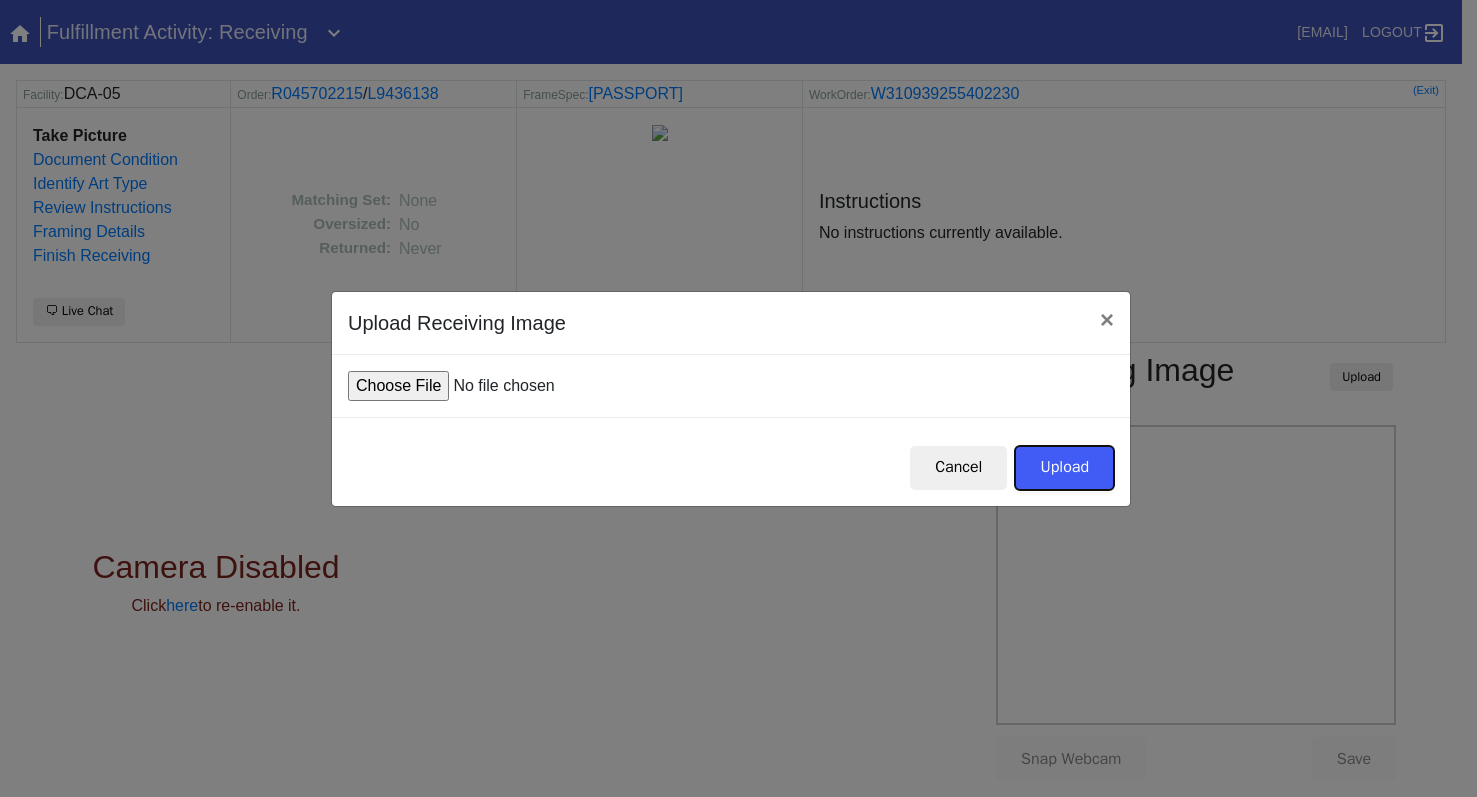 click on "Upload" at bounding box center (1064, 468) 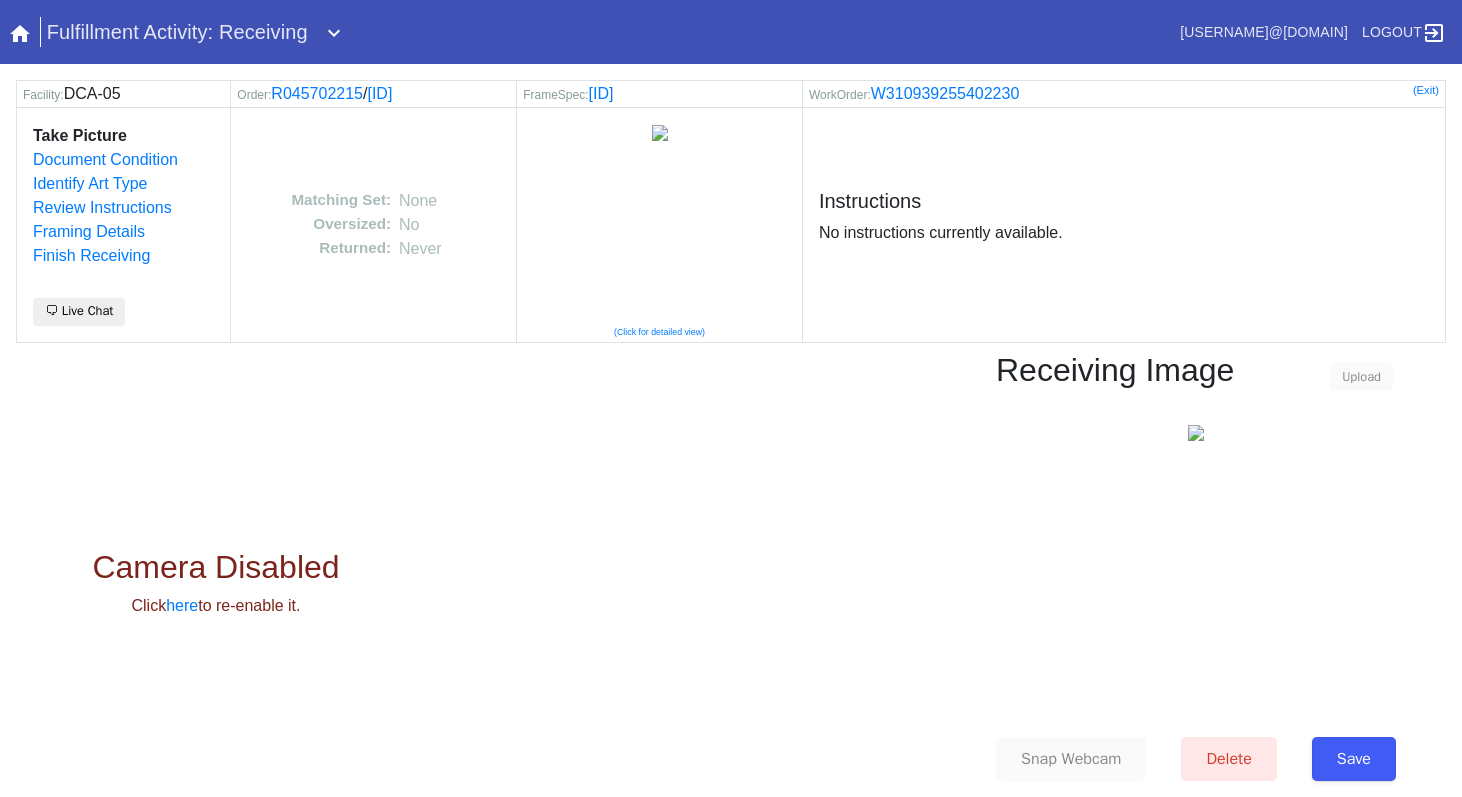 scroll, scrollTop: 0, scrollLeft: 0, axis: both 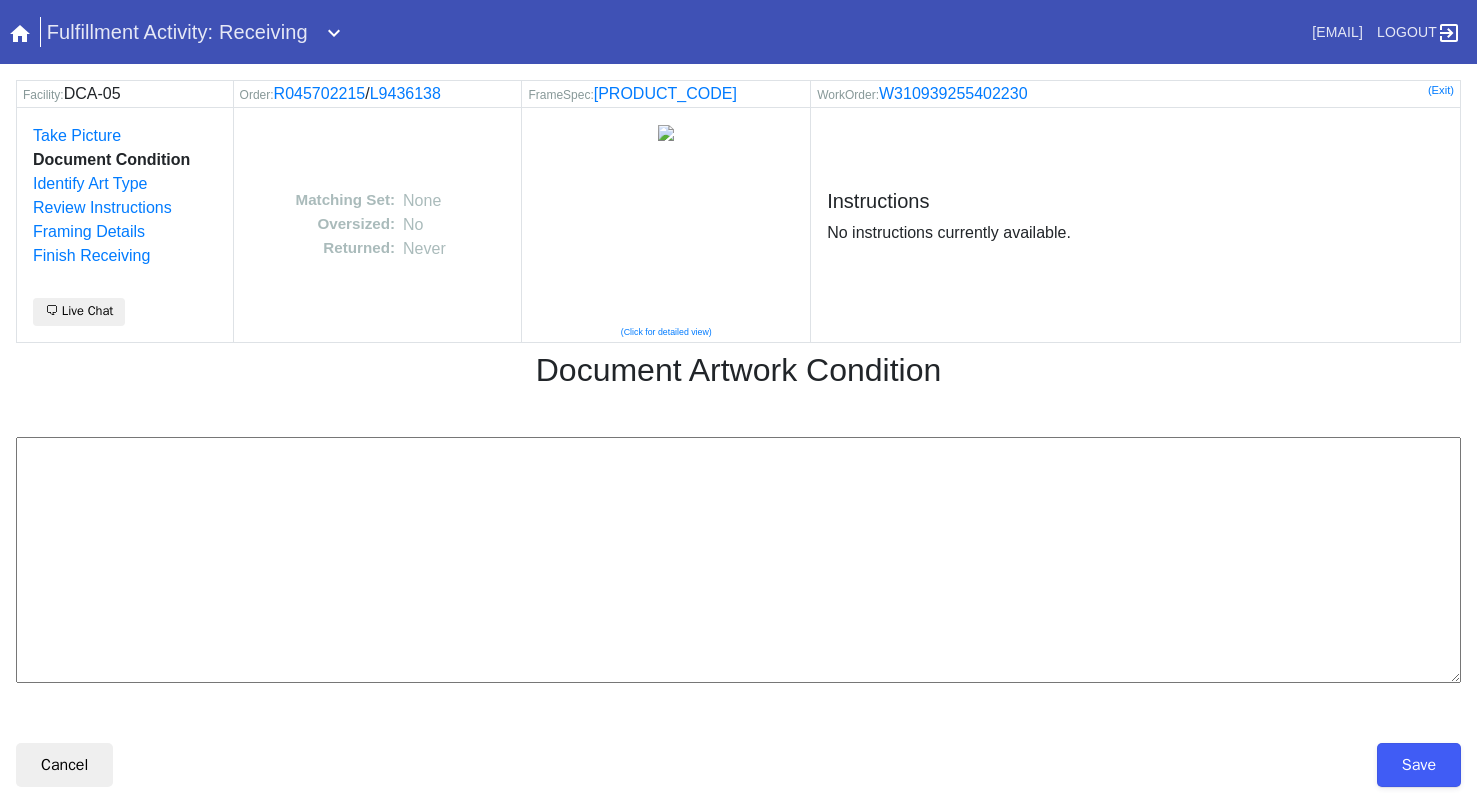 click at bounding box center [738, 560] 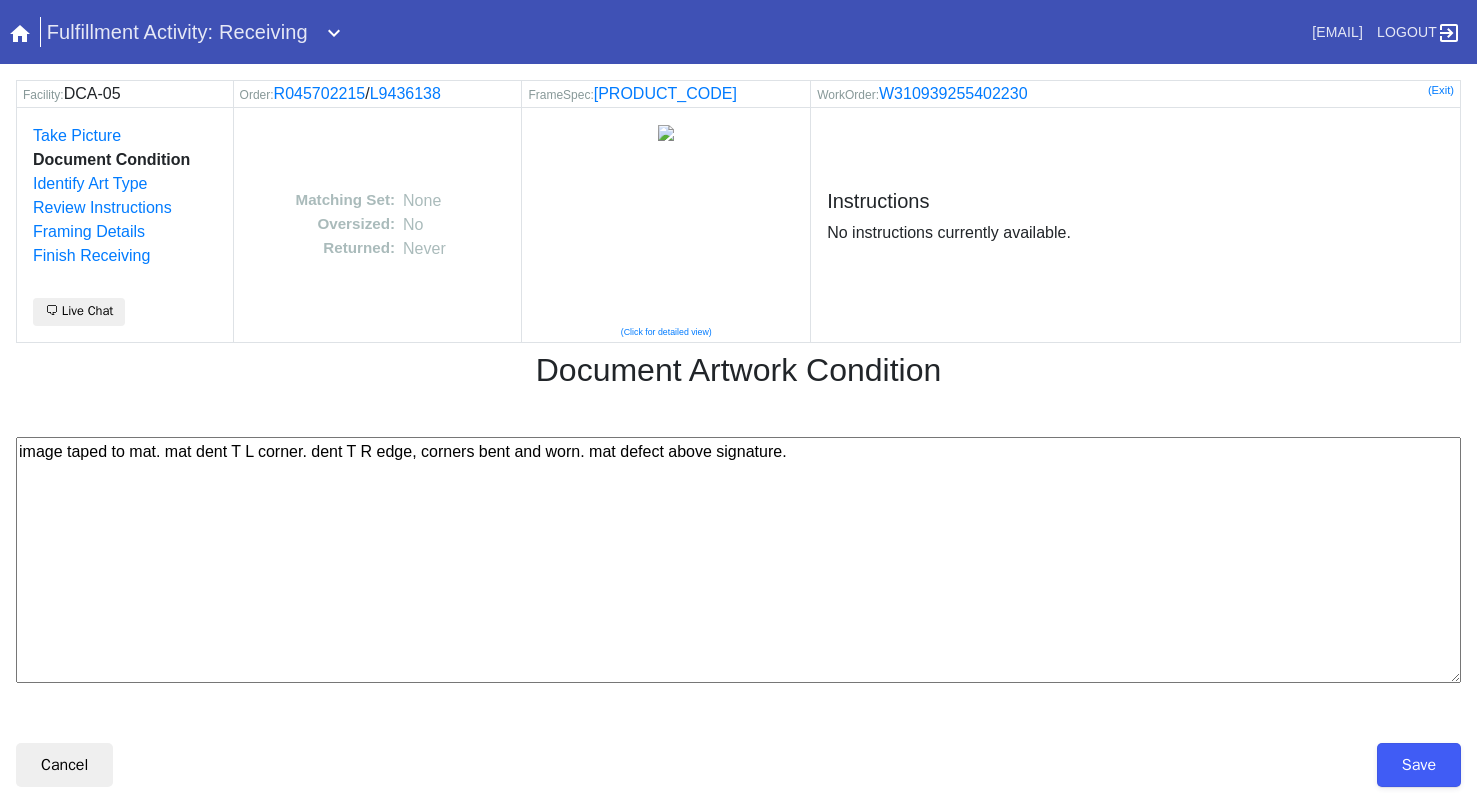 paste on "--km [DATE]" 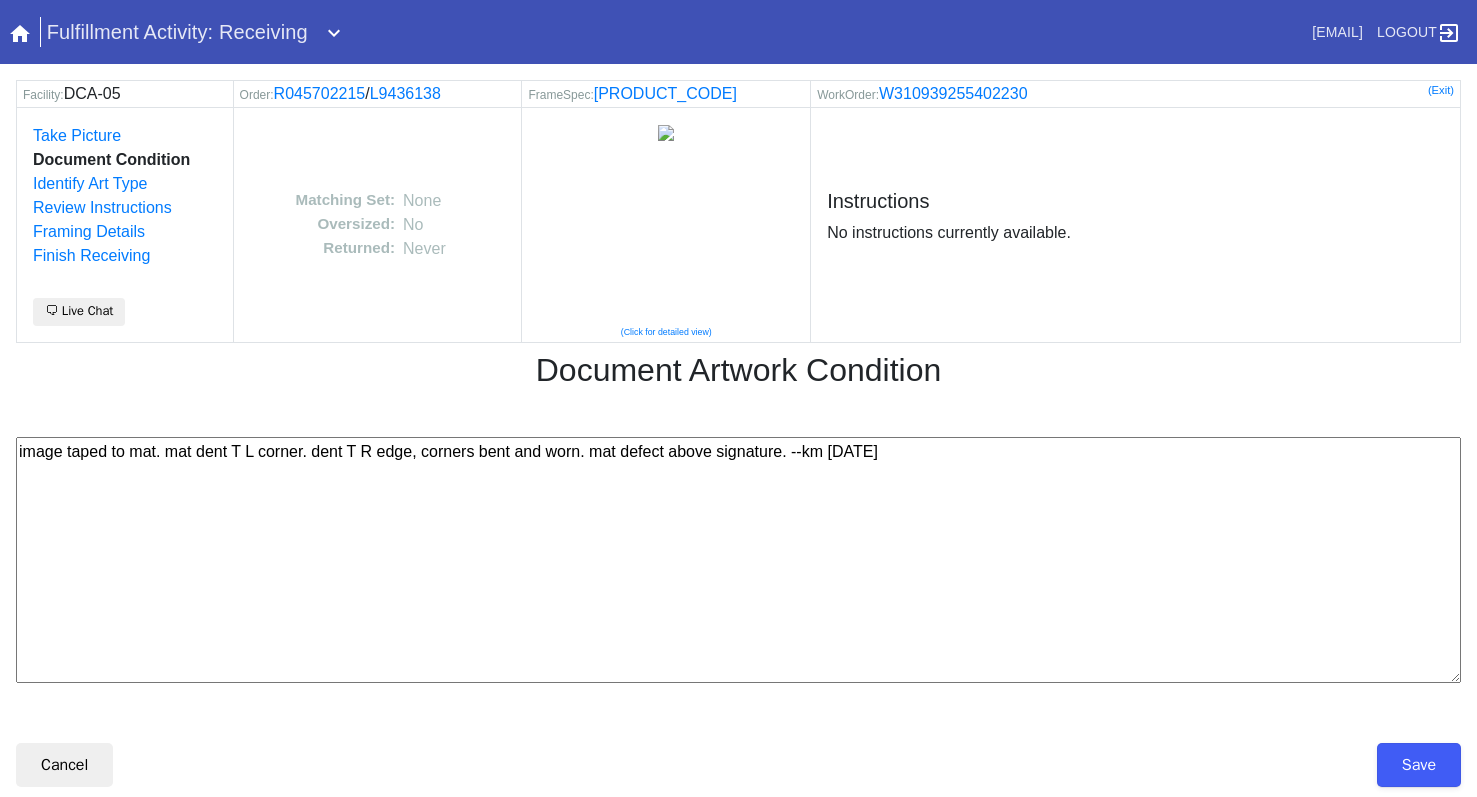 type on "image taped to mat. mat dent T L corner. dent T R edge, corners bent and worn. mat defect above signature. --km [DATE]" 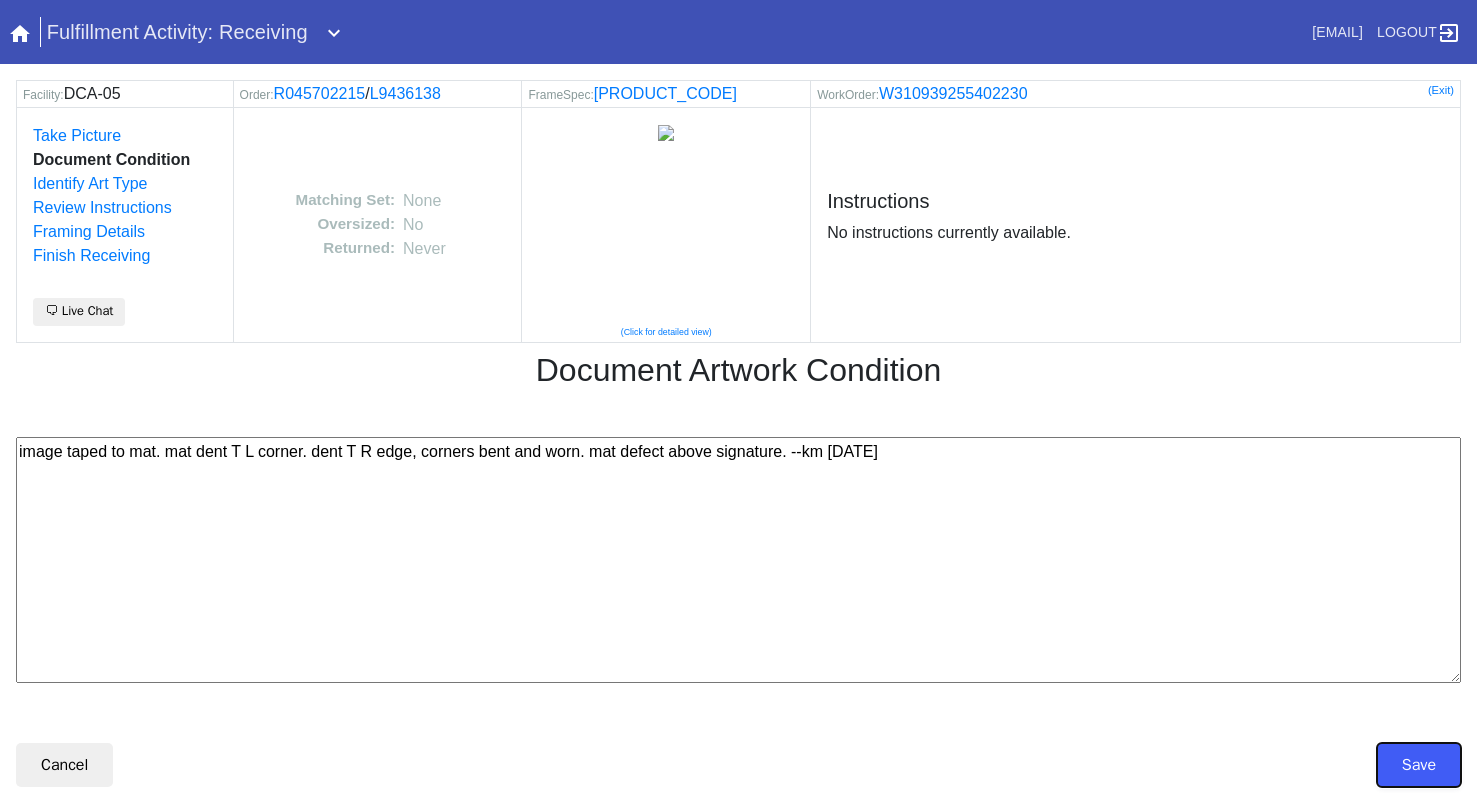 click on "Save" at bounding box center [1419, 765] 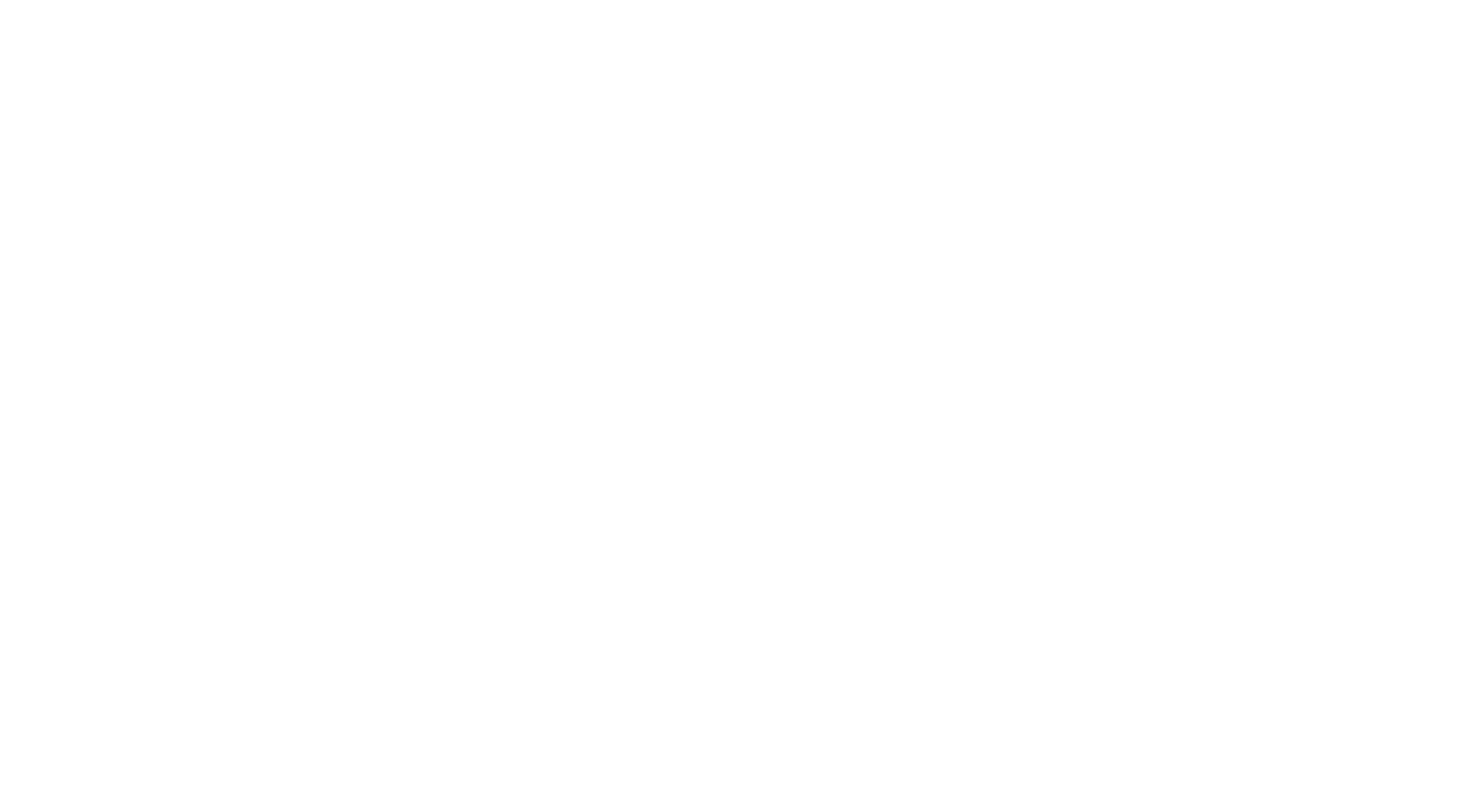 scroll, scrollTop: 0, scrollLeft: 0, axis: both 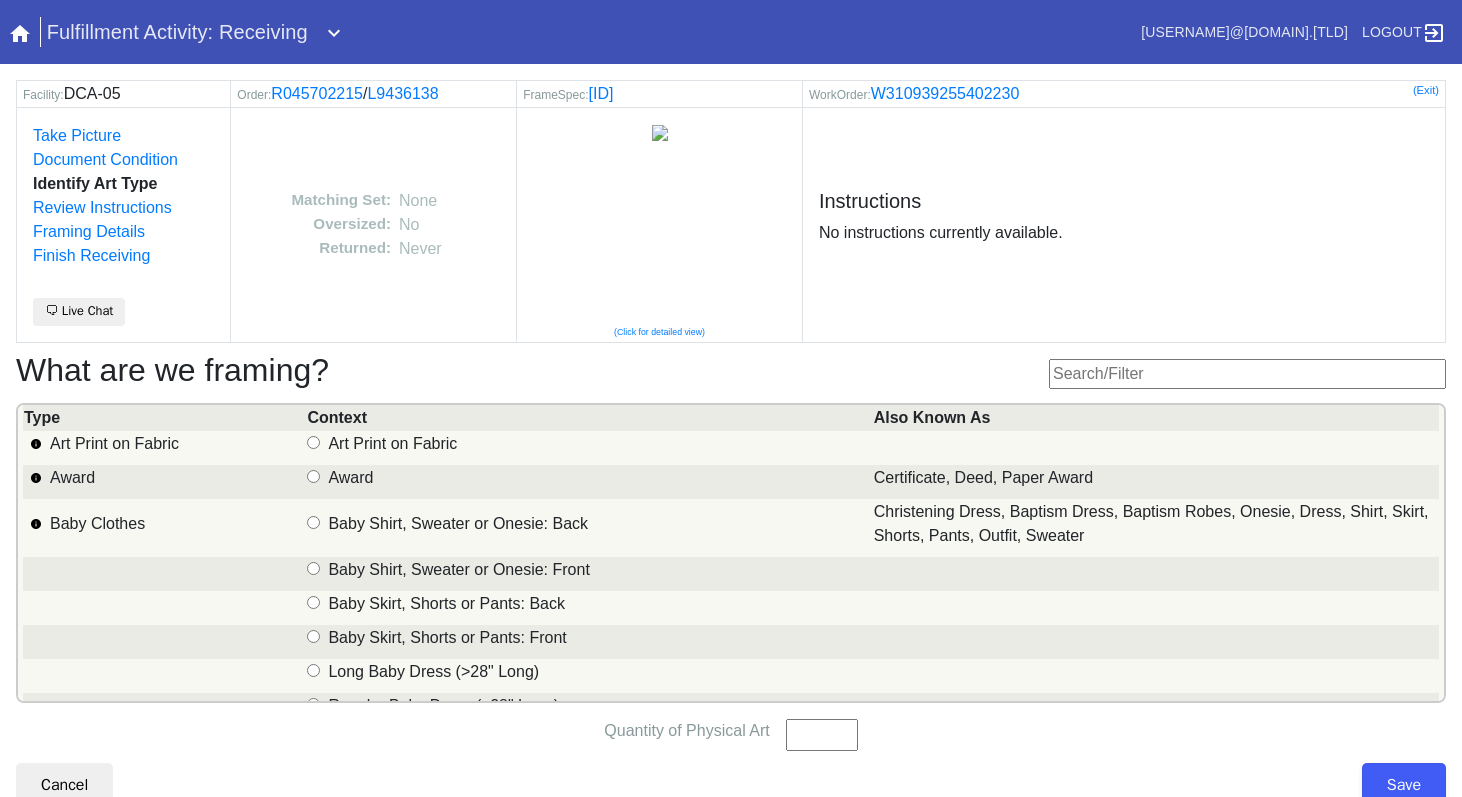 click at bounding box center [1247, 374] 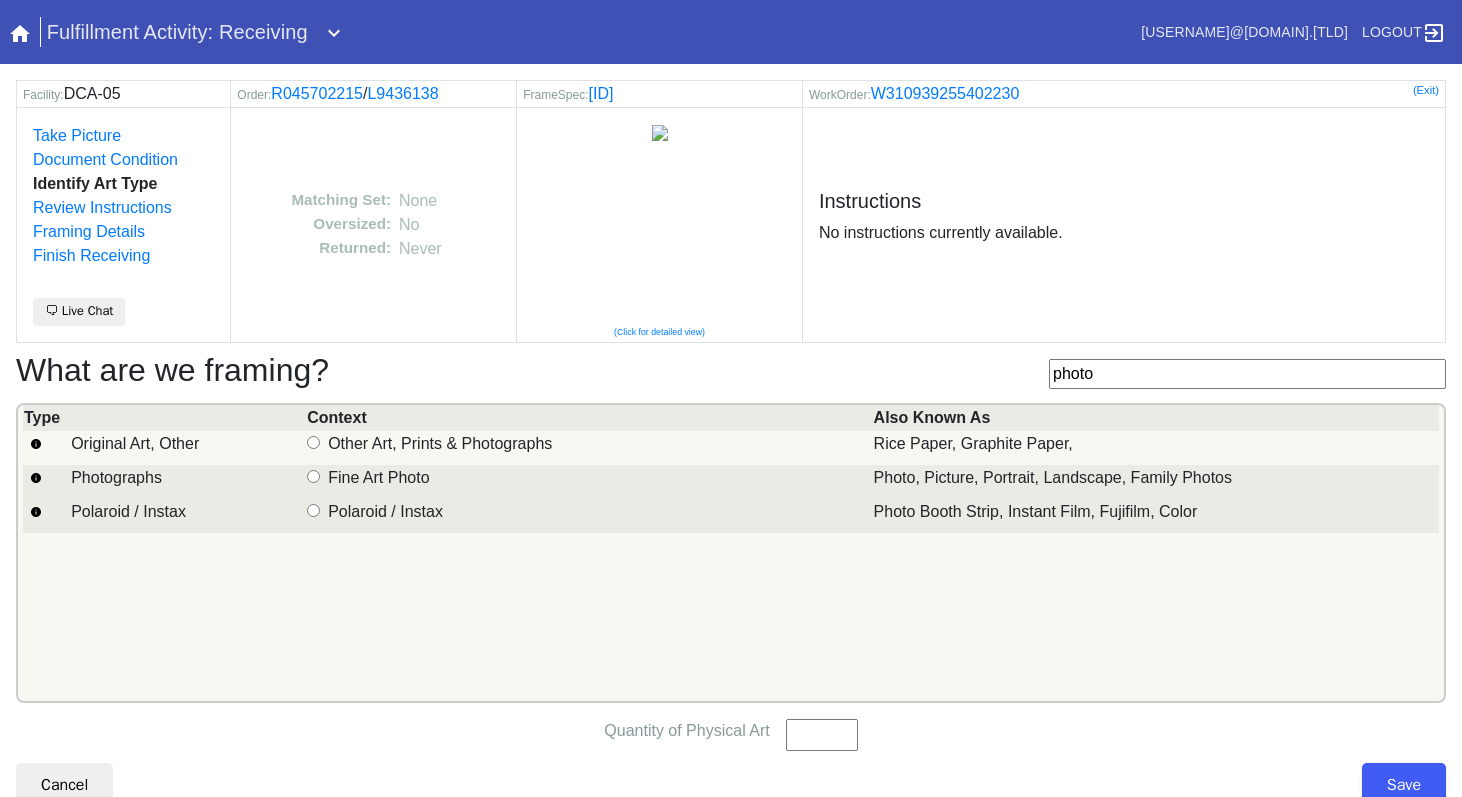 type on "photo" 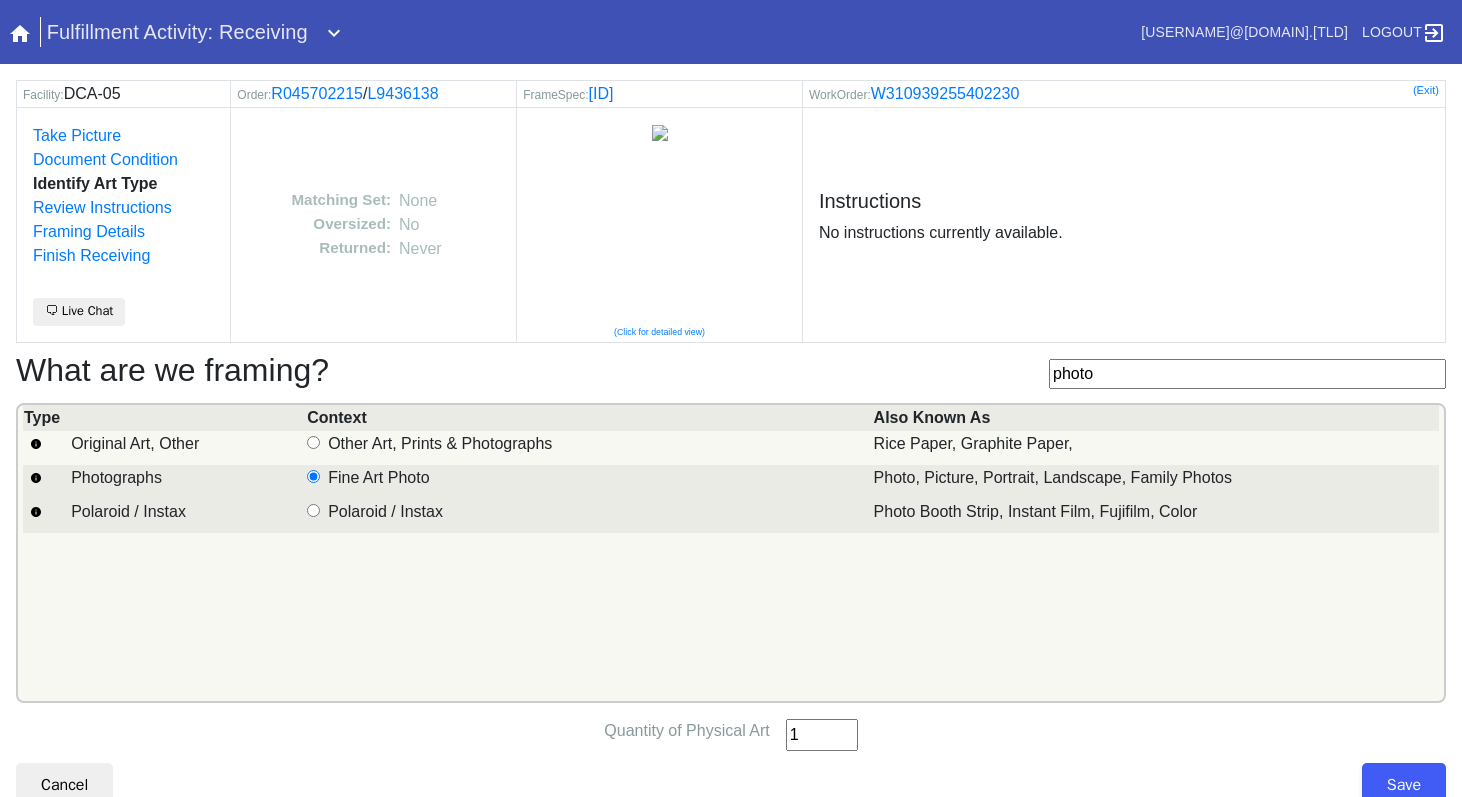 type on "1" 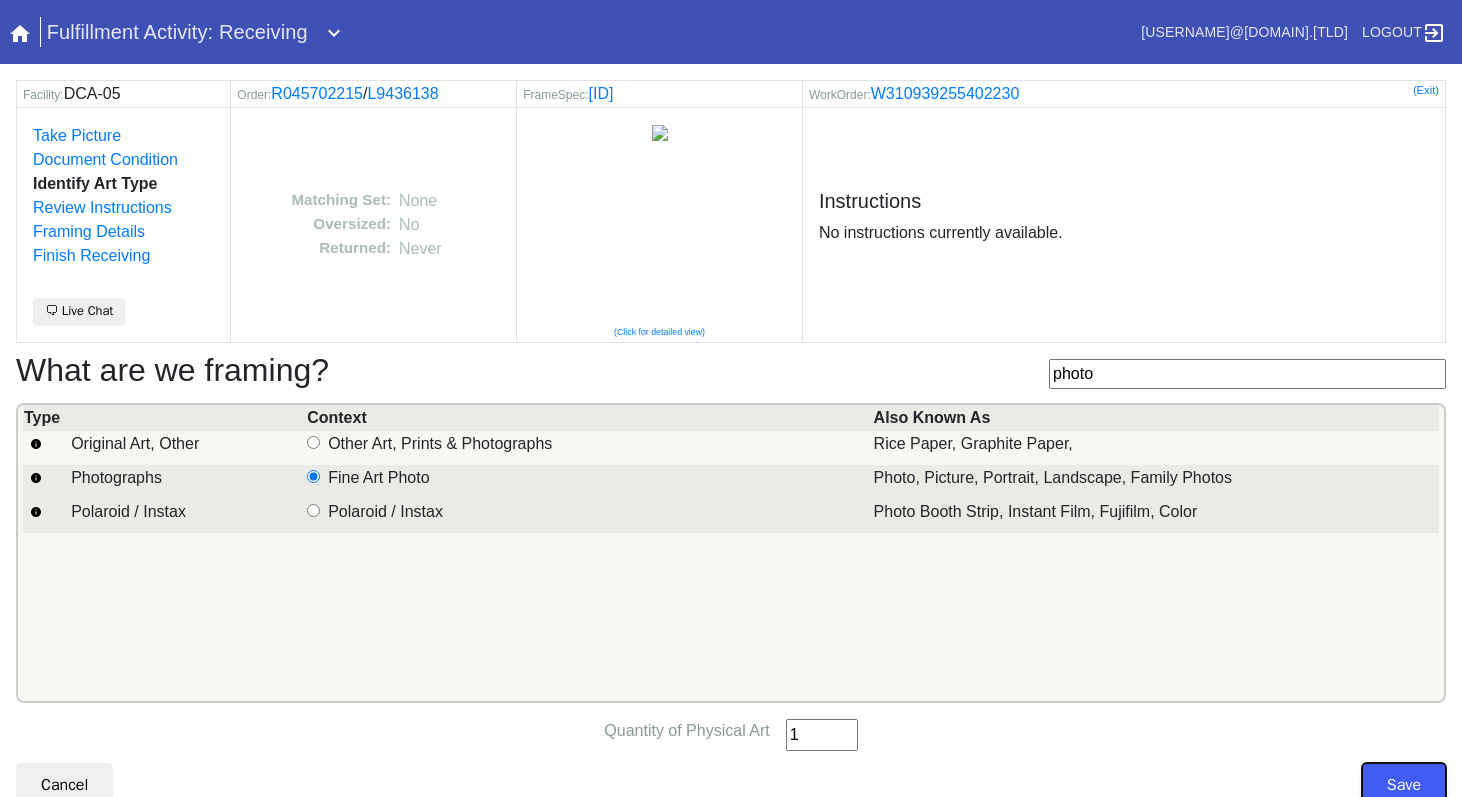 click on "Save" at bounding box center (1404, 785) 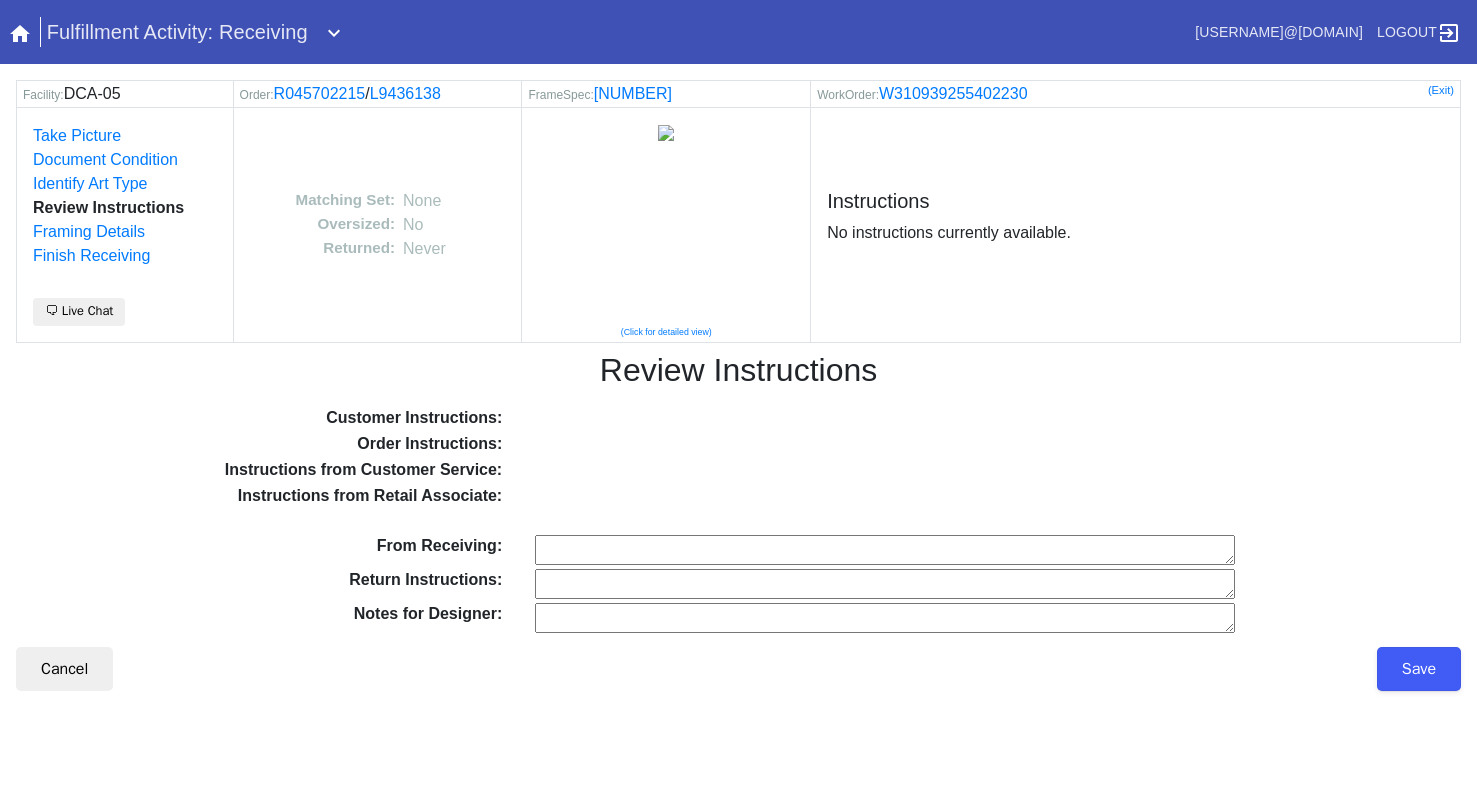 scroll, scrollTop: 0, scrollLeft: 0, axis: both 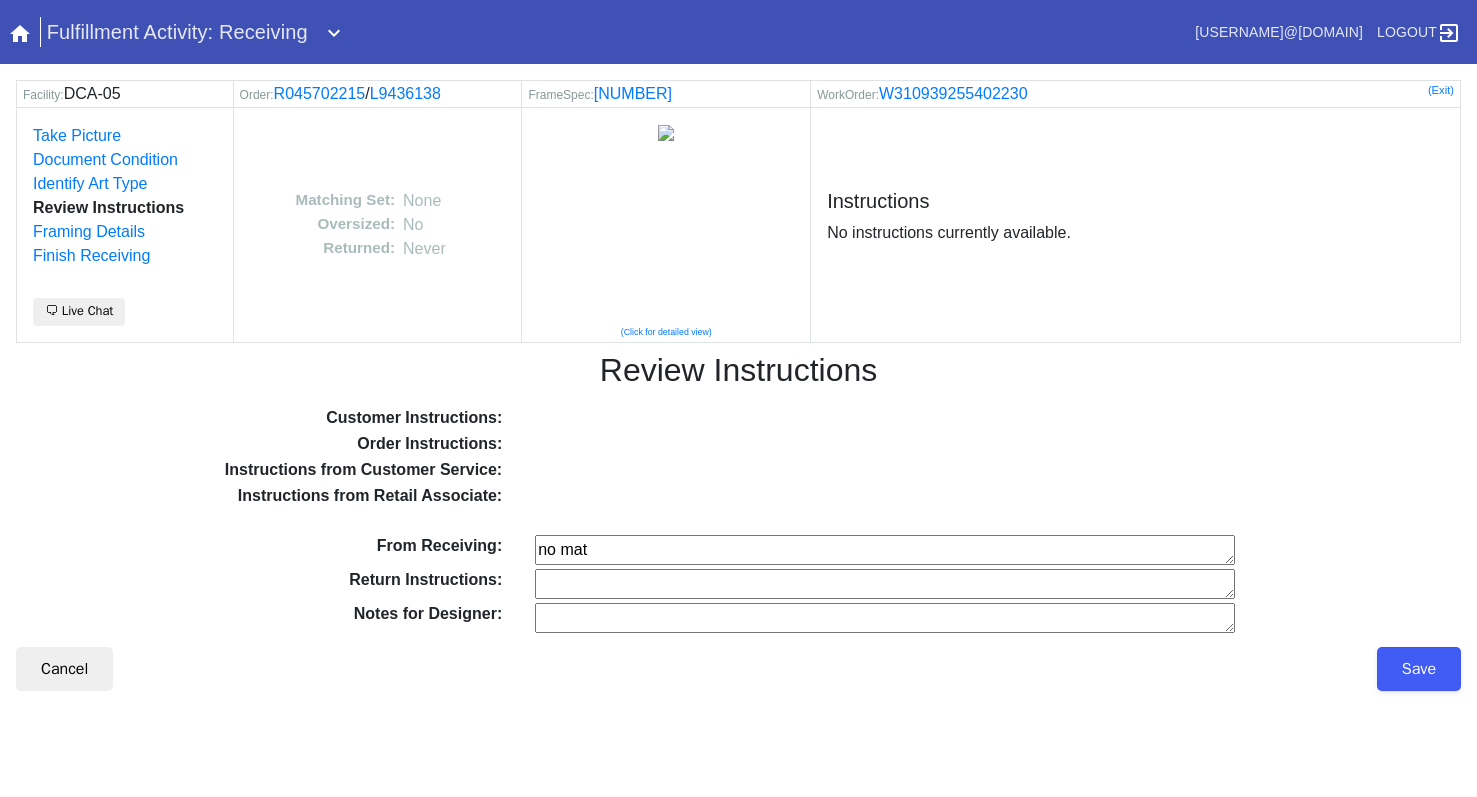 type on "no mat" 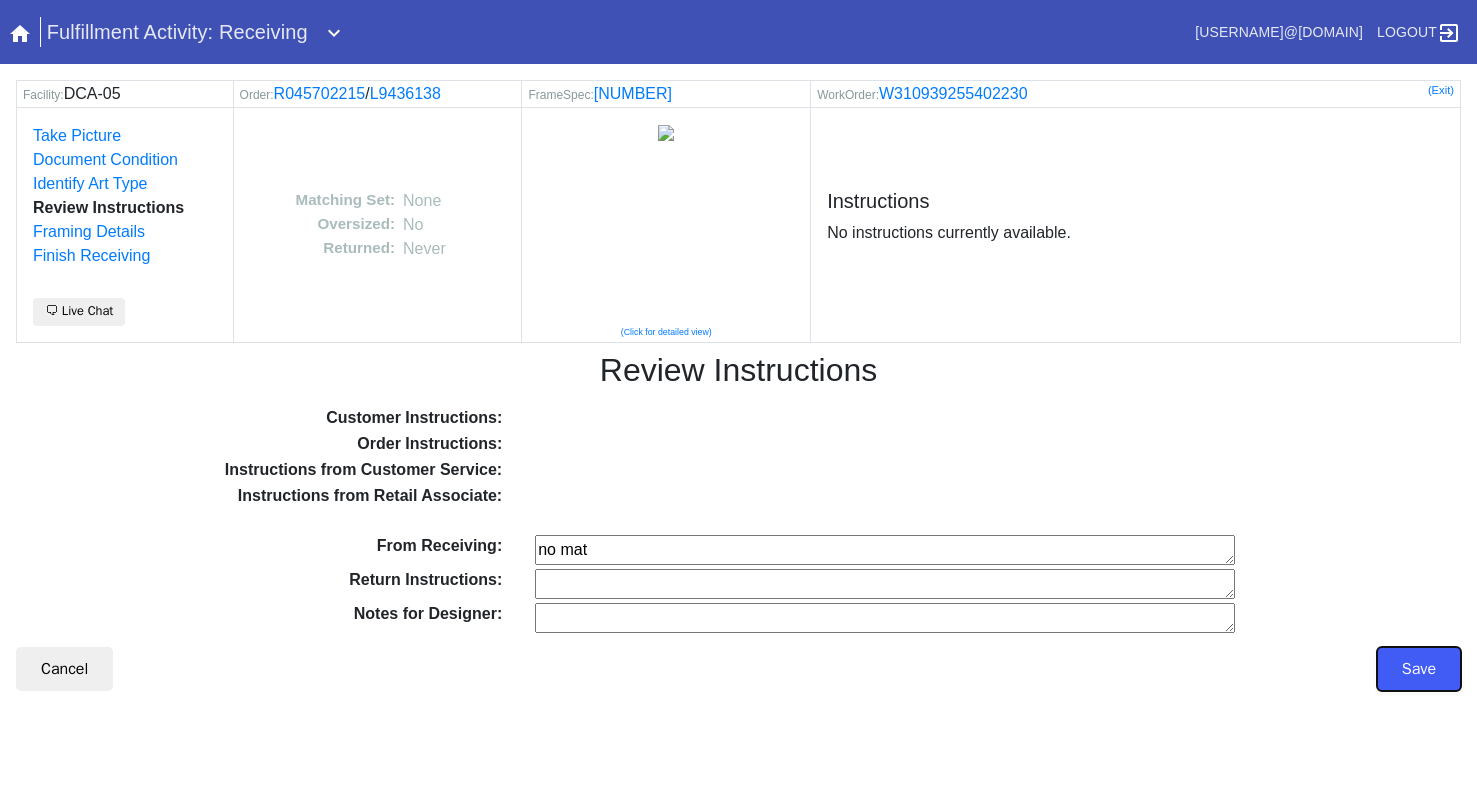 click on "Save" at bounding box center (1419, 669) 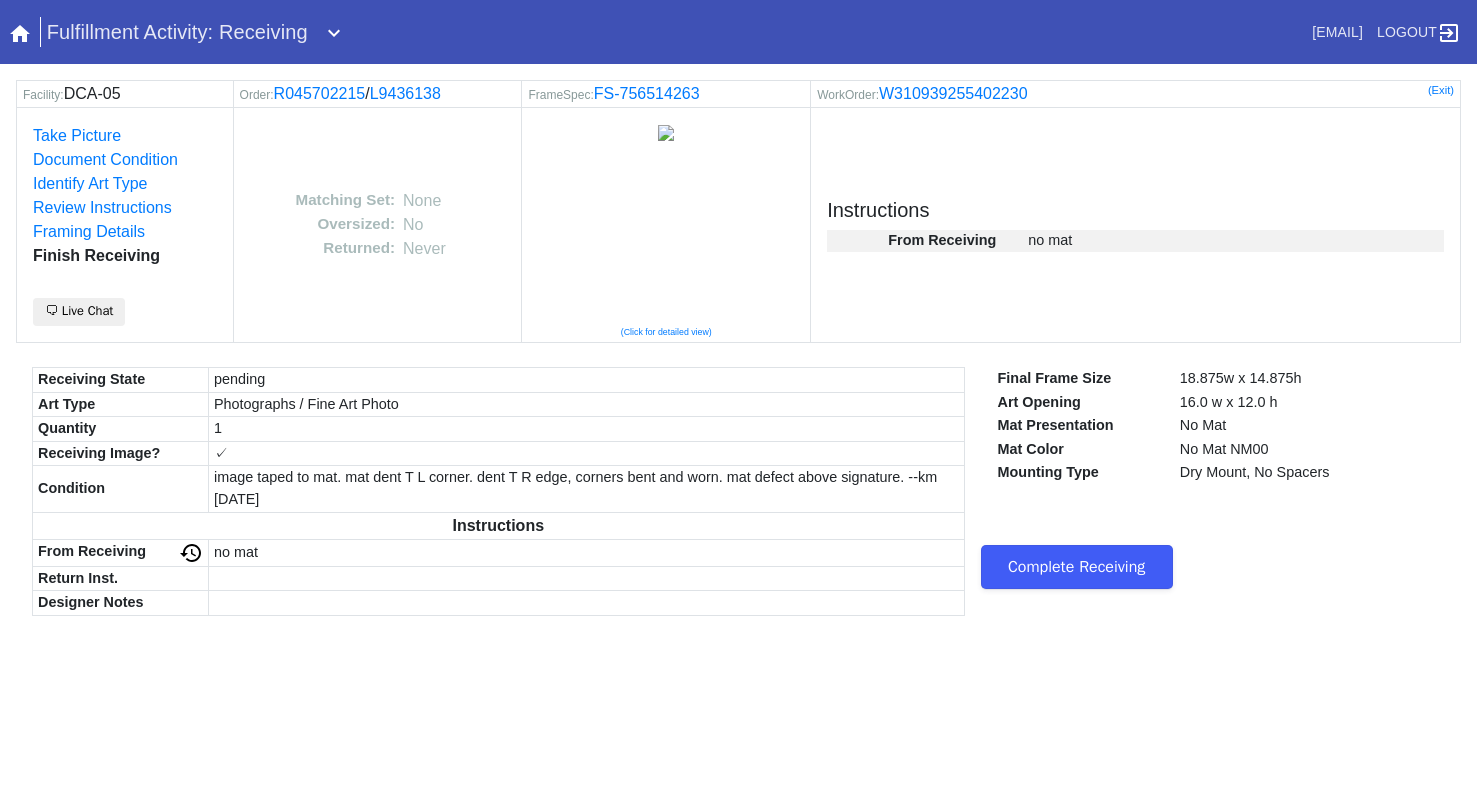 scroll, scrollTop: 0, scrollLeft: 0, axis: both 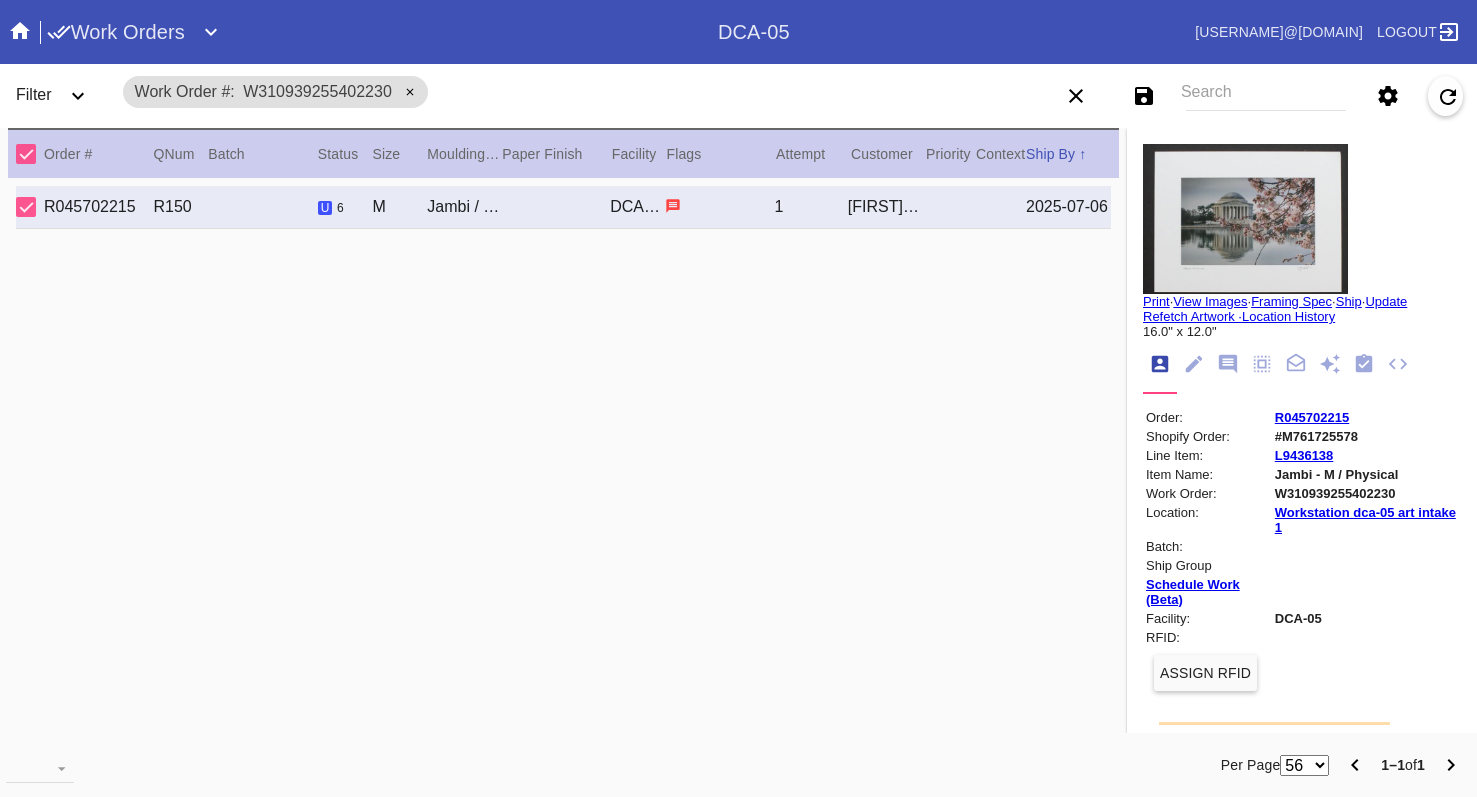 drag, startPoint x: 1356, startPoint y: 363, endPoint x: 1338, endPoint y: 404, distance: 44.777225 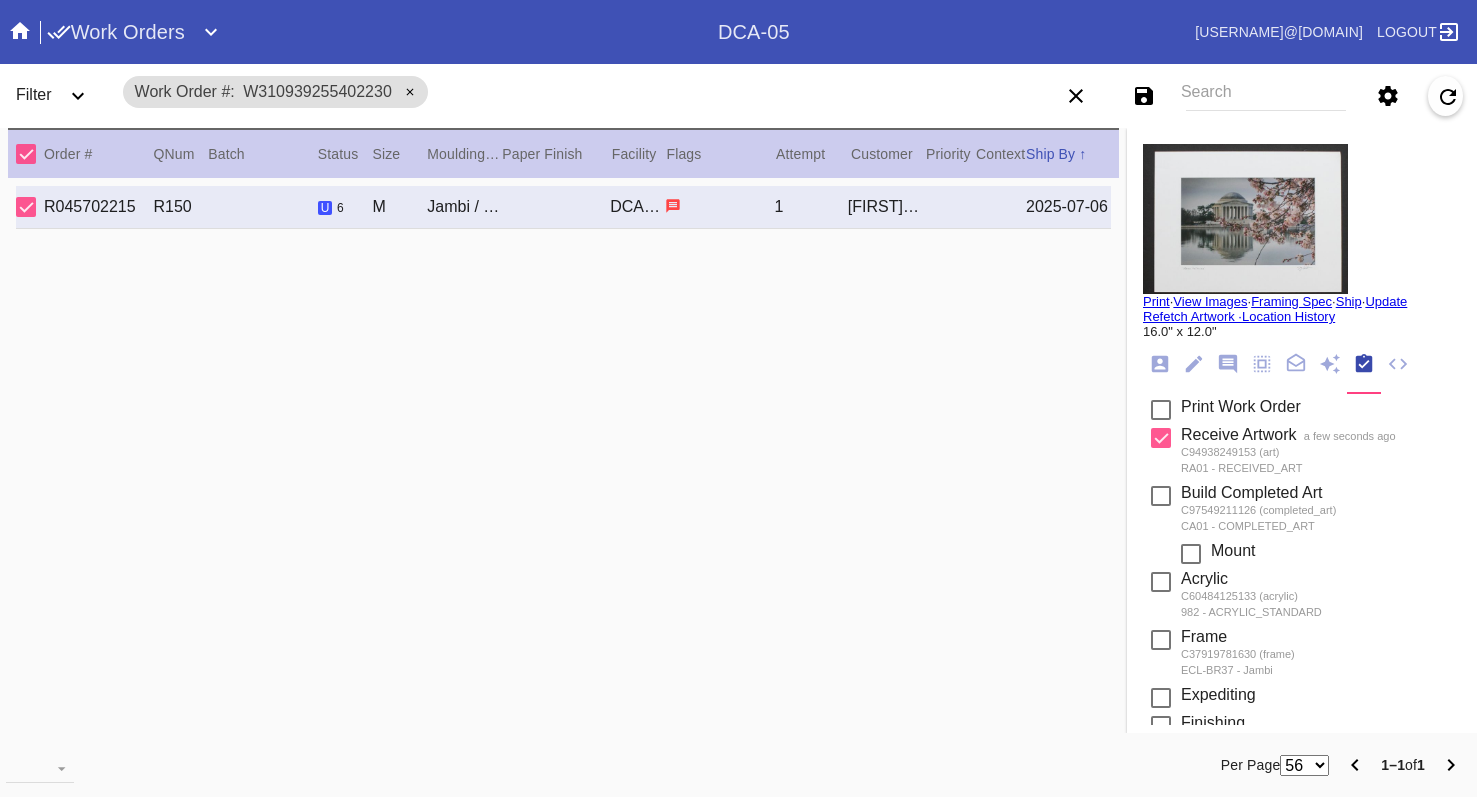 scroll, scrollTop: 184, scrollLeft: 0, axis: vertical 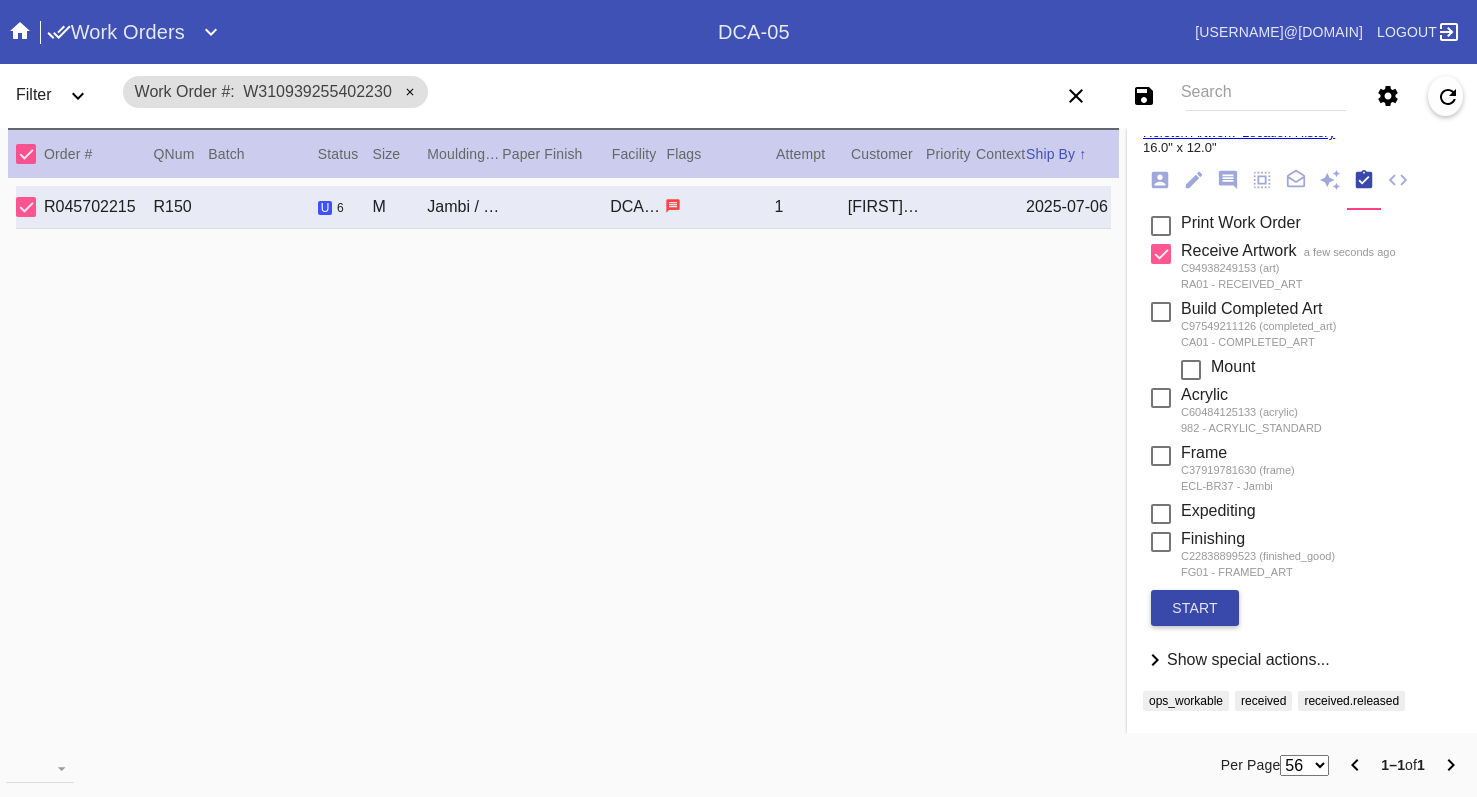 click on "start" at bounding box center (1195, 608) 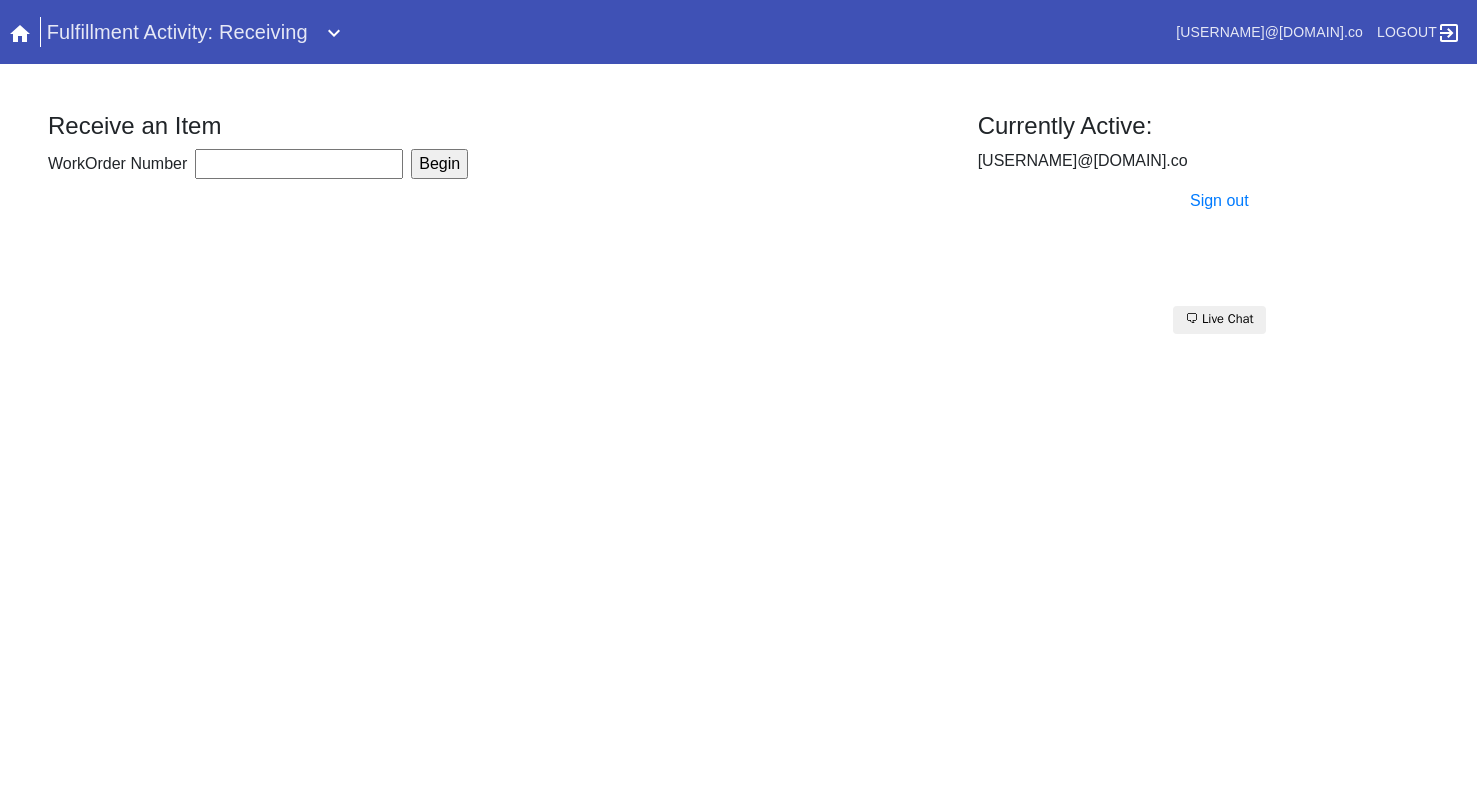 scroll, scrollTop: 0, scrollLeft: 0, axis: both 